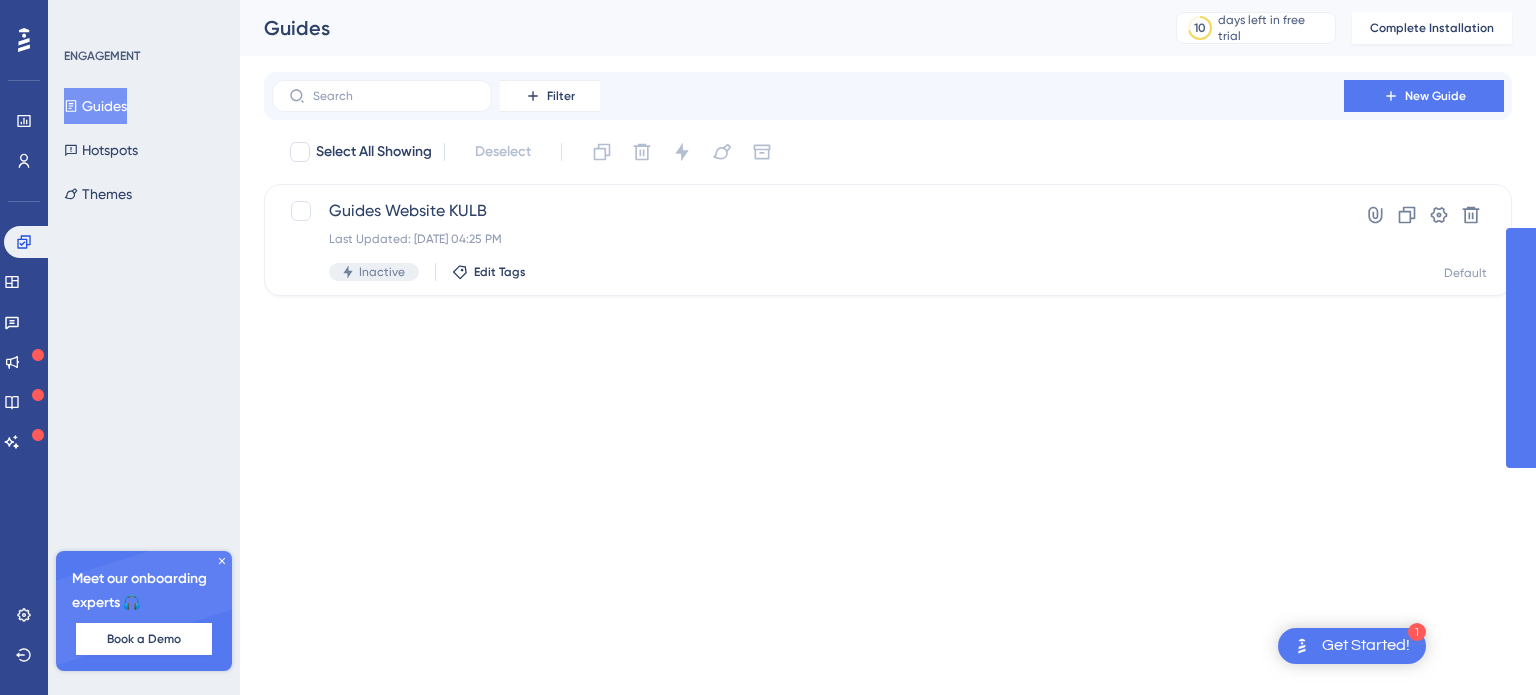 scroll, scrollTop: 0, scrollLeft: 0, axis: both 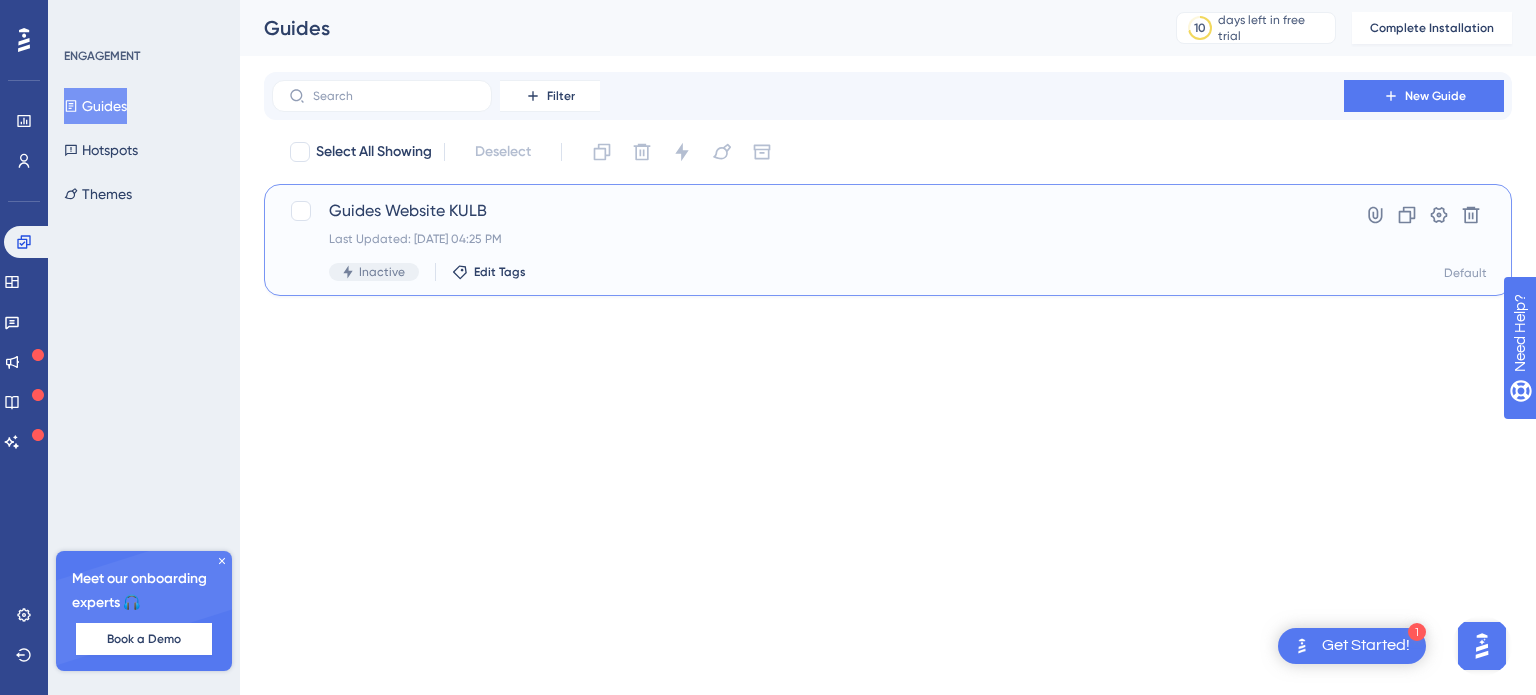 click on "Guides Website KULB" at bounding box center (808, 211) 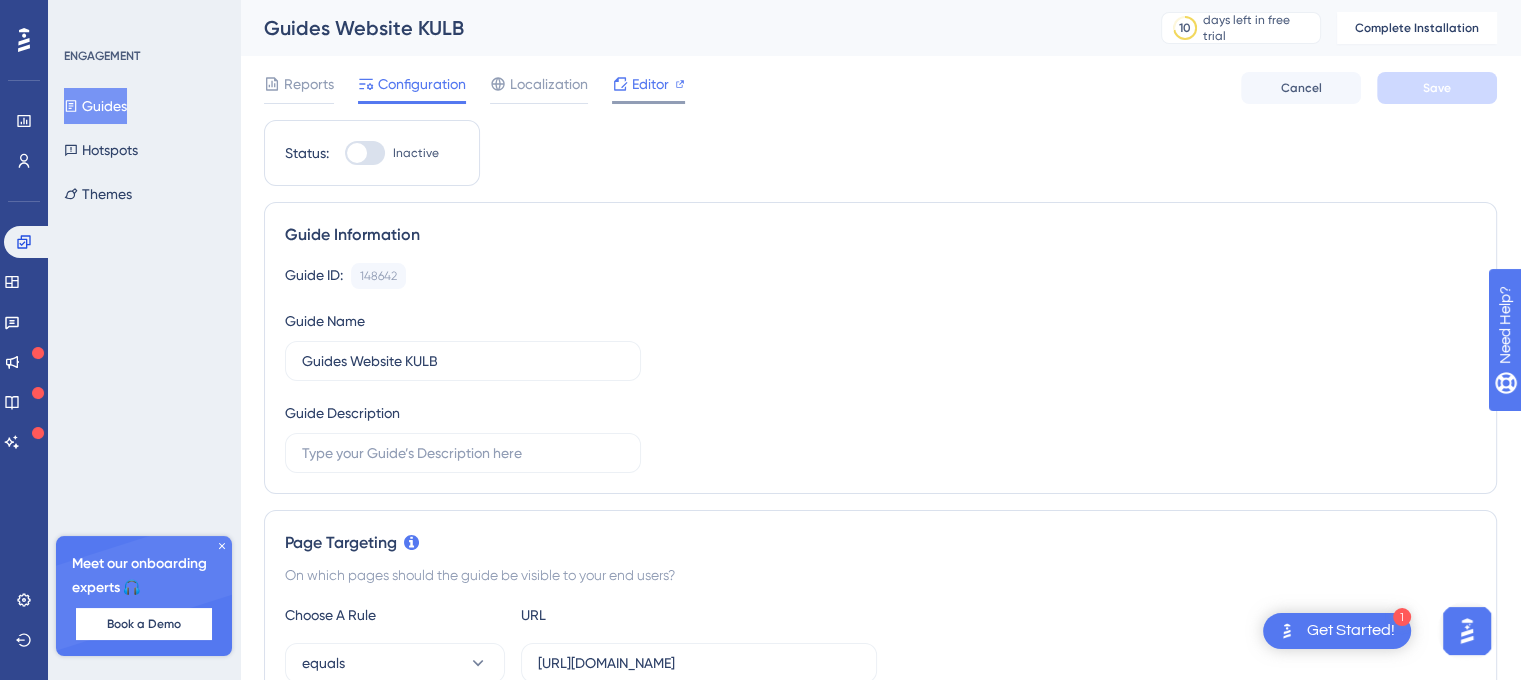 click on "Editor" at bounding box center [650, 84] 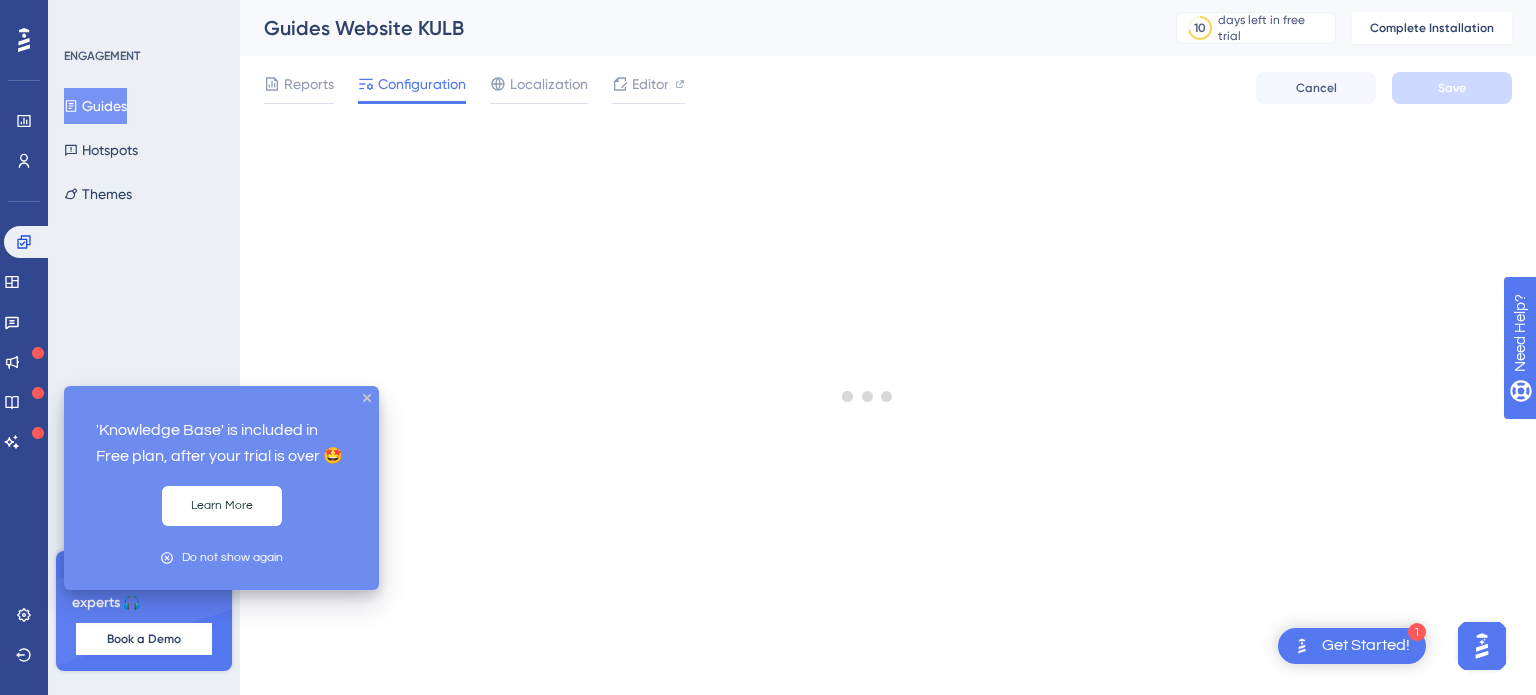 click at bounding box center [38, 394] 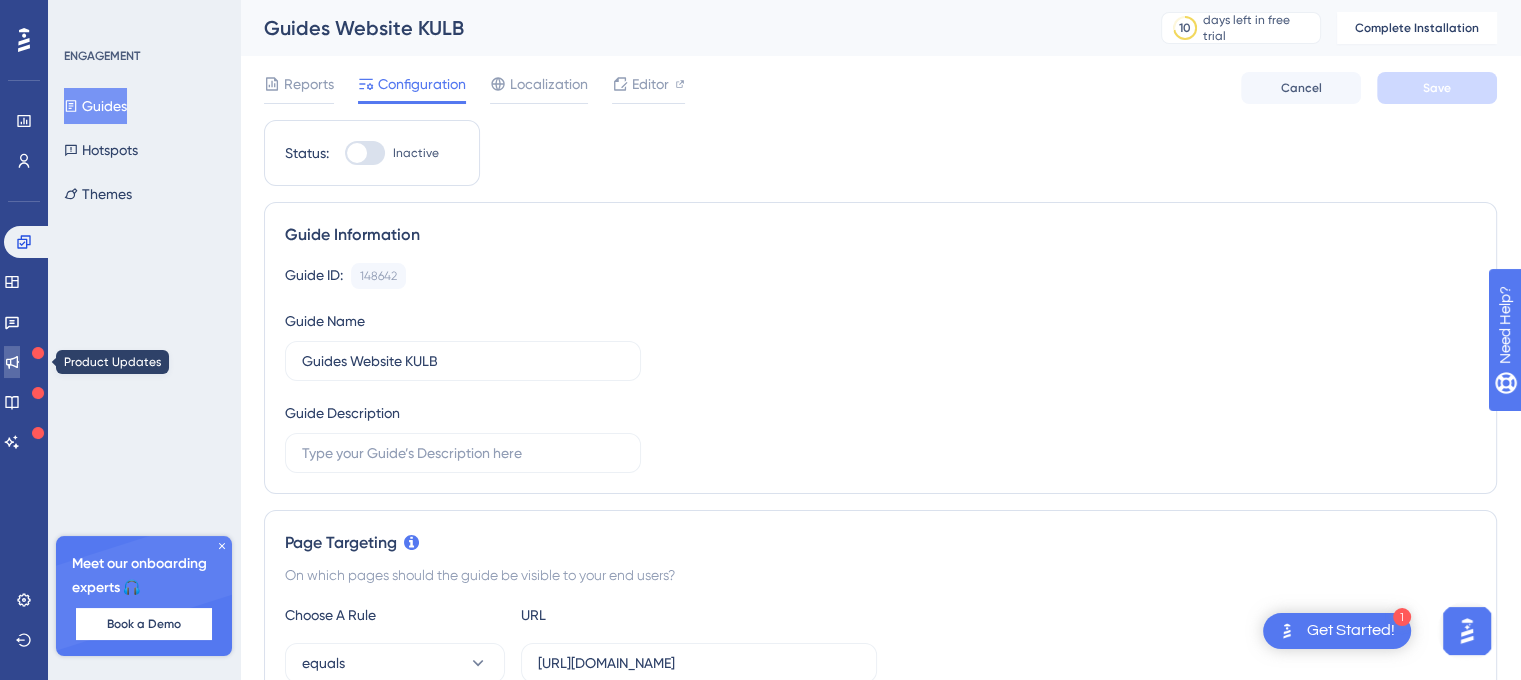 click at bounding box center [12, 362] 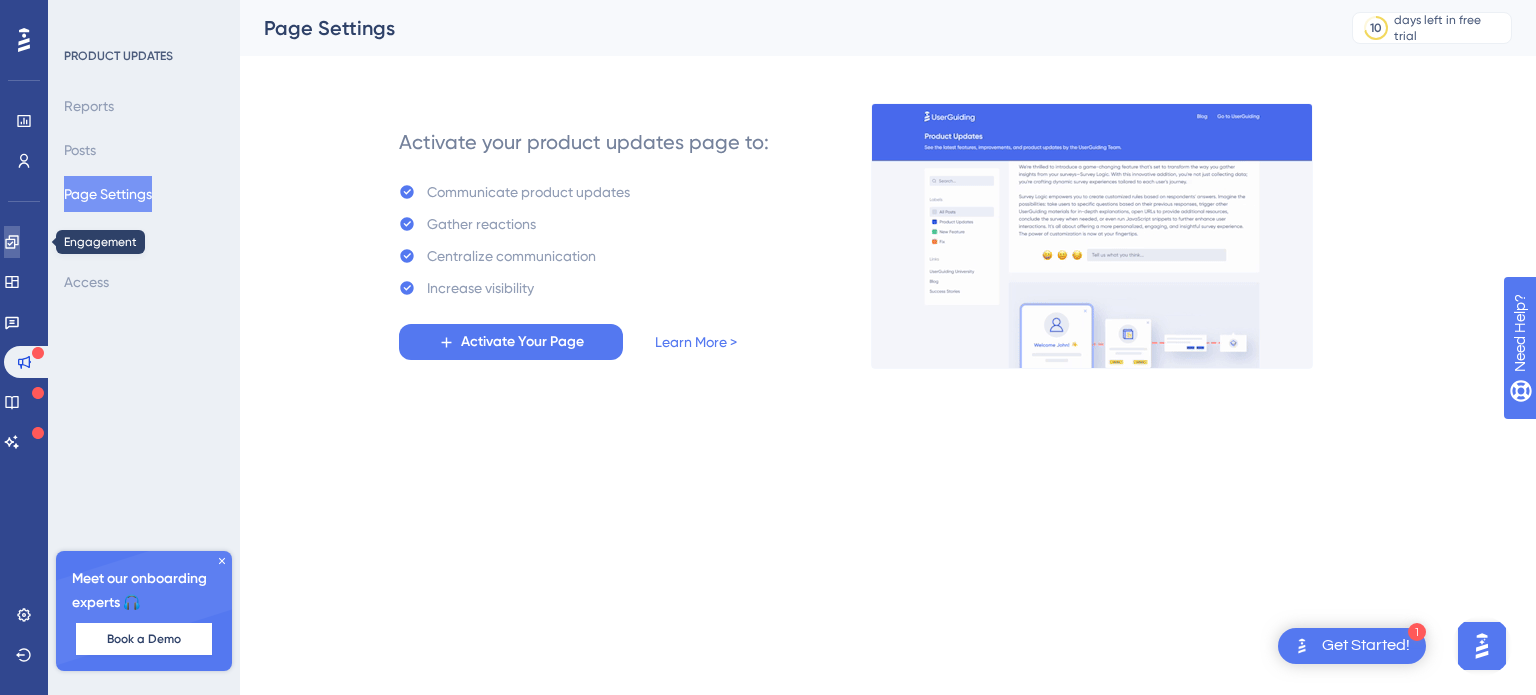 click 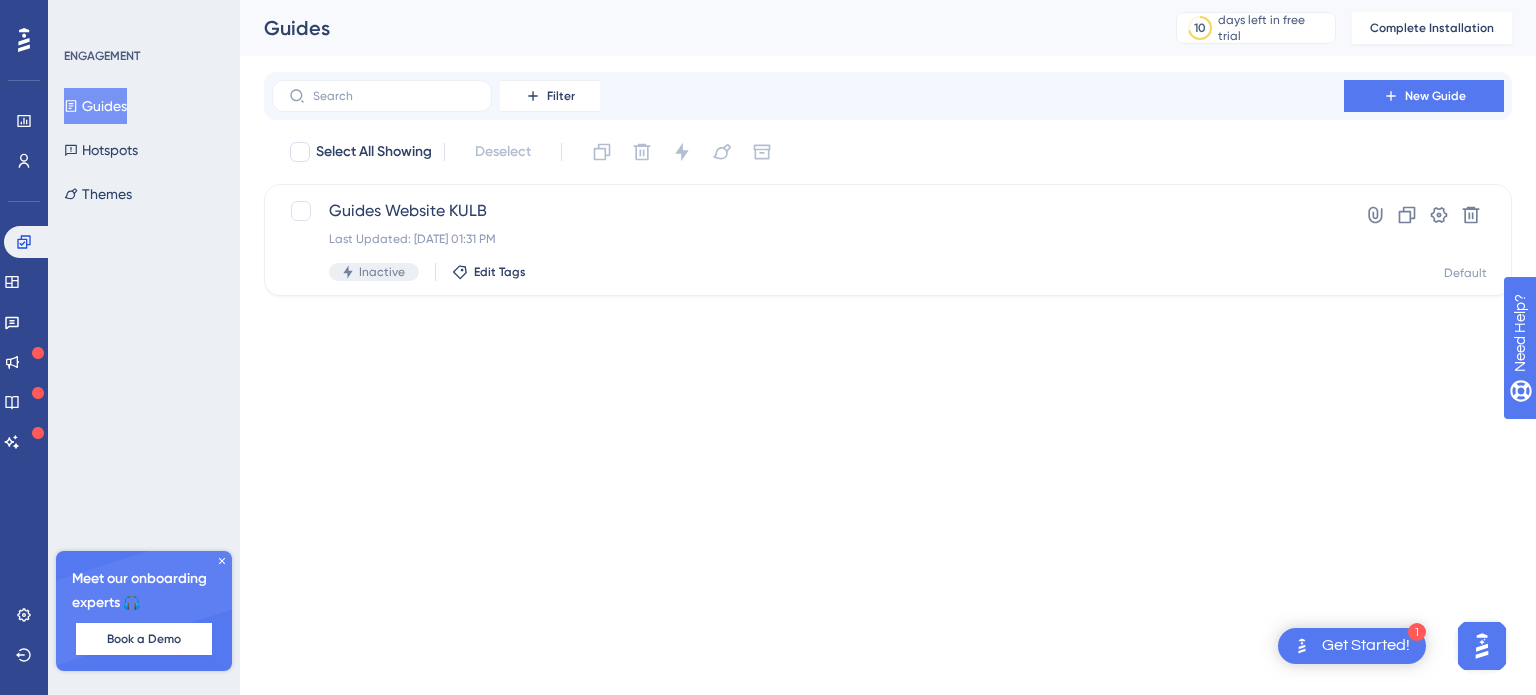 click on "Get Started!" at bounding box center (1366, 646) 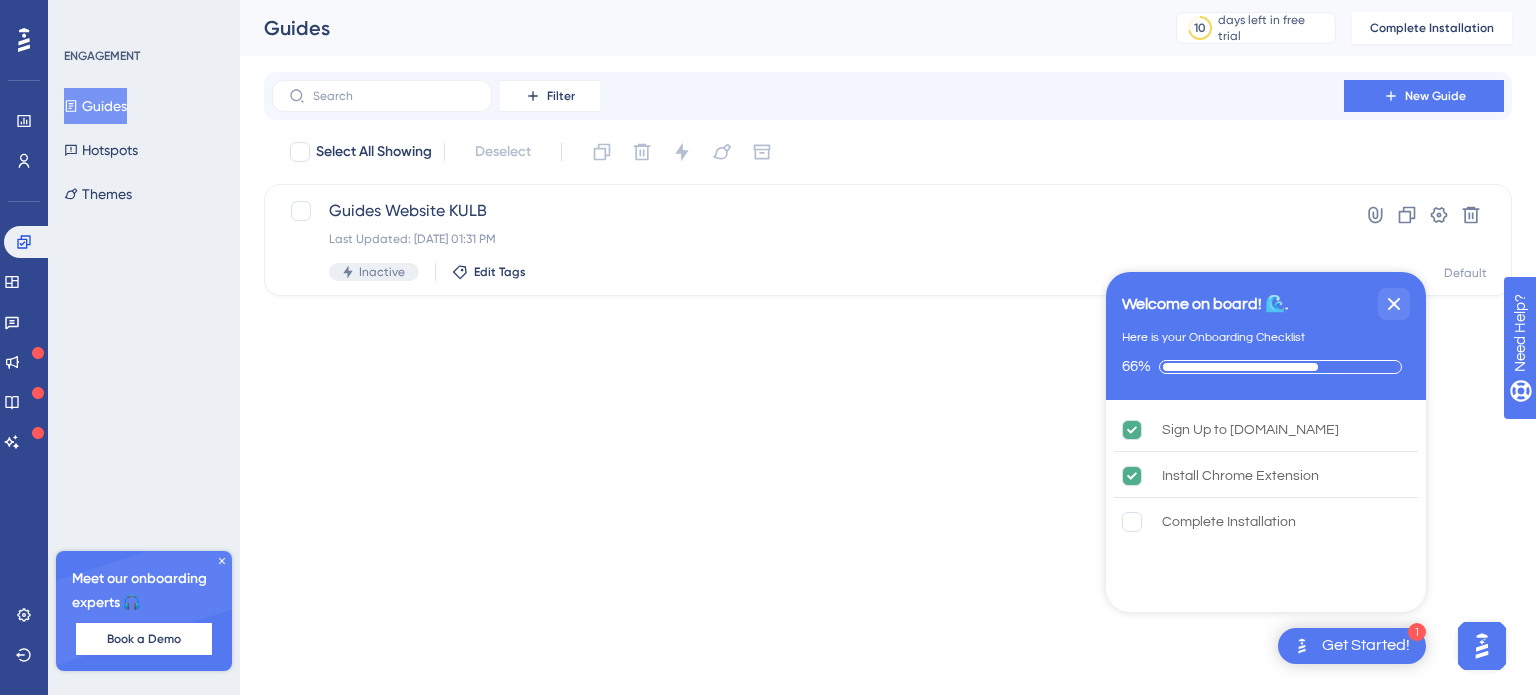 click on "Get Started!" at bounding box center (1366, 646) 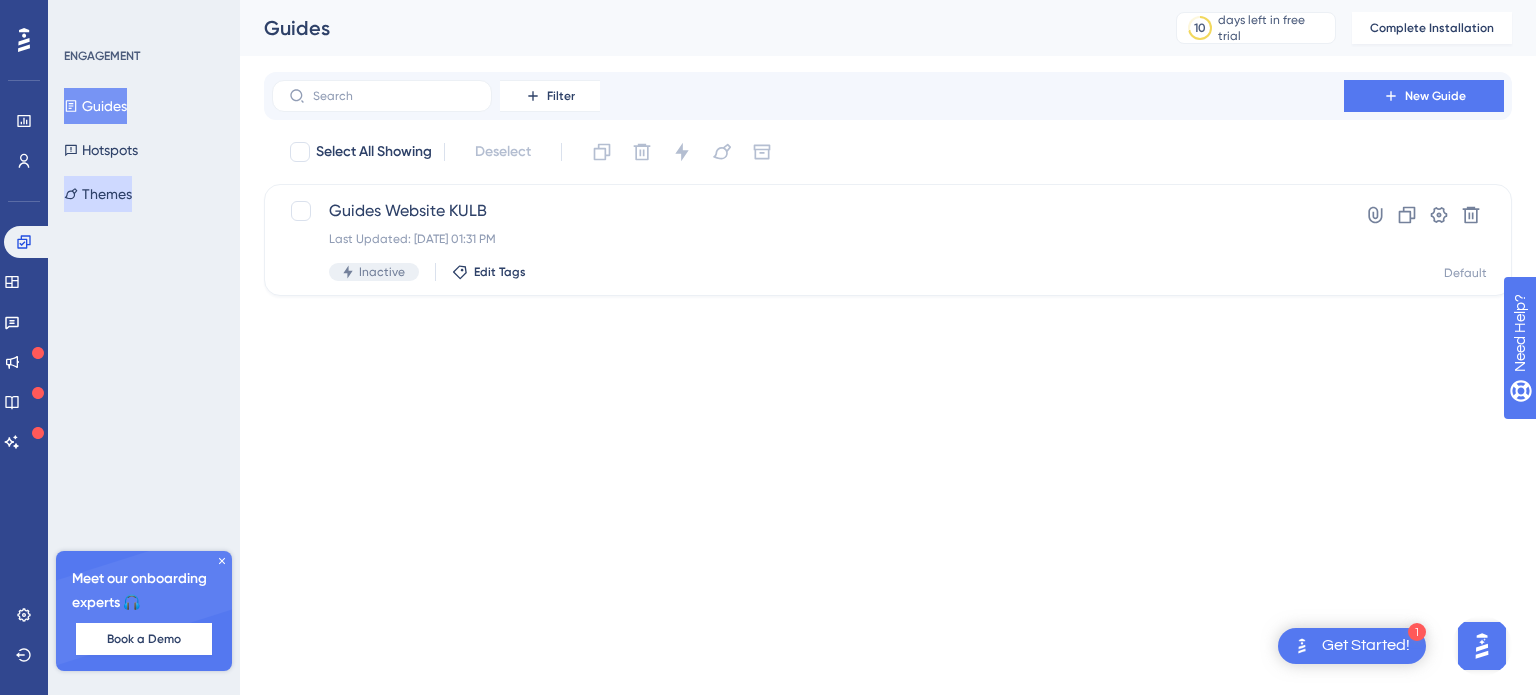 click on "Themes" at bounding box center (98, 194) 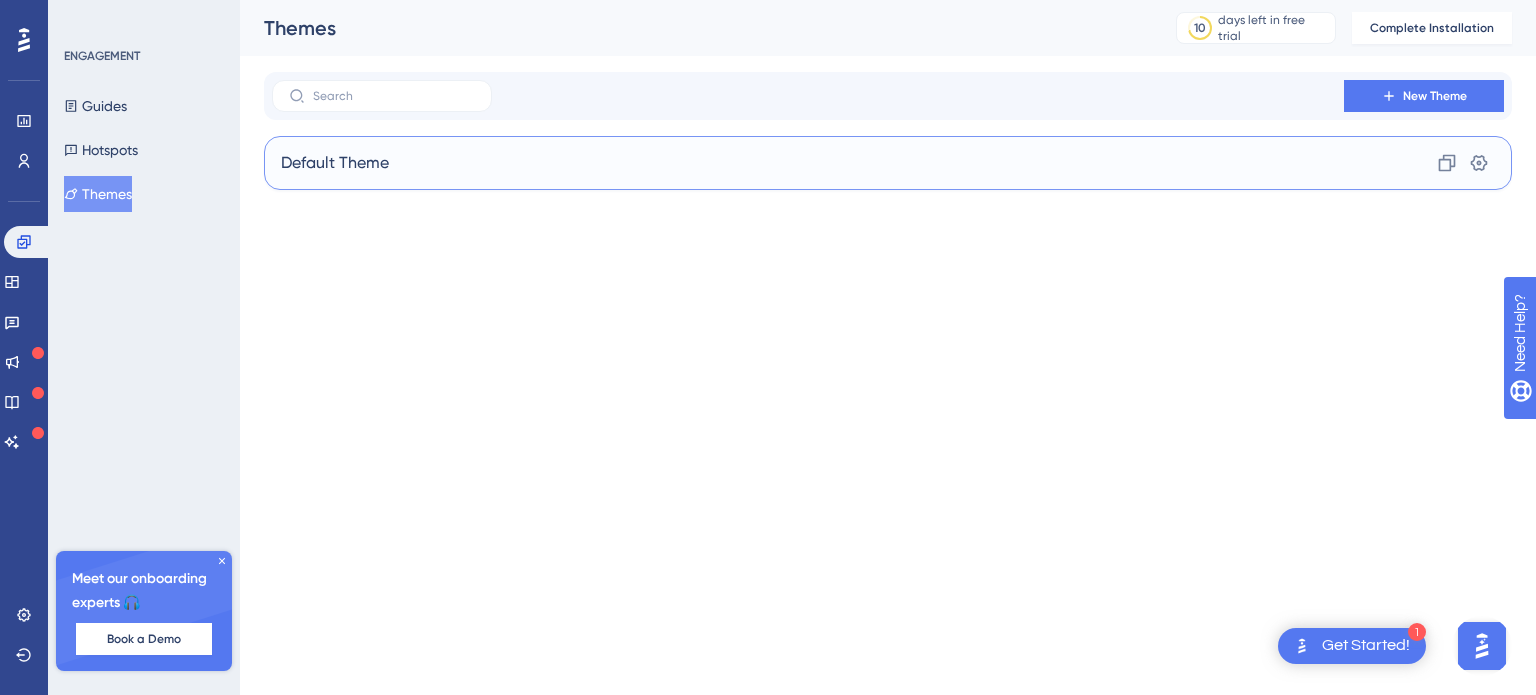 click on "Default Theme" at bounding box center [335, 163] 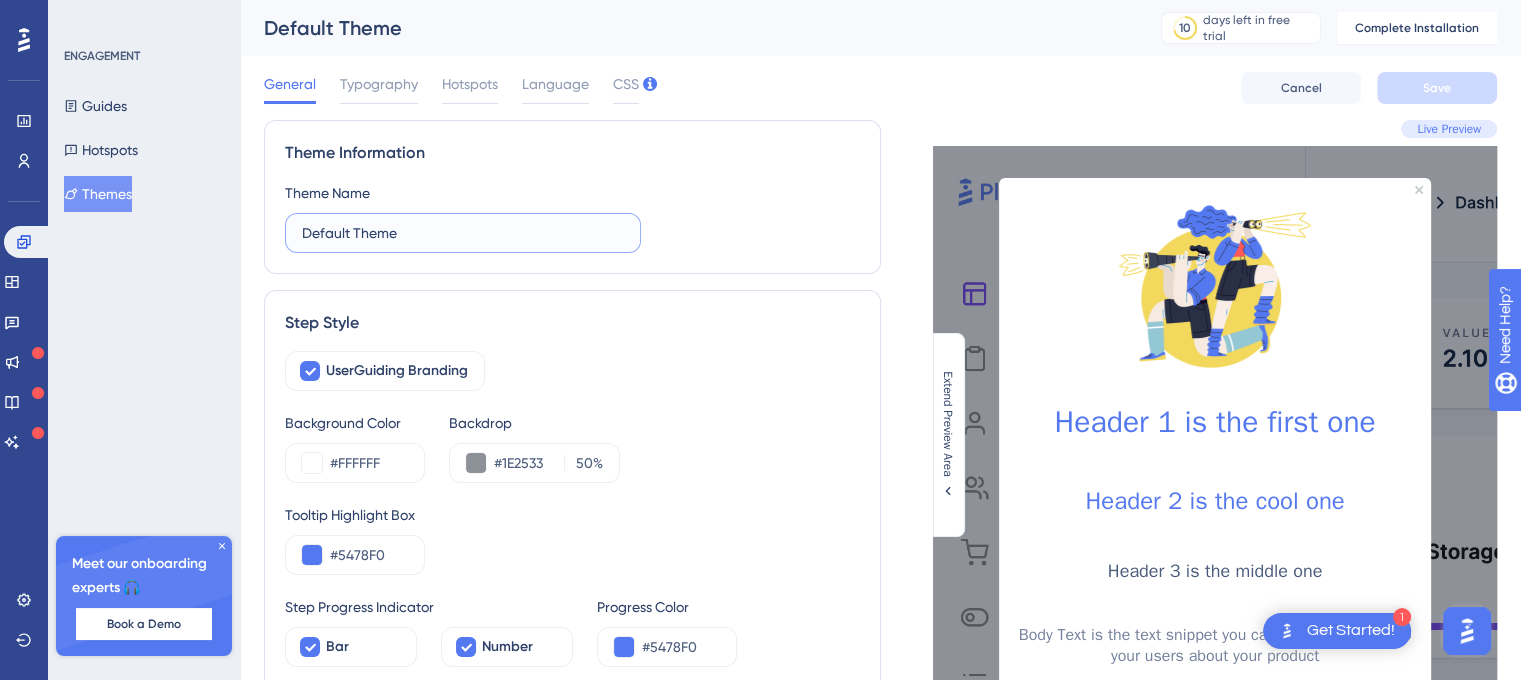 click on "Default Theme" at bounding box center [463, 233] 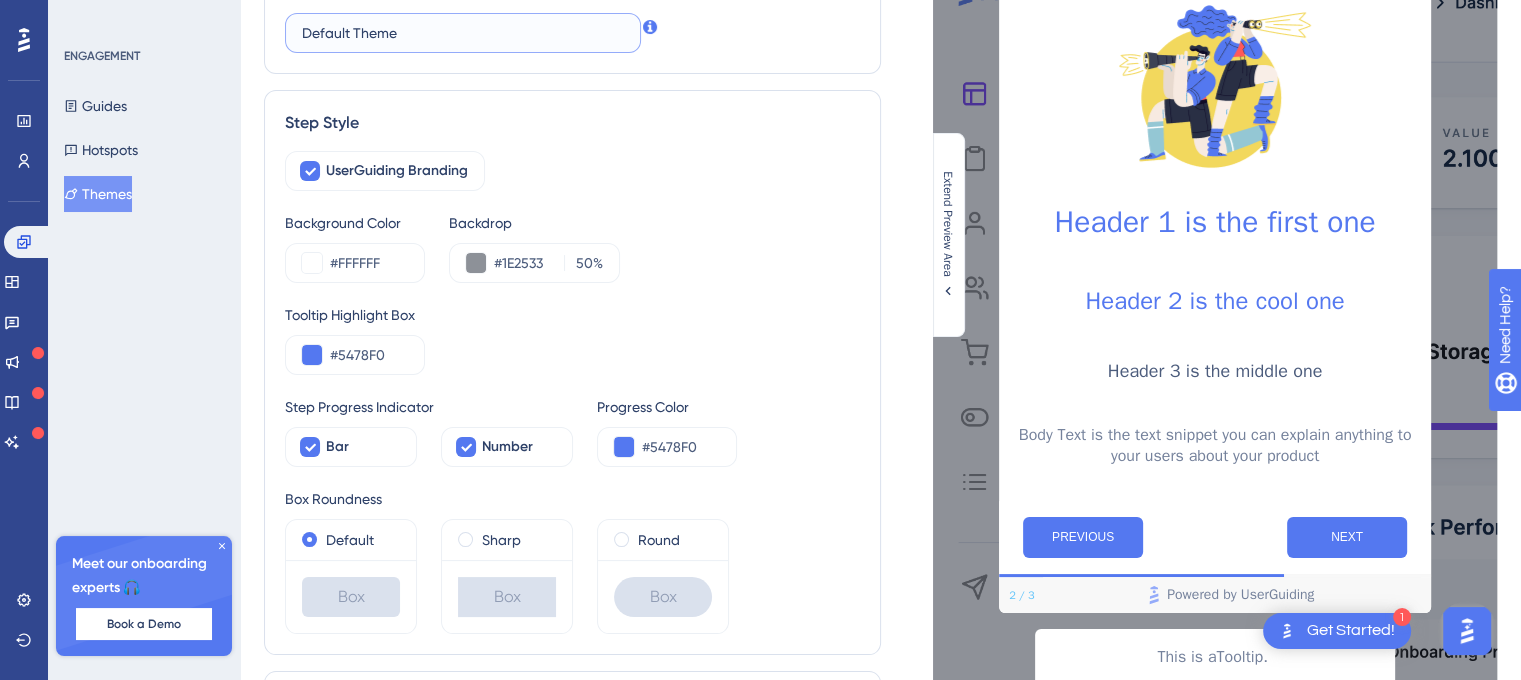 scroll, scrollTop: 0, scrollLeft: 0, axis: both 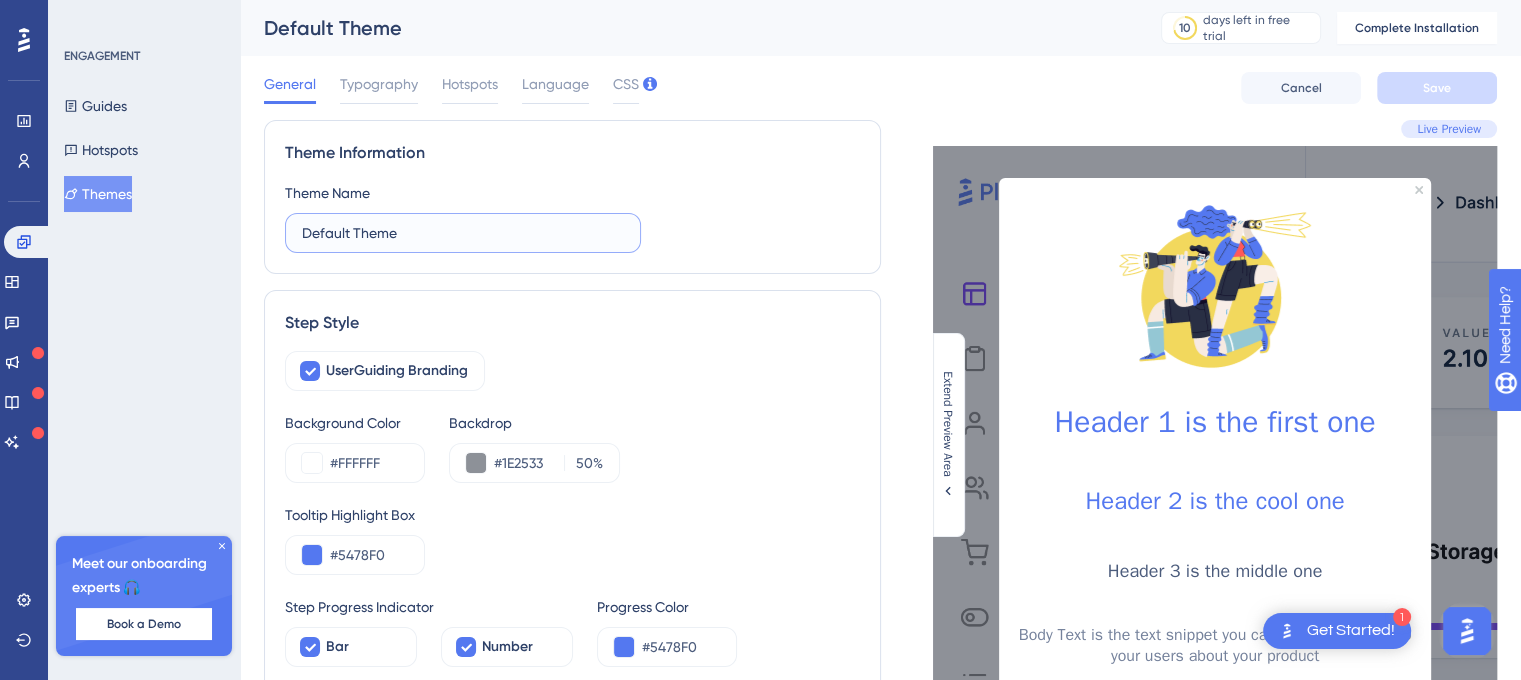 drag, startPoint x: 380, startPoint y: 235, endPoint x: 264, endPoint y: 235, distance: 116 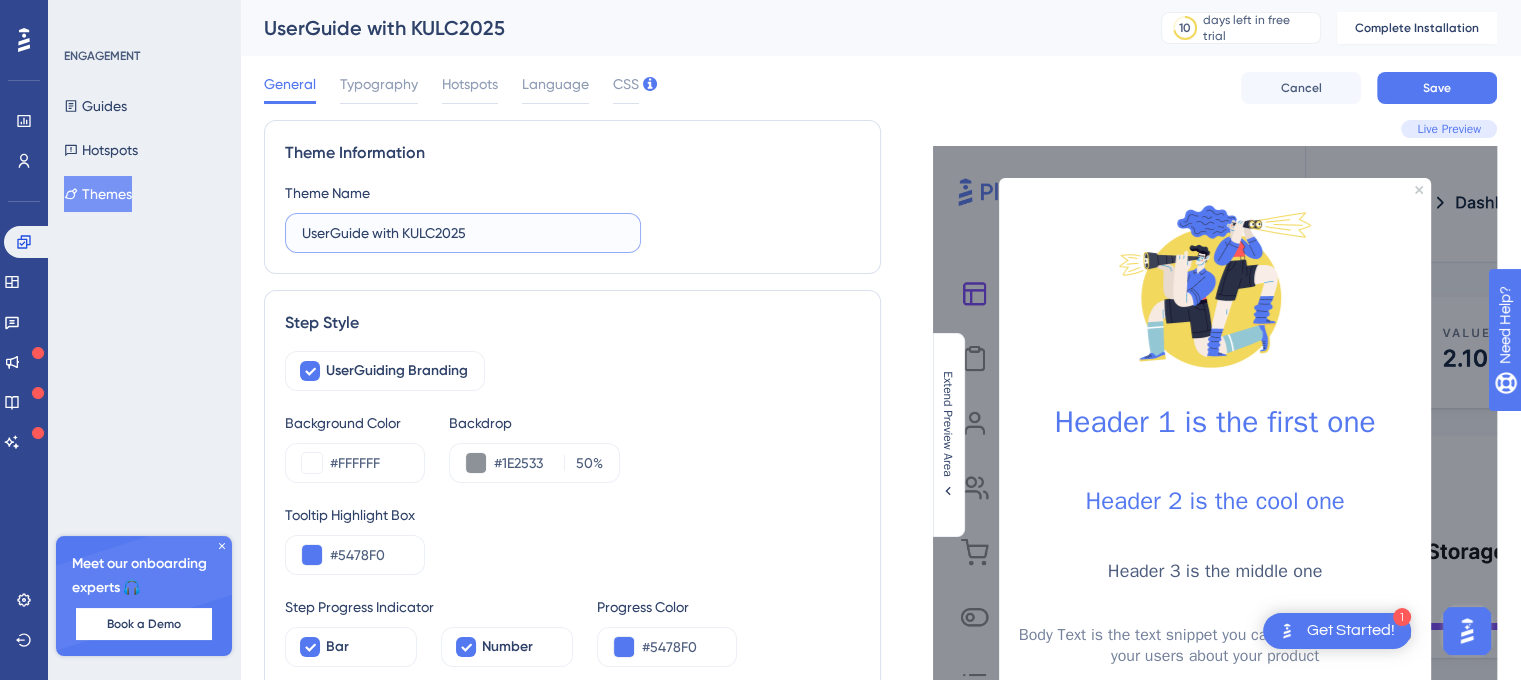 type on "UserGuide with KULC2025" 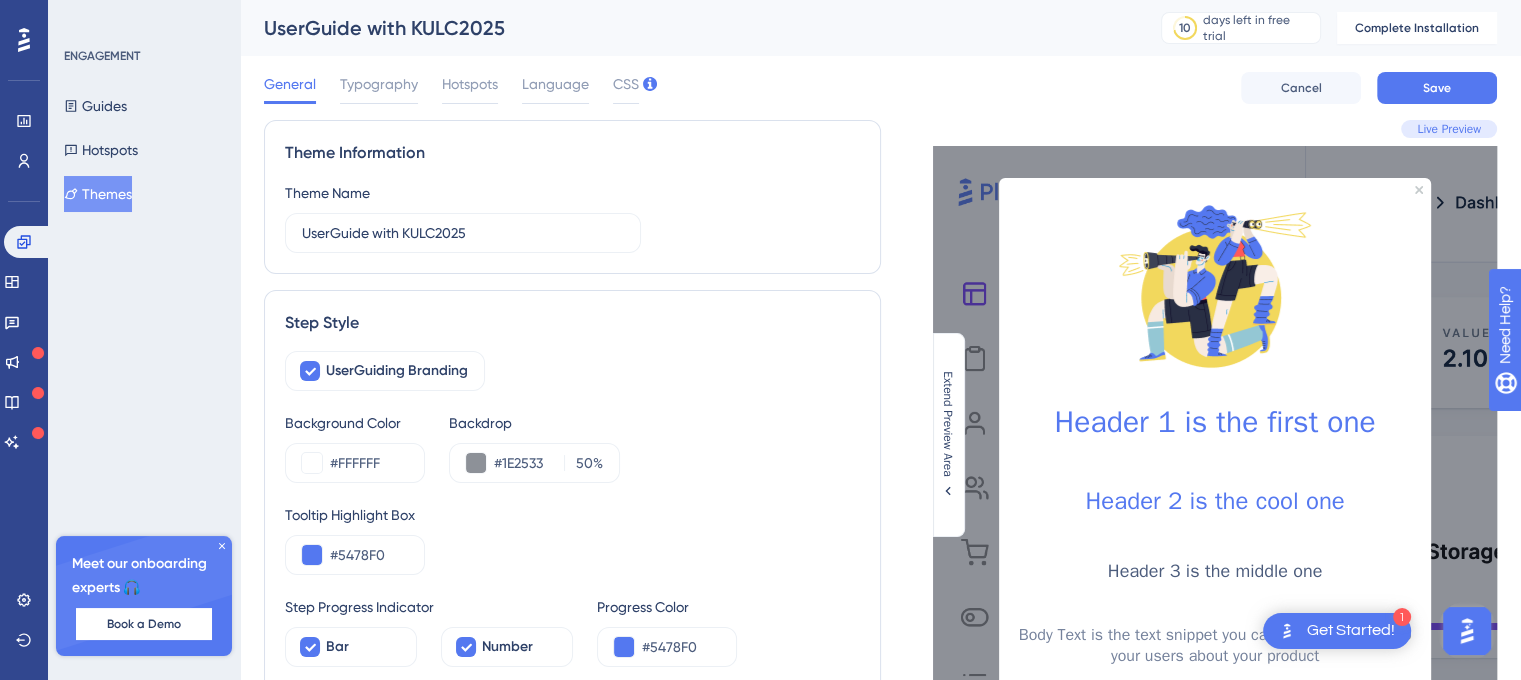 click on "Theme Name UserGuide with KULC2025" at bounding box center (572, 217) 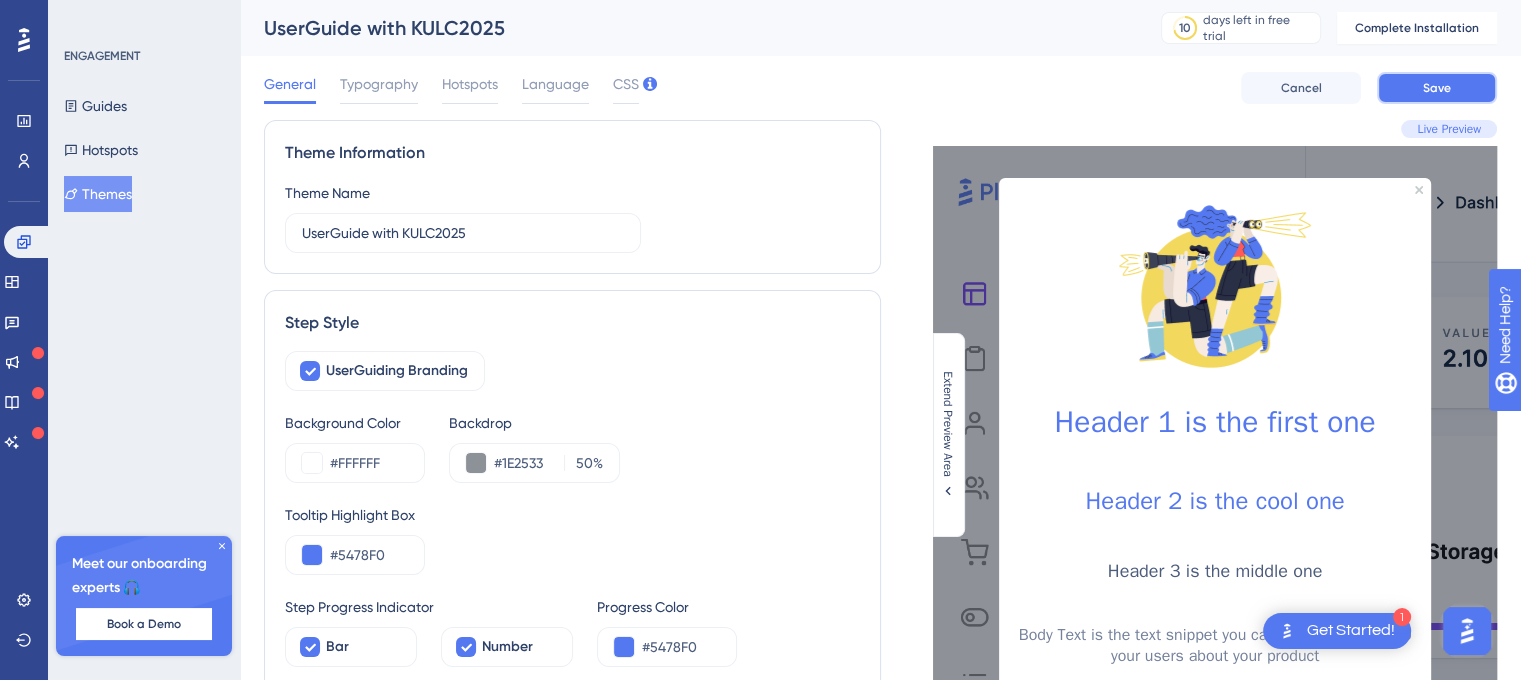 click on "Save" at bounding box center (1437, 88) 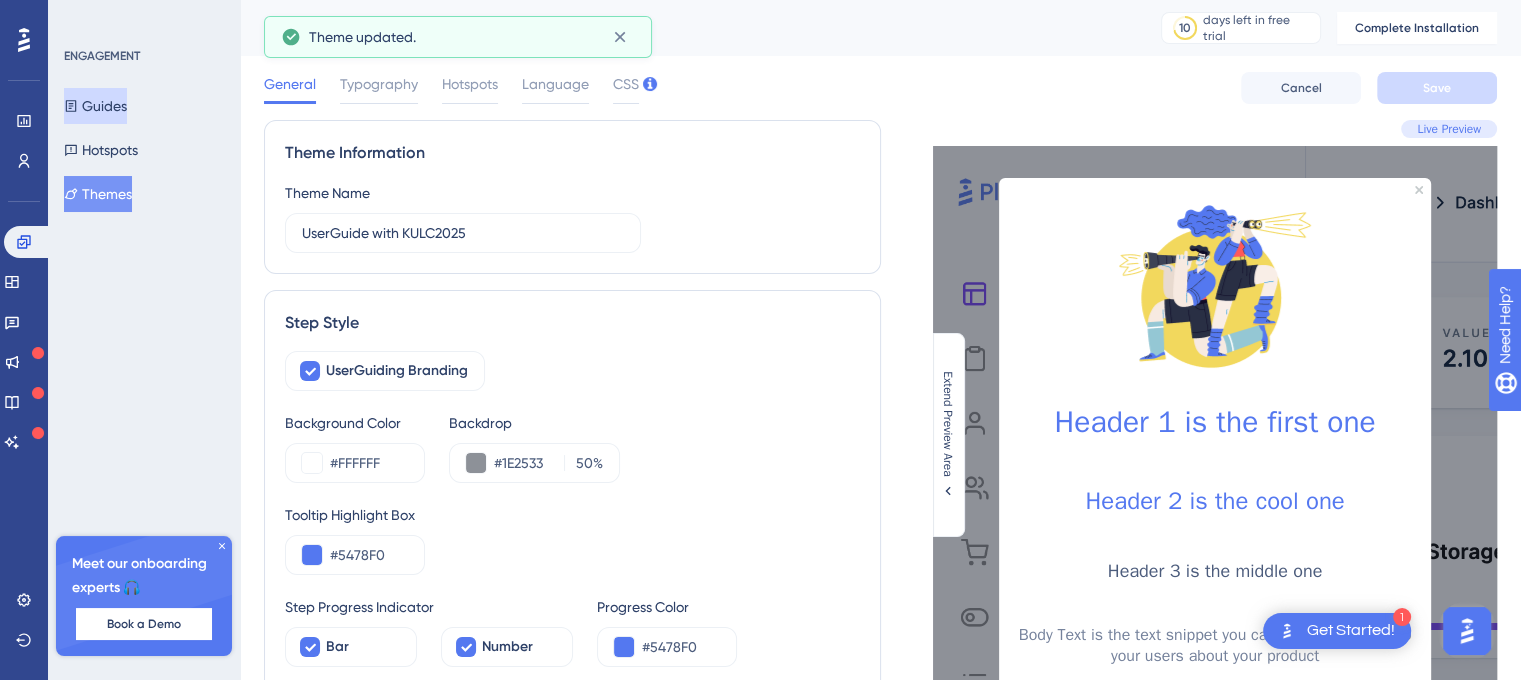 click on "Guides" at bounding box center (95, 106) 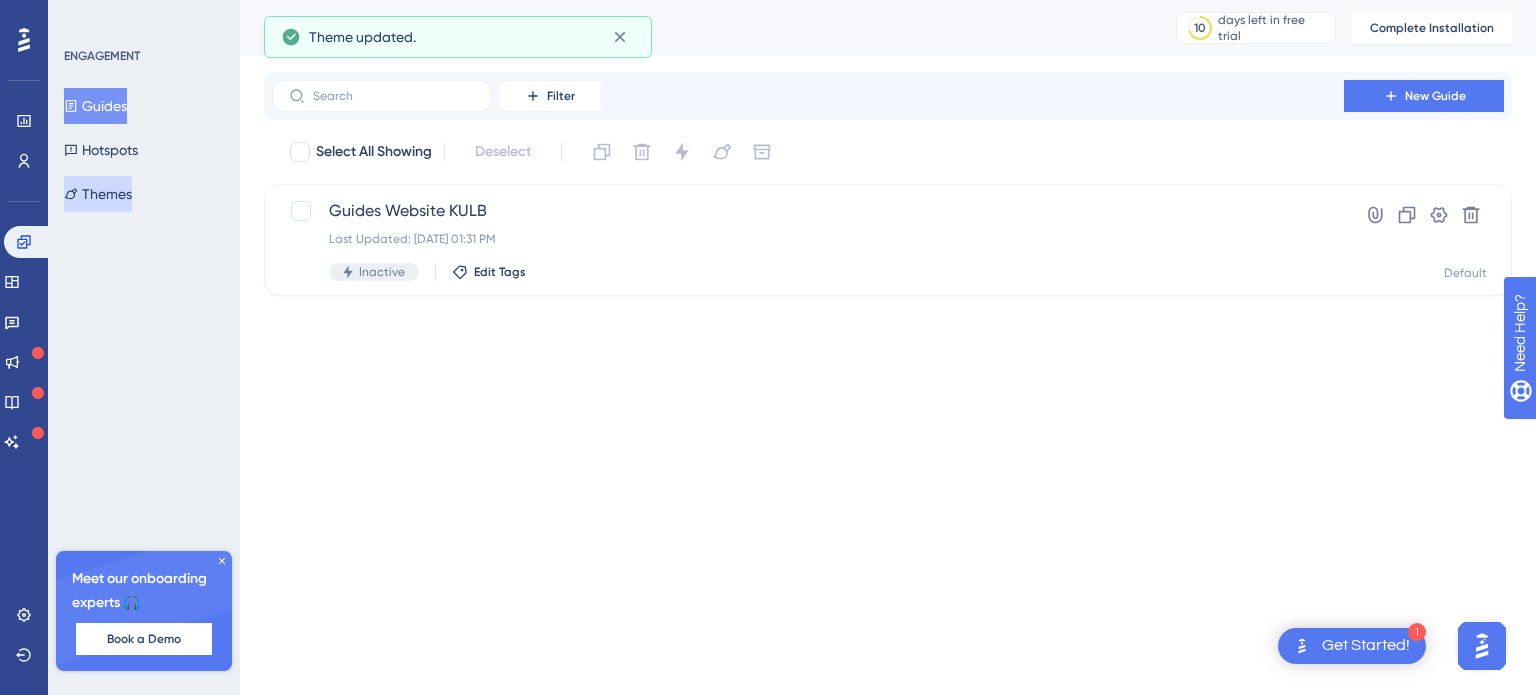 click on "Themes" at bounding box center (98, 194) 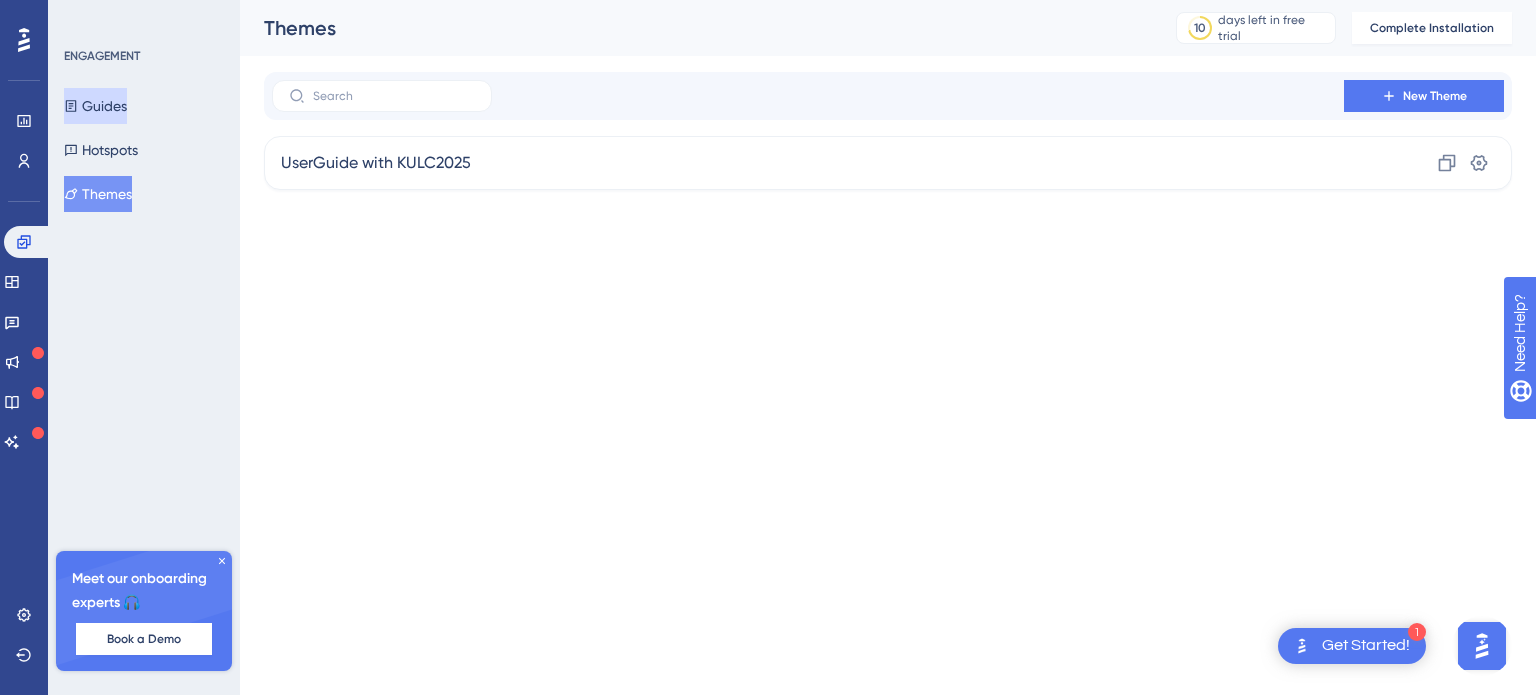 click on "Guides" at bounding box center [95, 106] 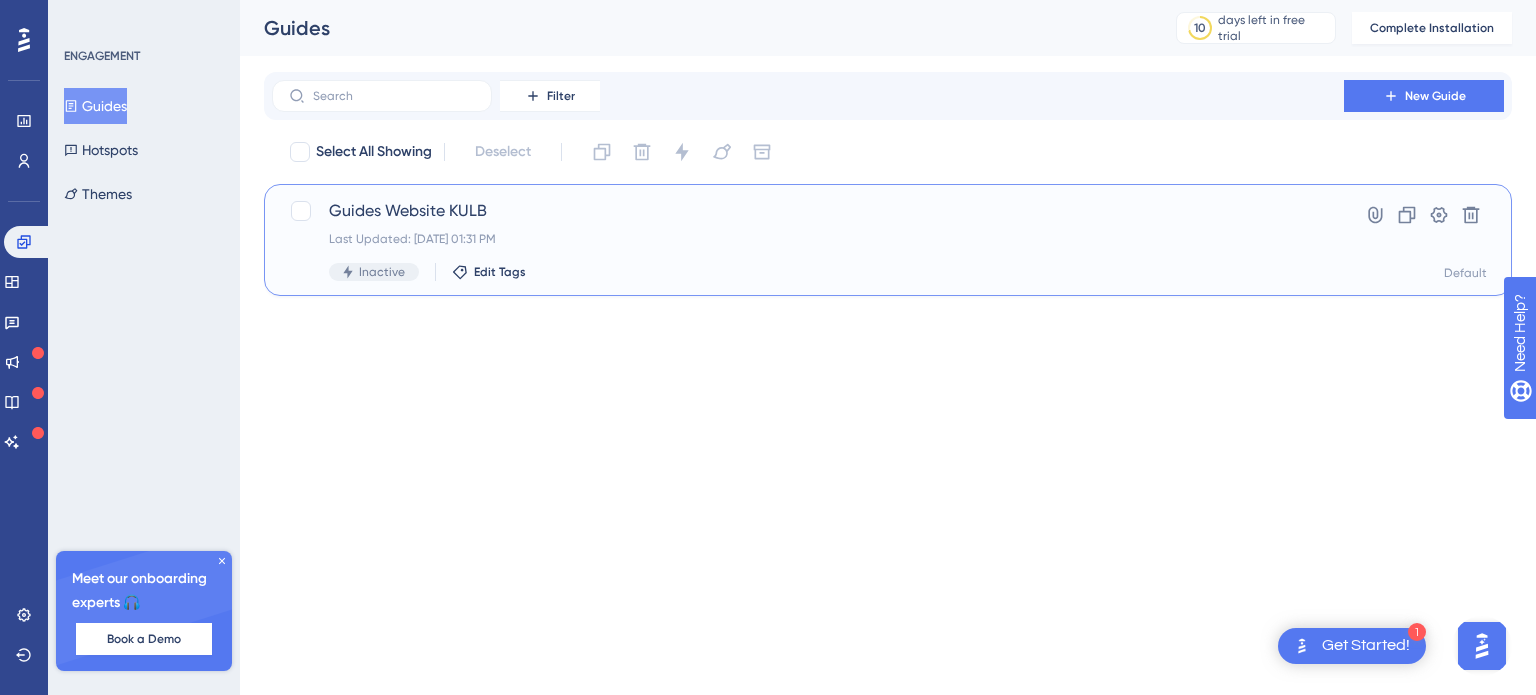 click on "Guides Website KULB" at bounding box center [808, 211] 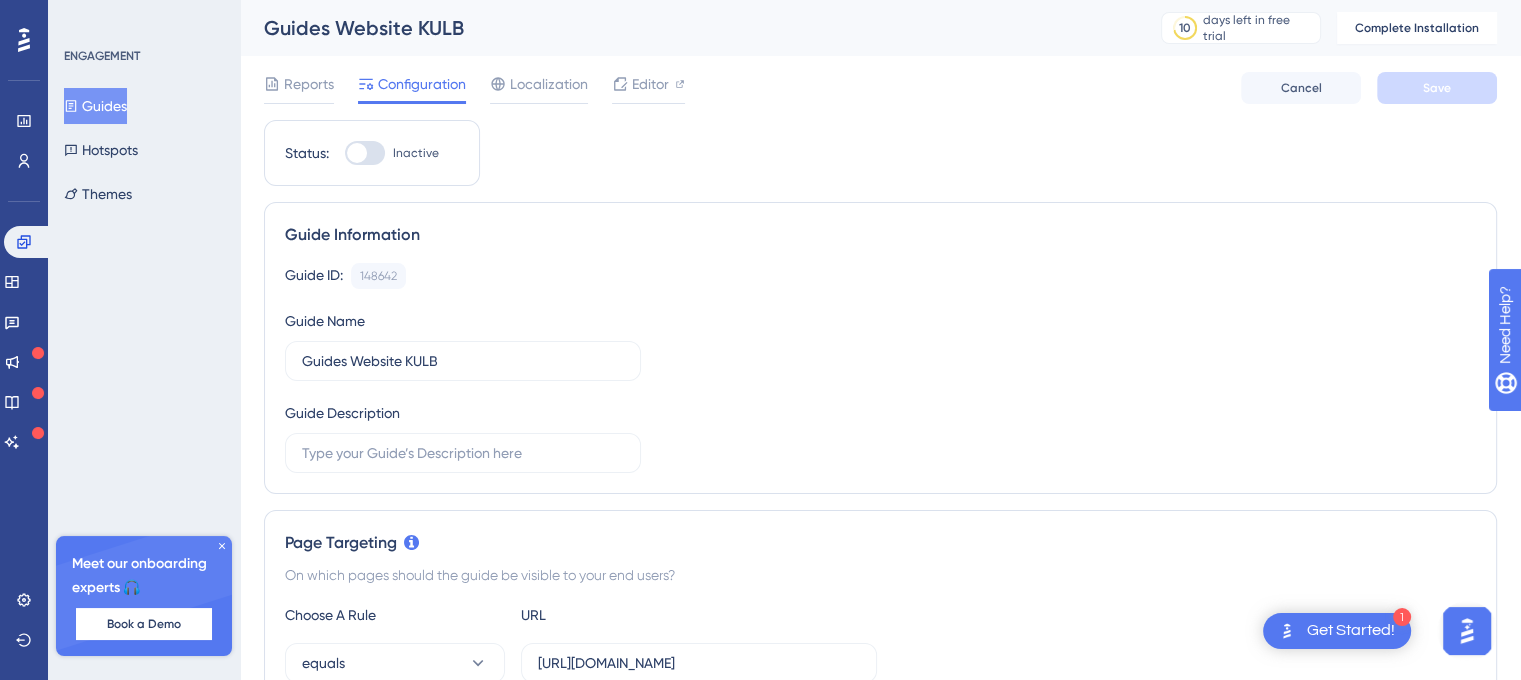 scroll, scrollTop: 300, scrollLeft: 0, axis: vertical 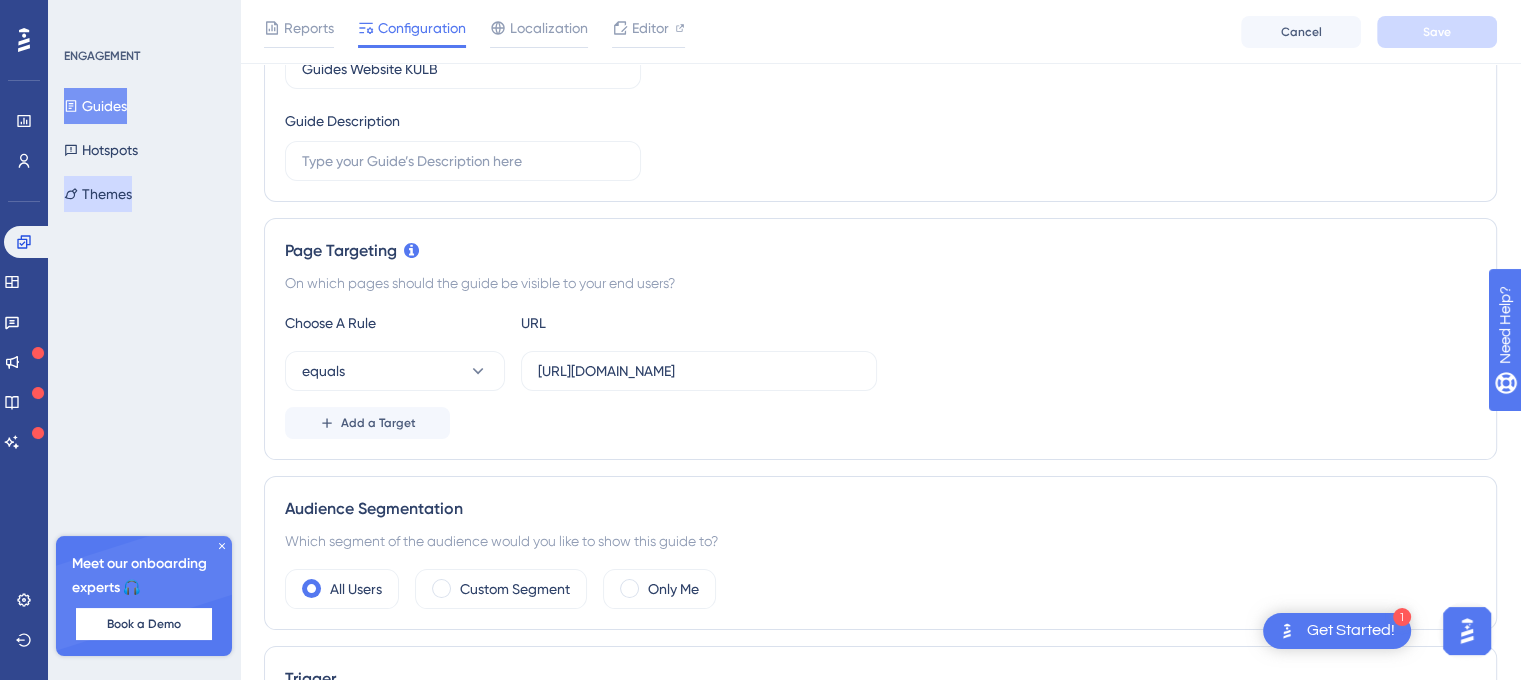 click on "Themes" at bounding box center [98, 194] 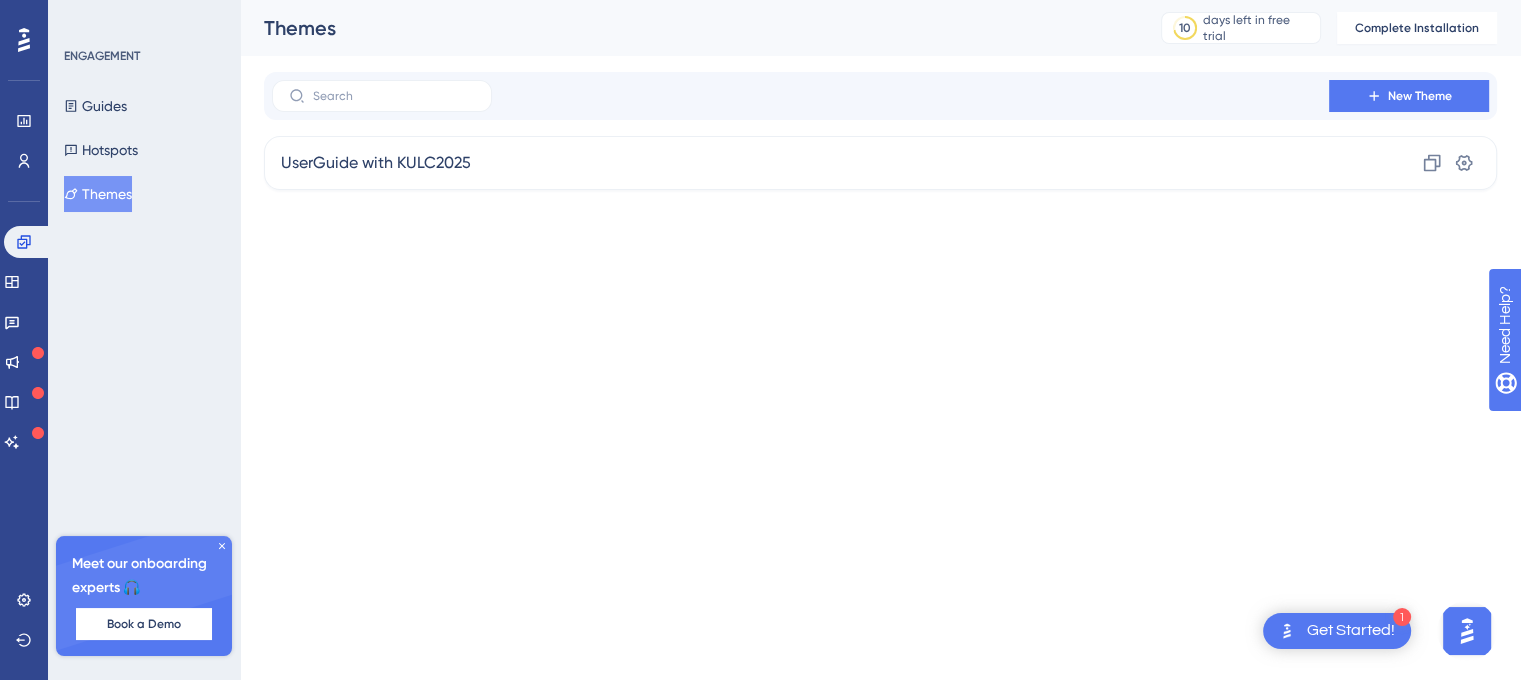 scroll, scrollTop: 0, scrollLeft: 0, axis: both 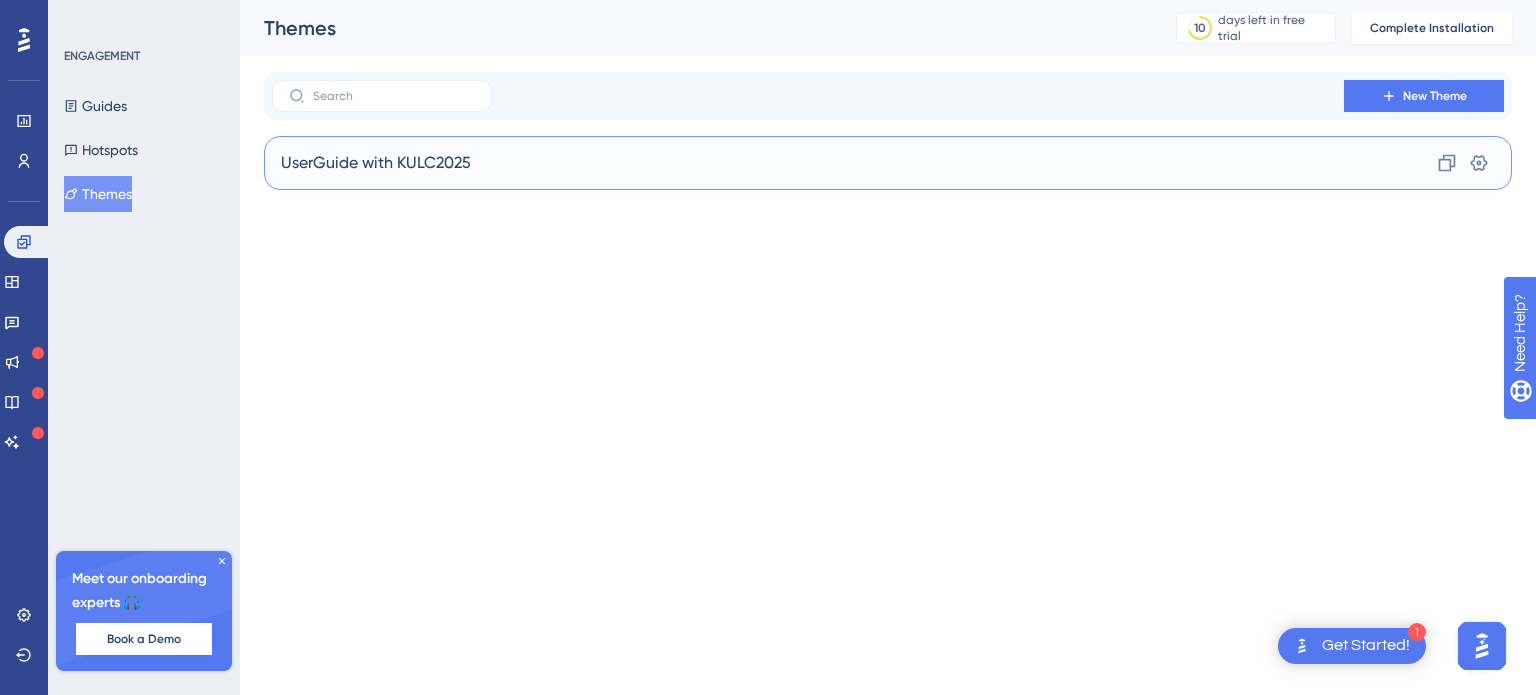click on "UserGuide with KULC2025" at bounding box center [376, 163] 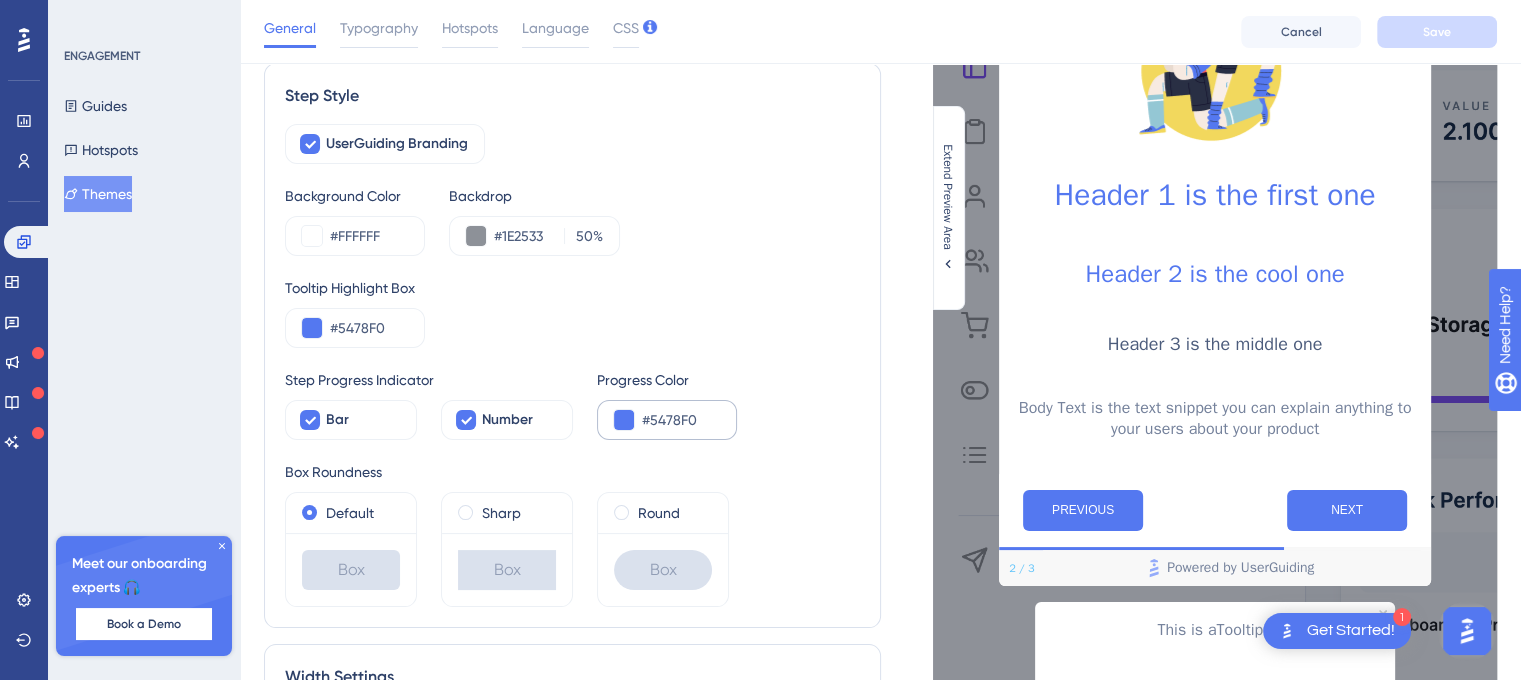 scroll, scrollTop: 200, scrollLeft: 0, axis: vertical 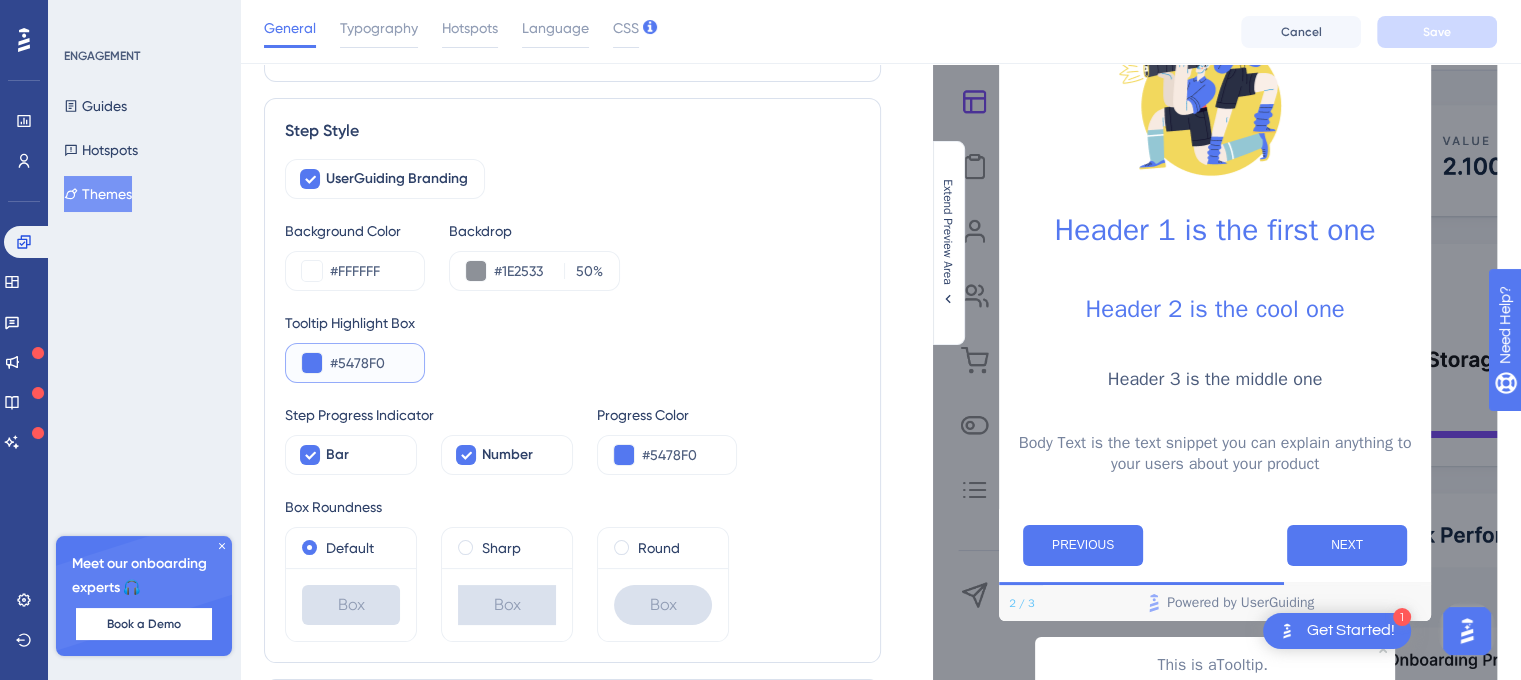 click at bounding box center (312, 363) 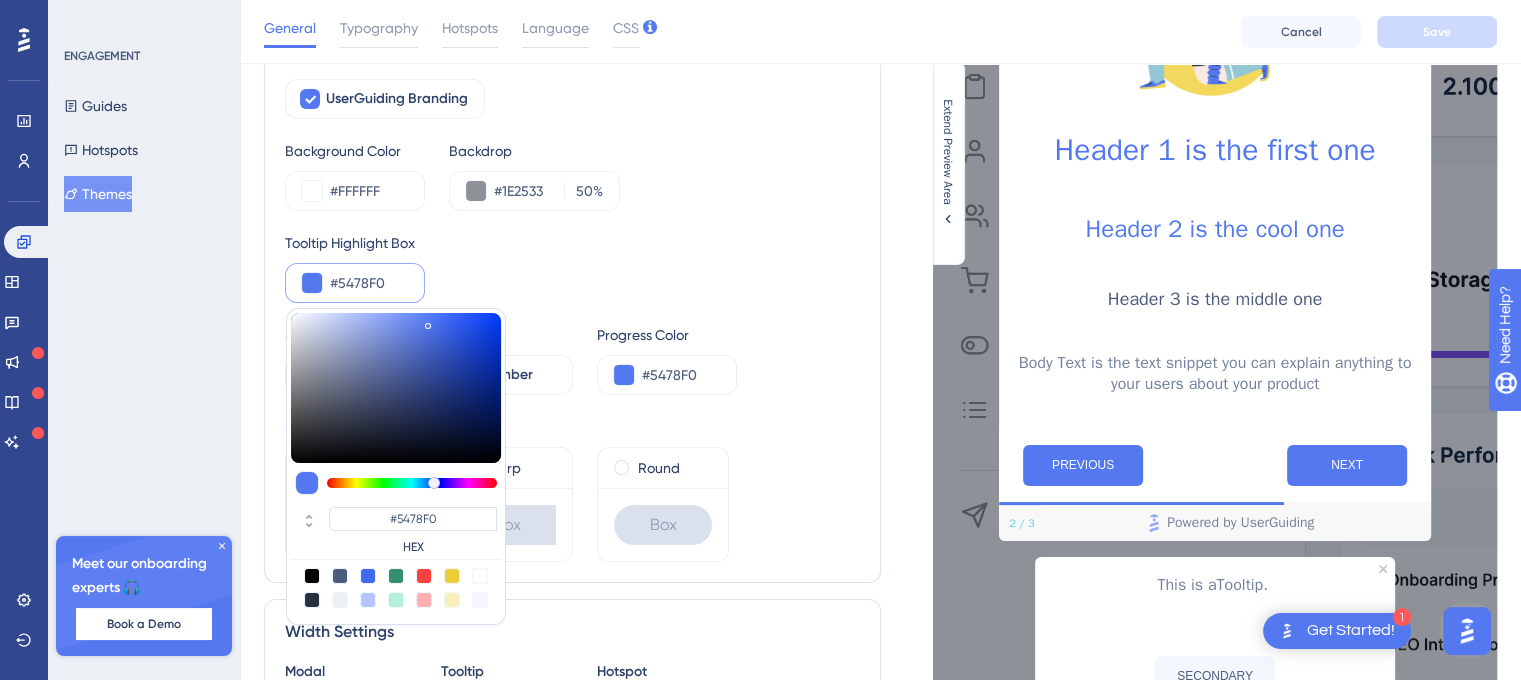 scroll, scrollTop: 300, scrollLeft: 0, axis: vertical 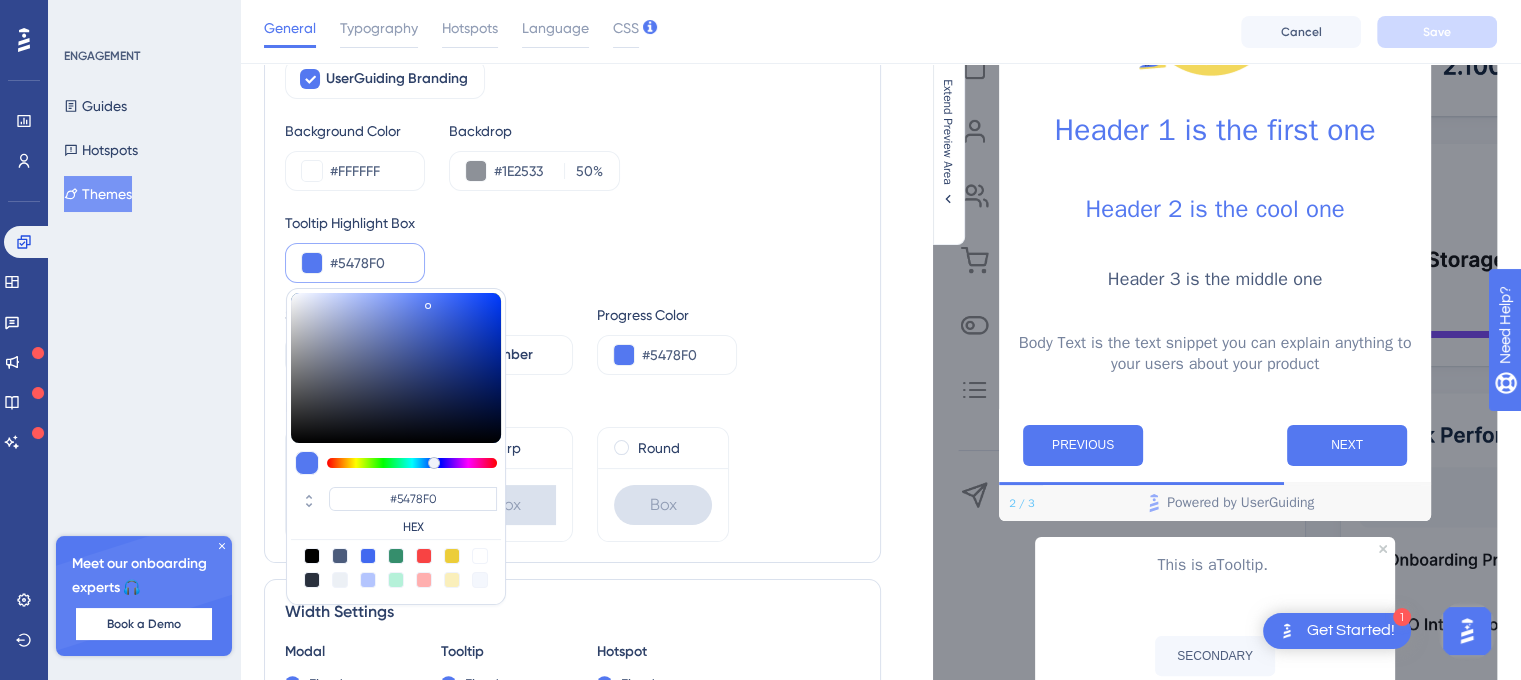 click at bounding box center [396, 556] 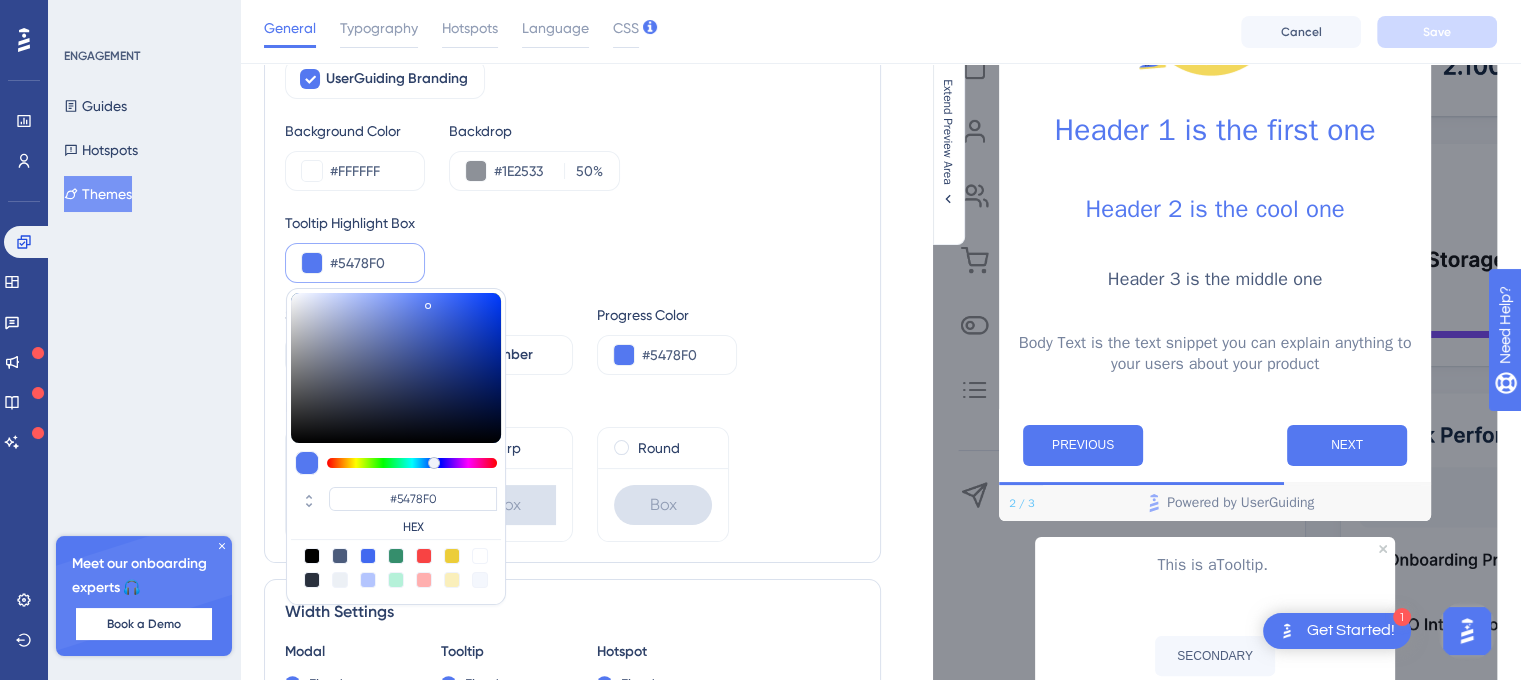 type on "#358e6c" 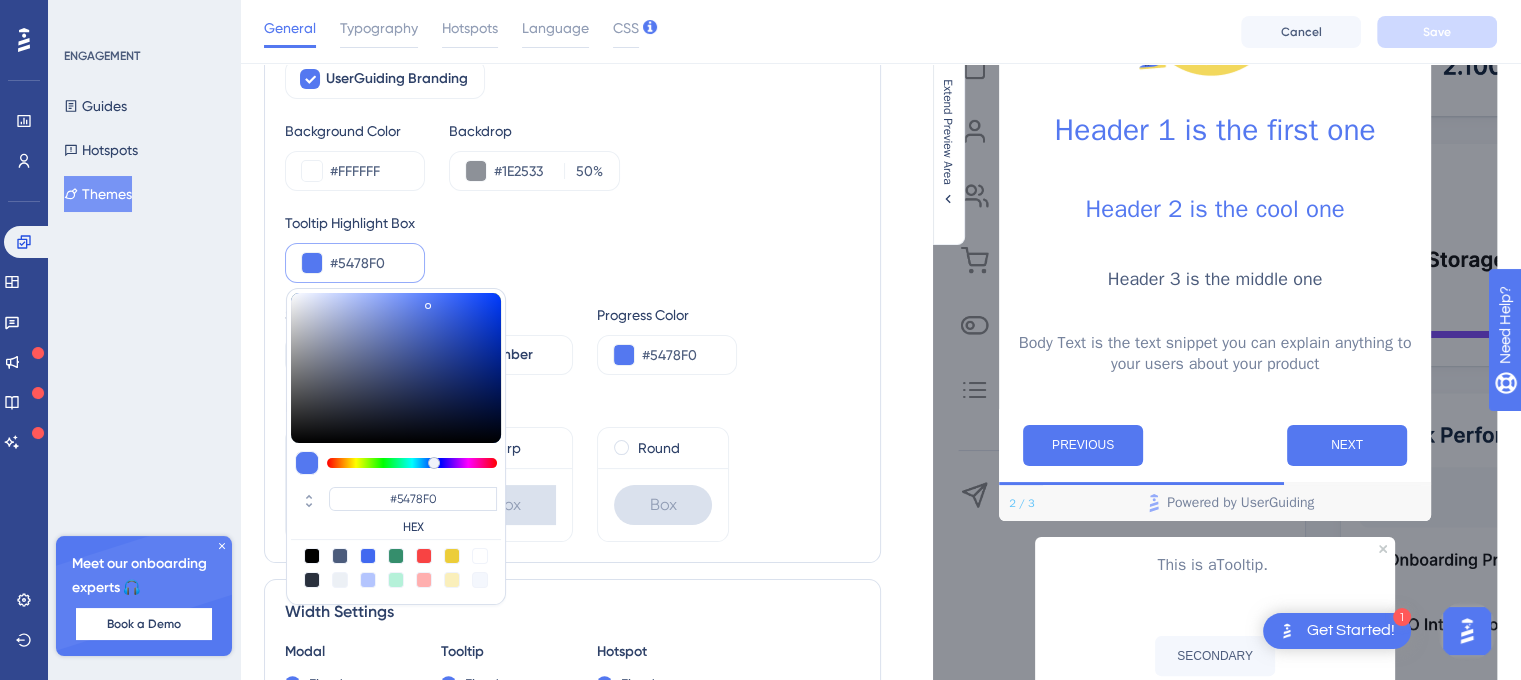 type on "#358E6C" 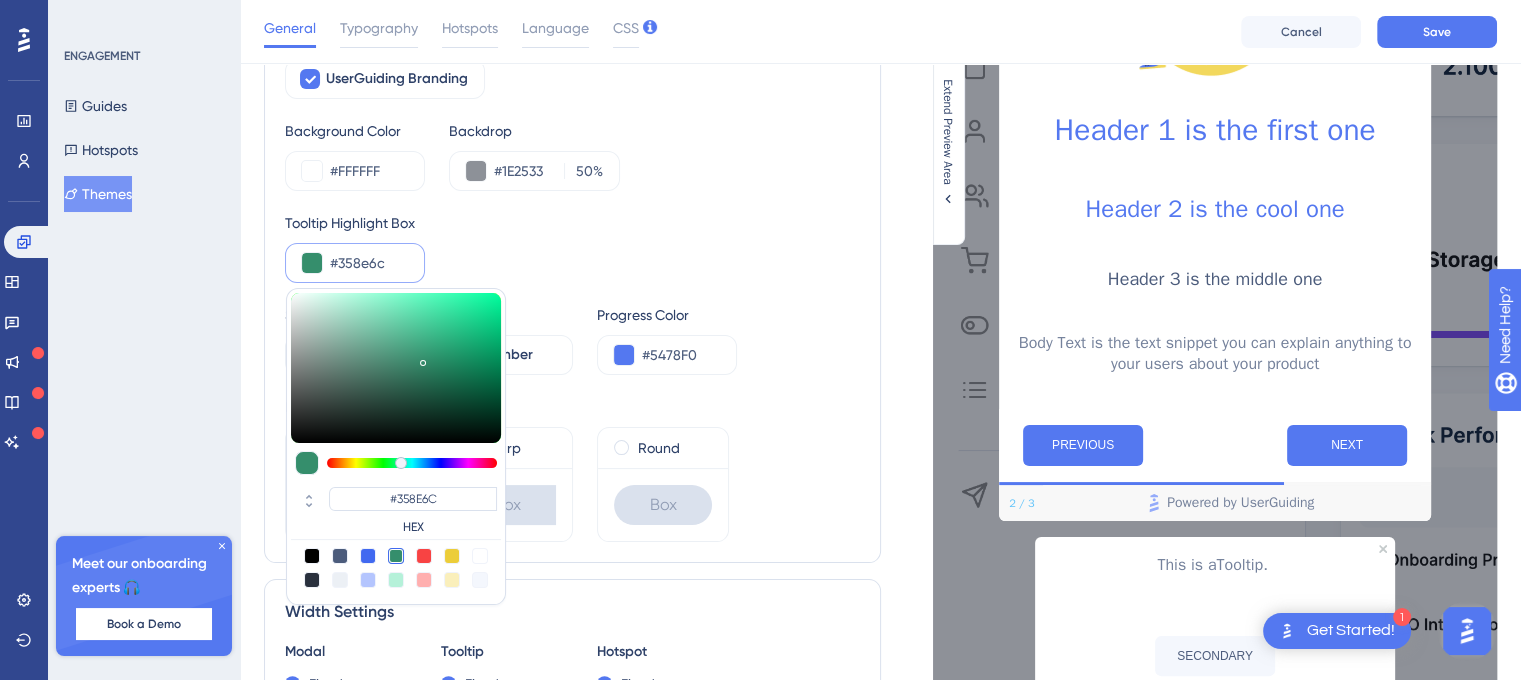 drag, startPoint x: 392, startPoint y: 268, endPoint x: 244, endPoint y: 259, distance: 148.27339 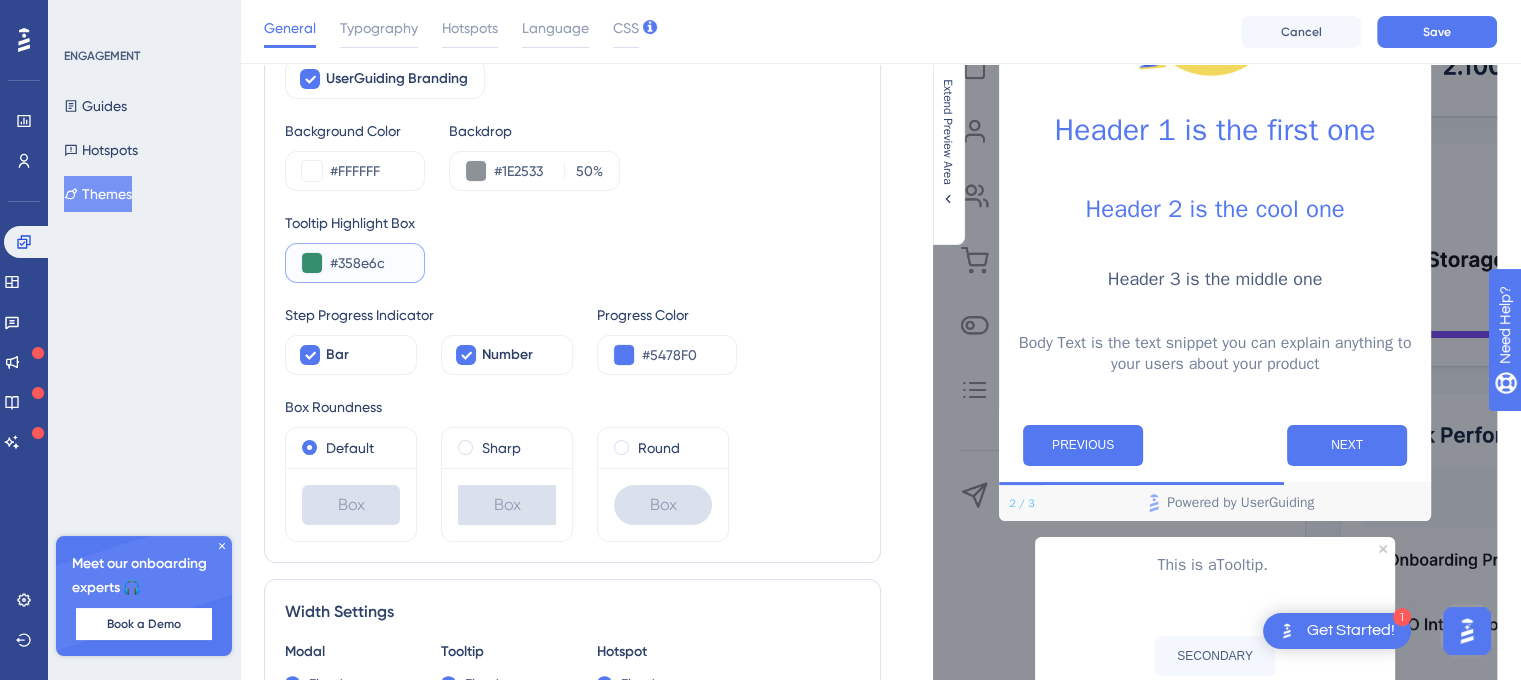 paste on "0D8C75" 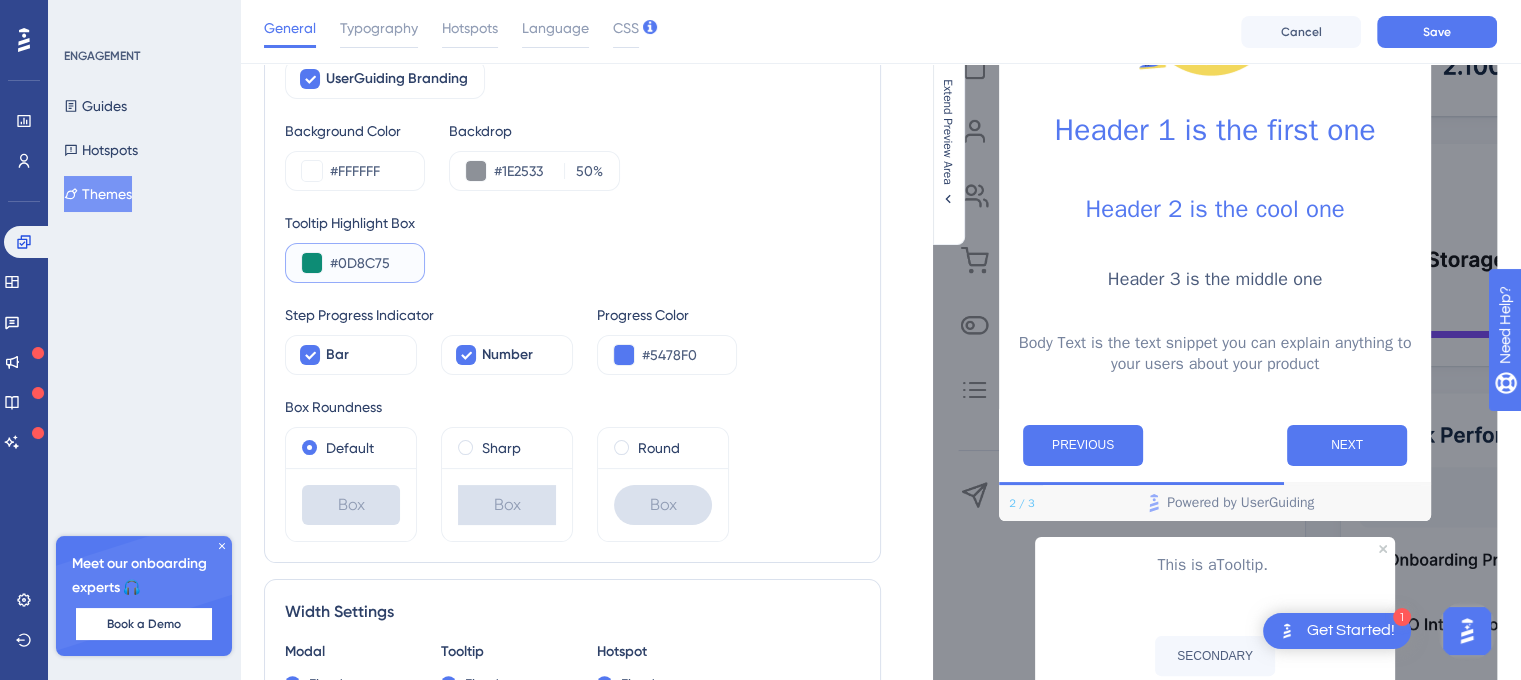 type on "#0D8C75" 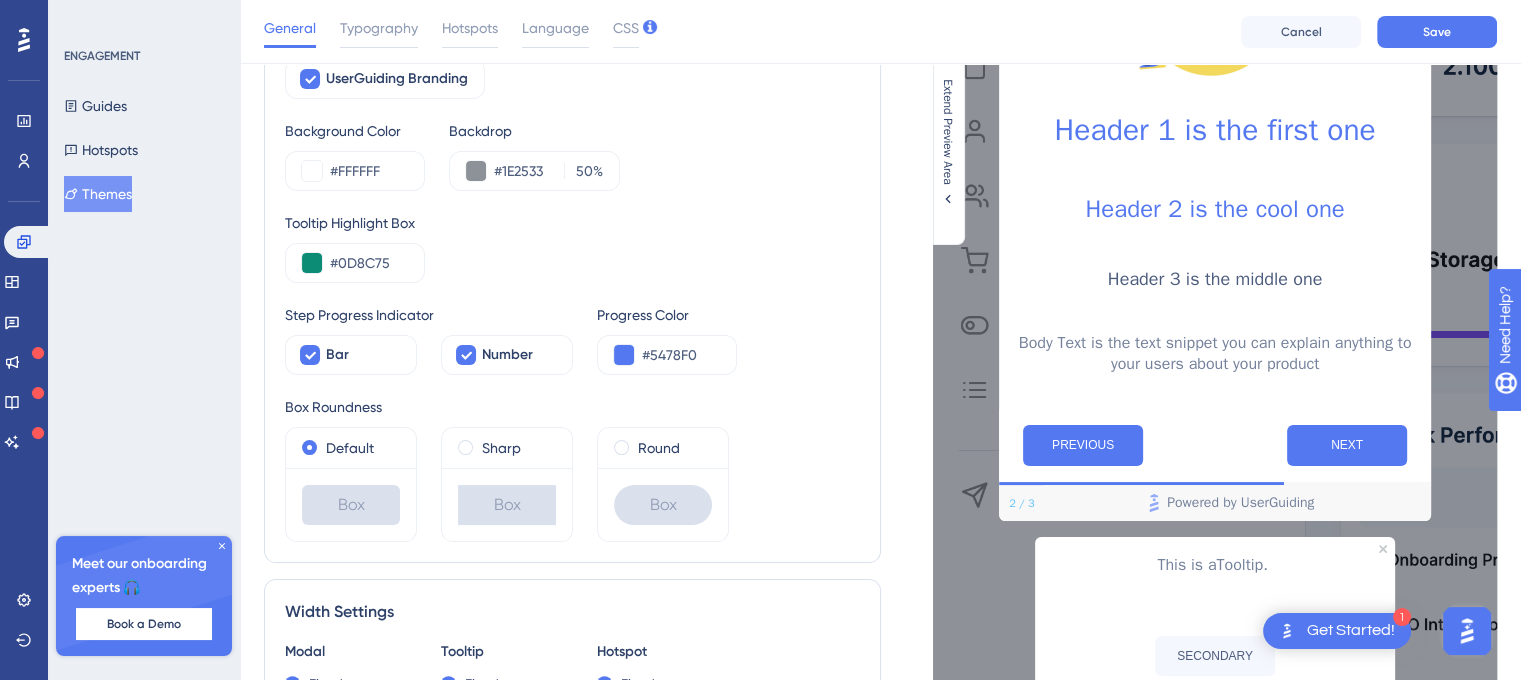 click on "Tooltip Highlight Box #0D8C75" at bounding box center (572, 247) 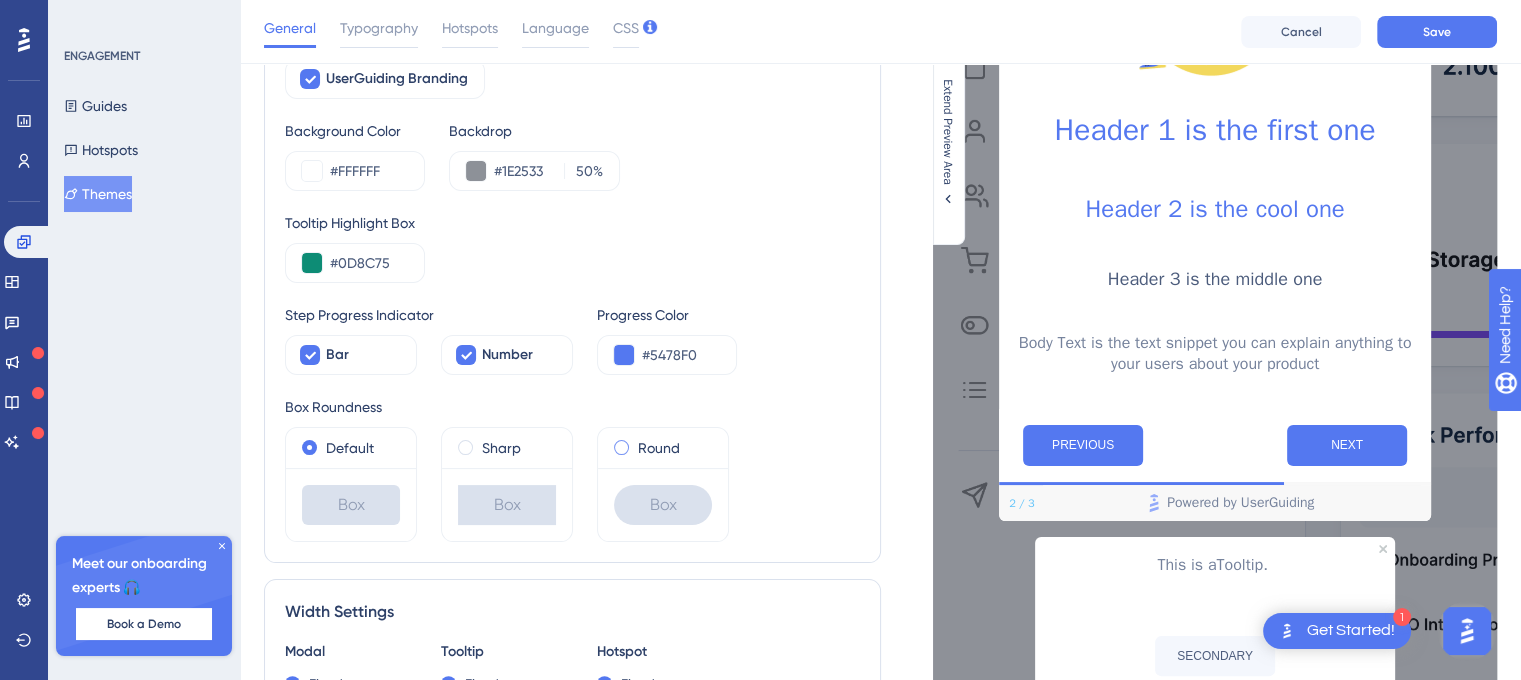 click on "Round" at bounding box center [659, 448] 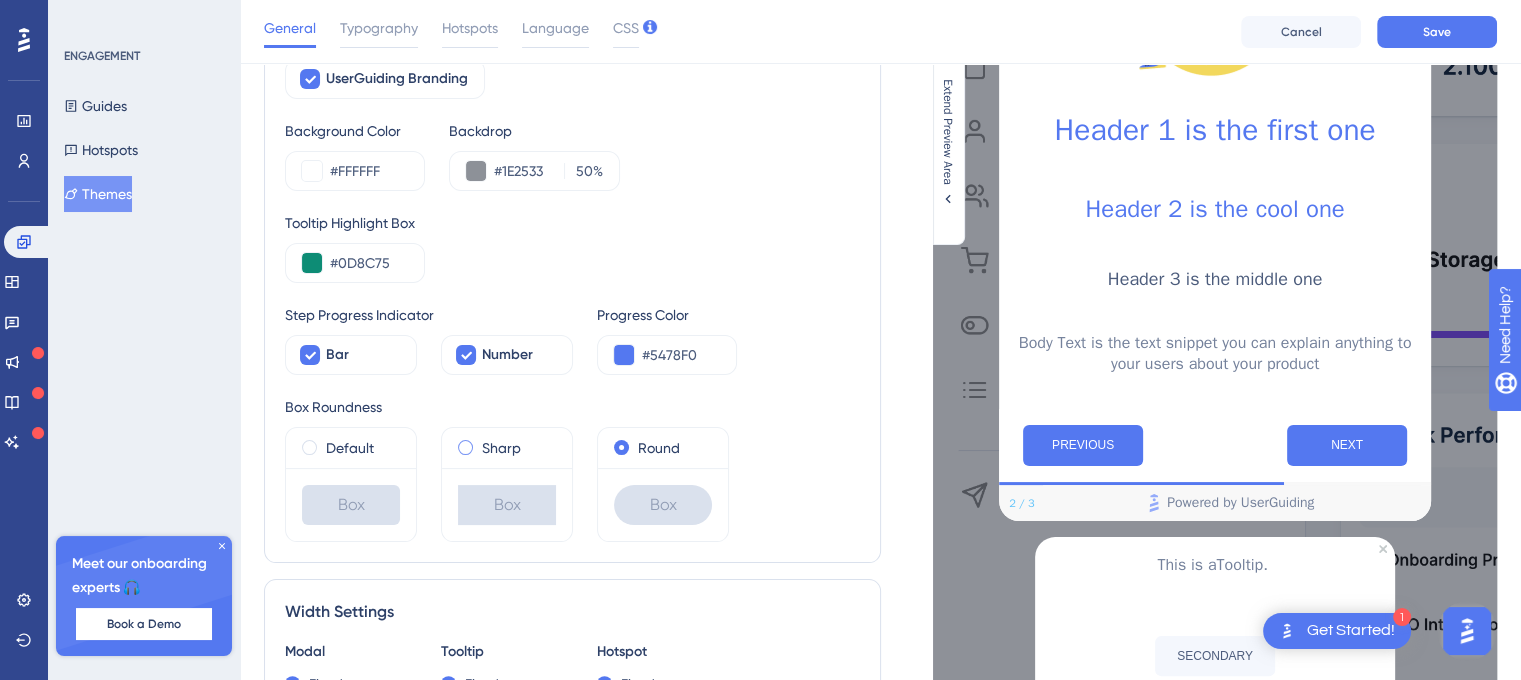 click on "Sharp" at bounding box center (501, 448) 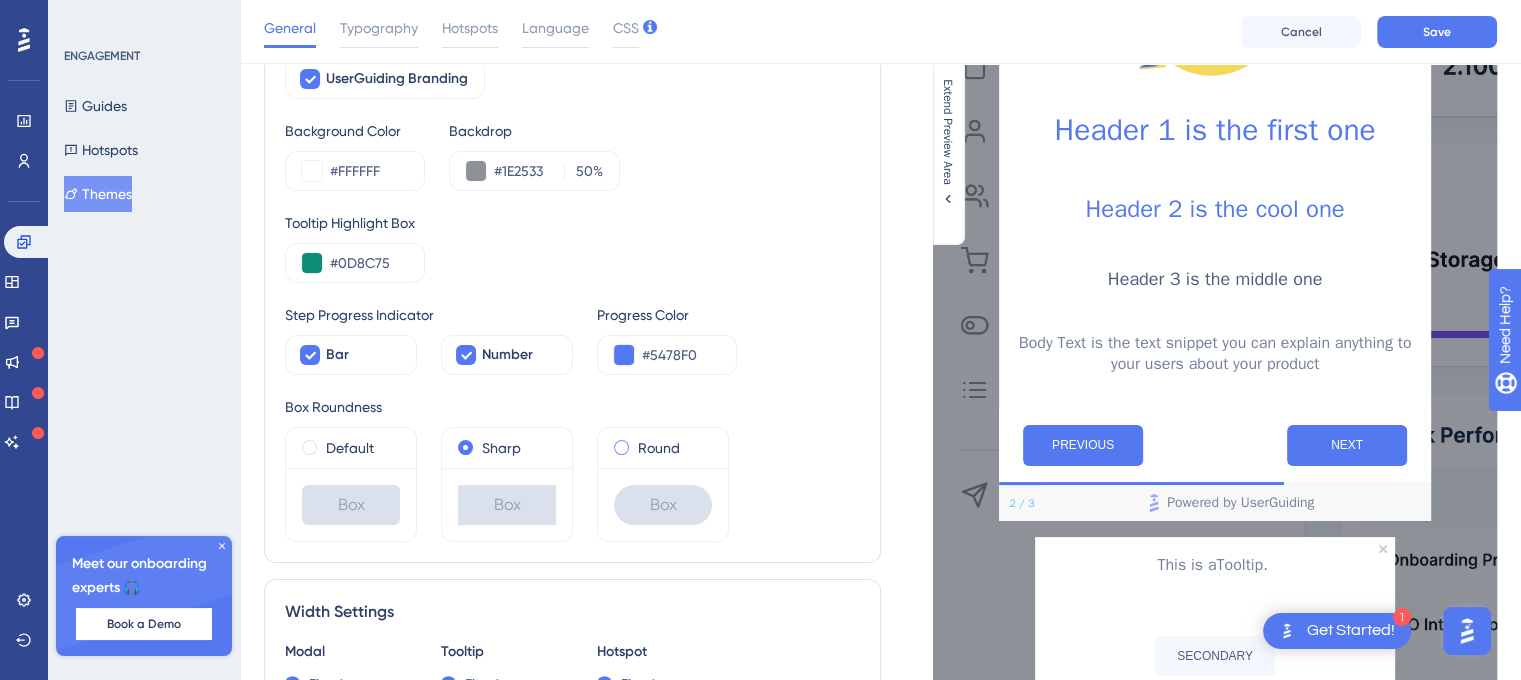 click on "Round" at bounding box center (659, 448) 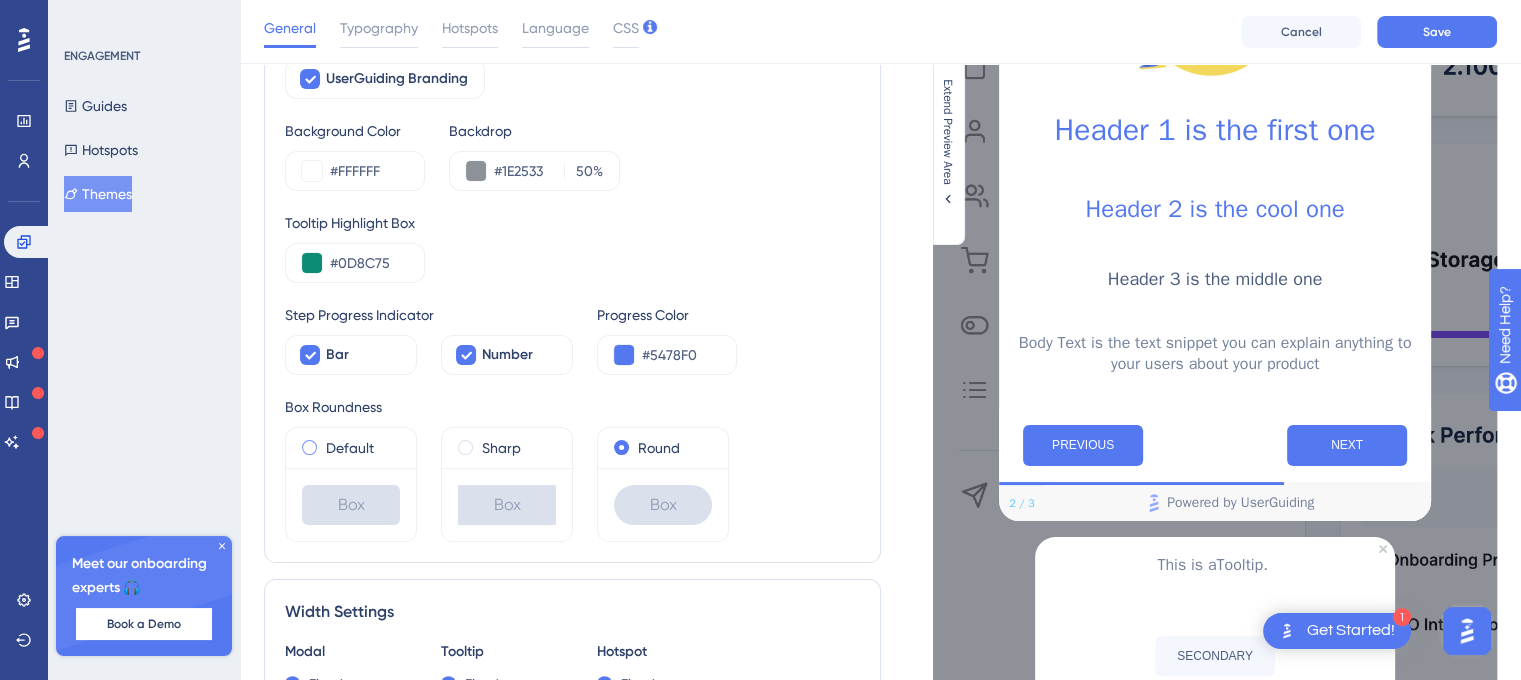 click on "Default" at bounding box center (350, 448) 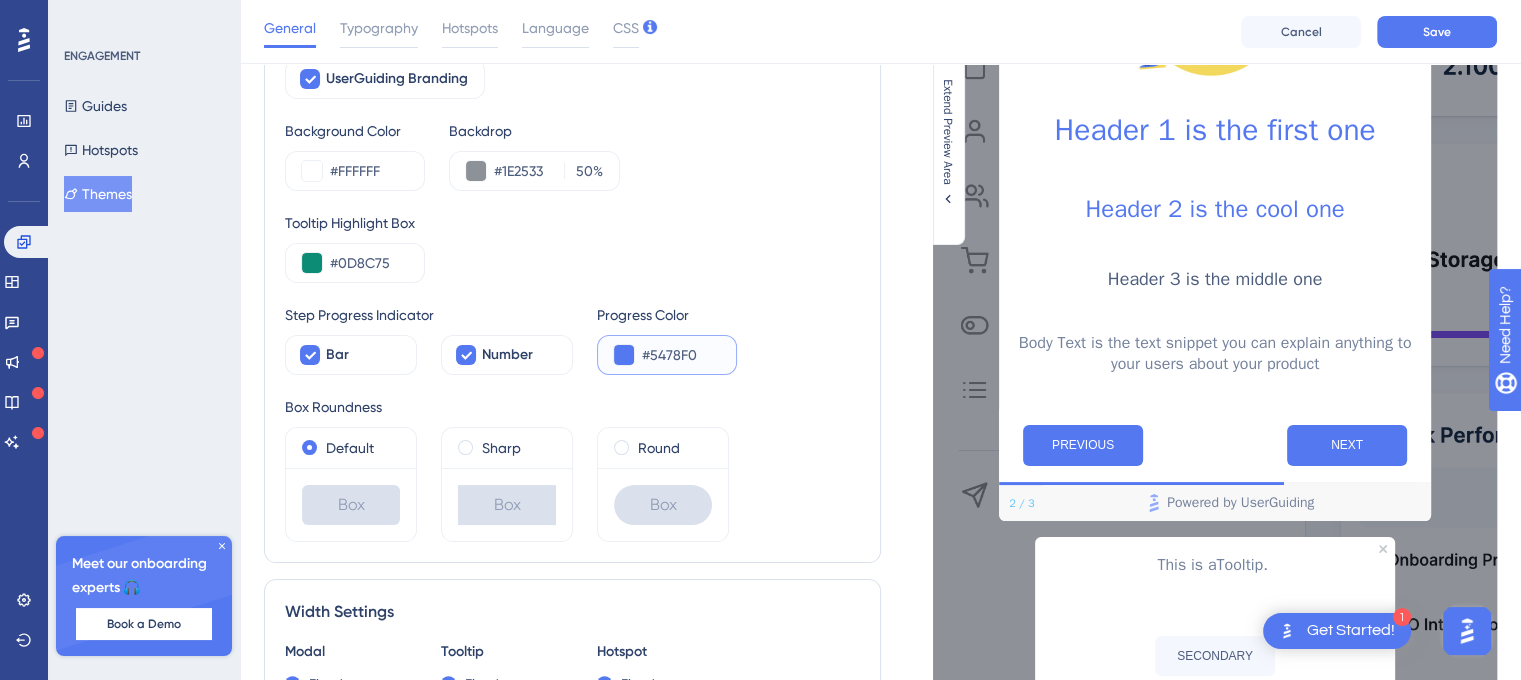 click on "#5478F0" at bounding box center (681, 355) 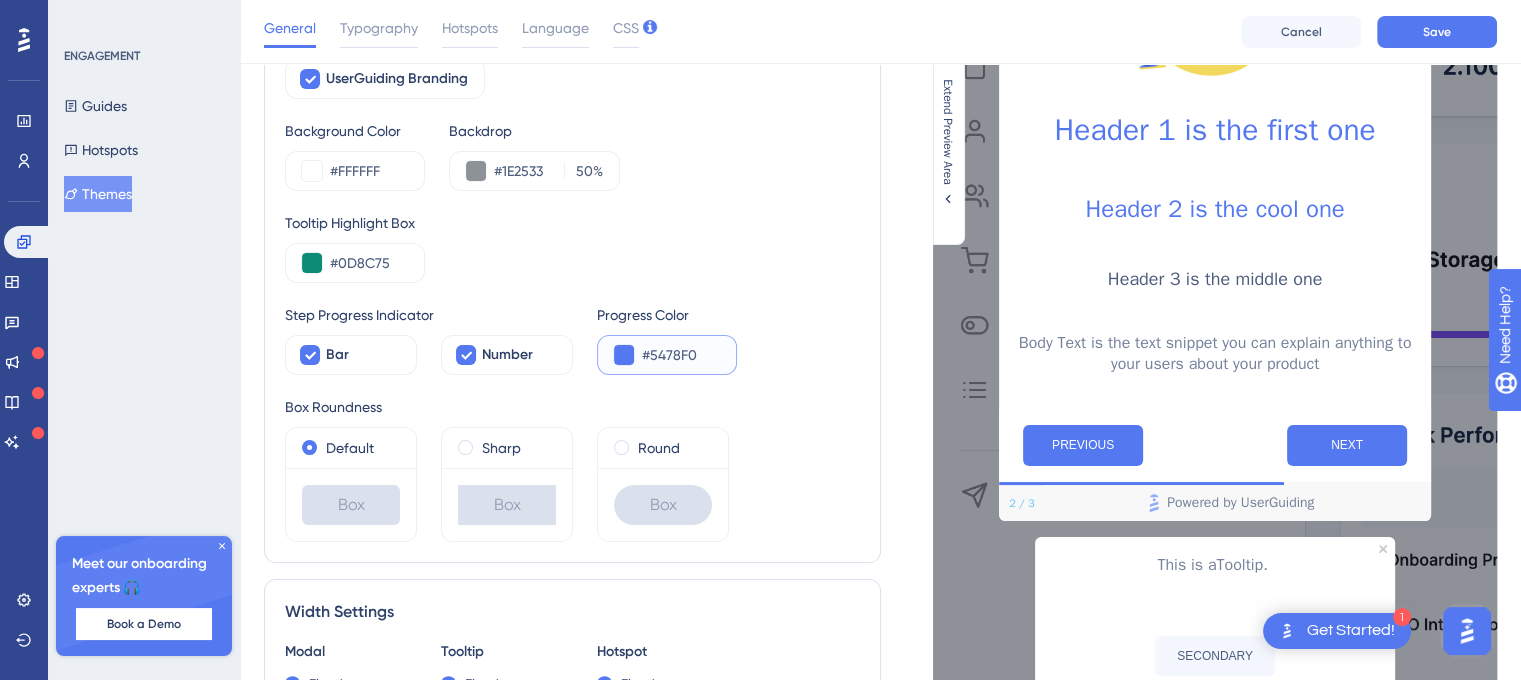 drag, startPoint x: 704, startPoint y: 355, endPoint x: 651, endPoint y: 352, distance: 53.08484 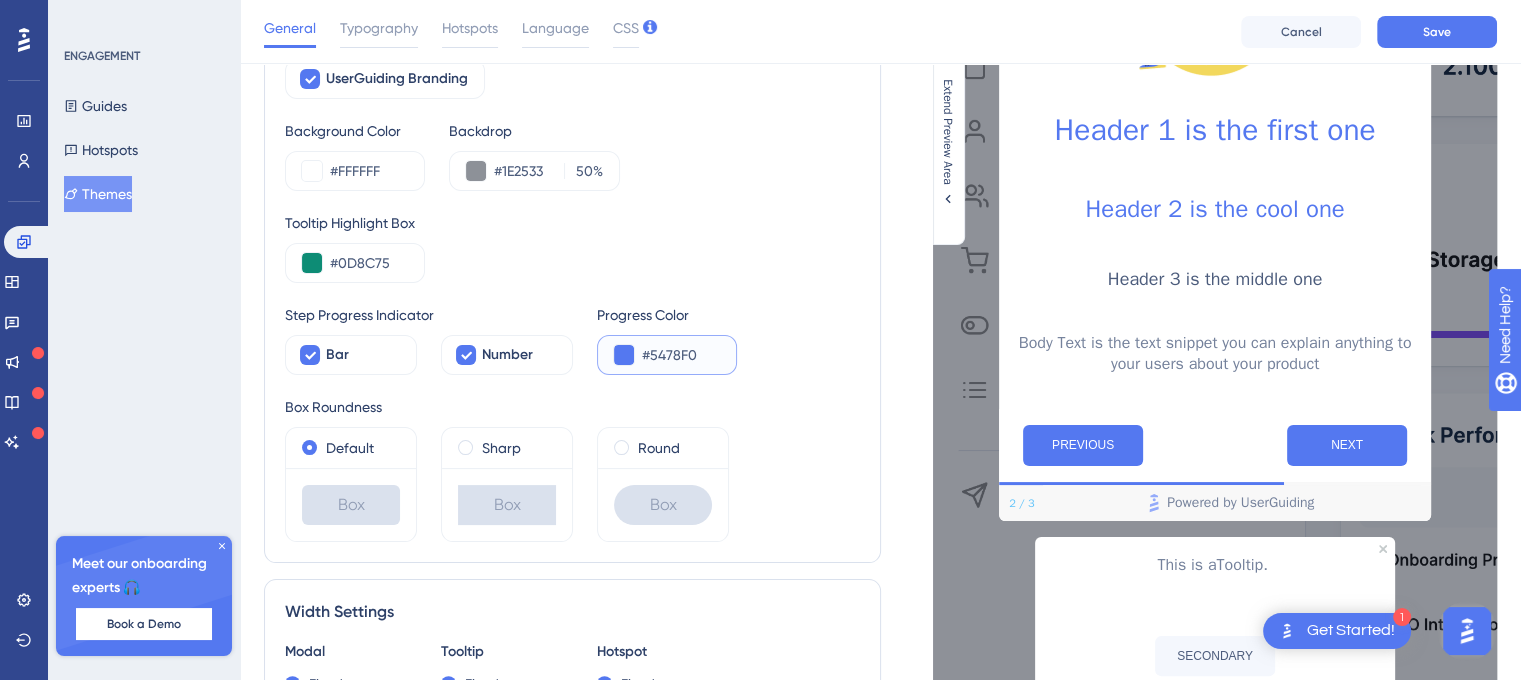 paste on "0D8C75" 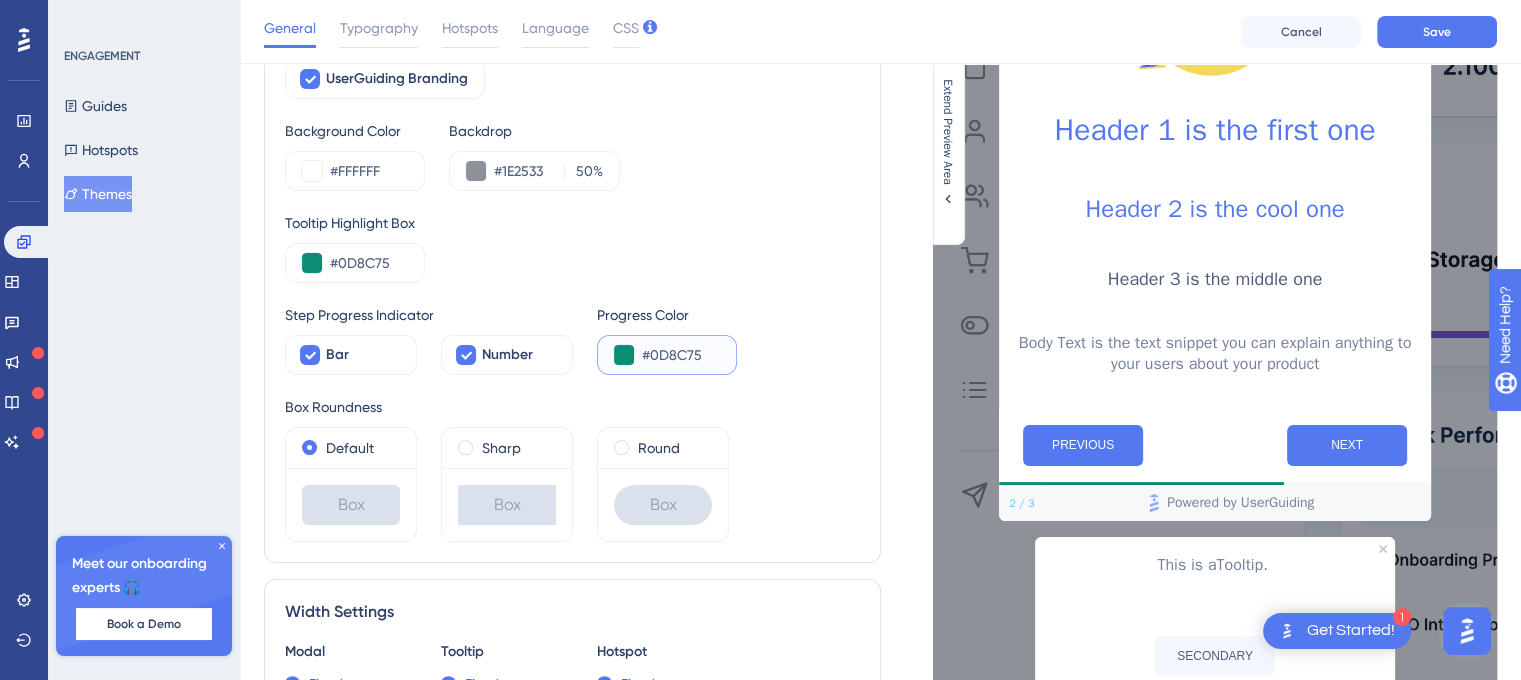 type on "#0D8C75" 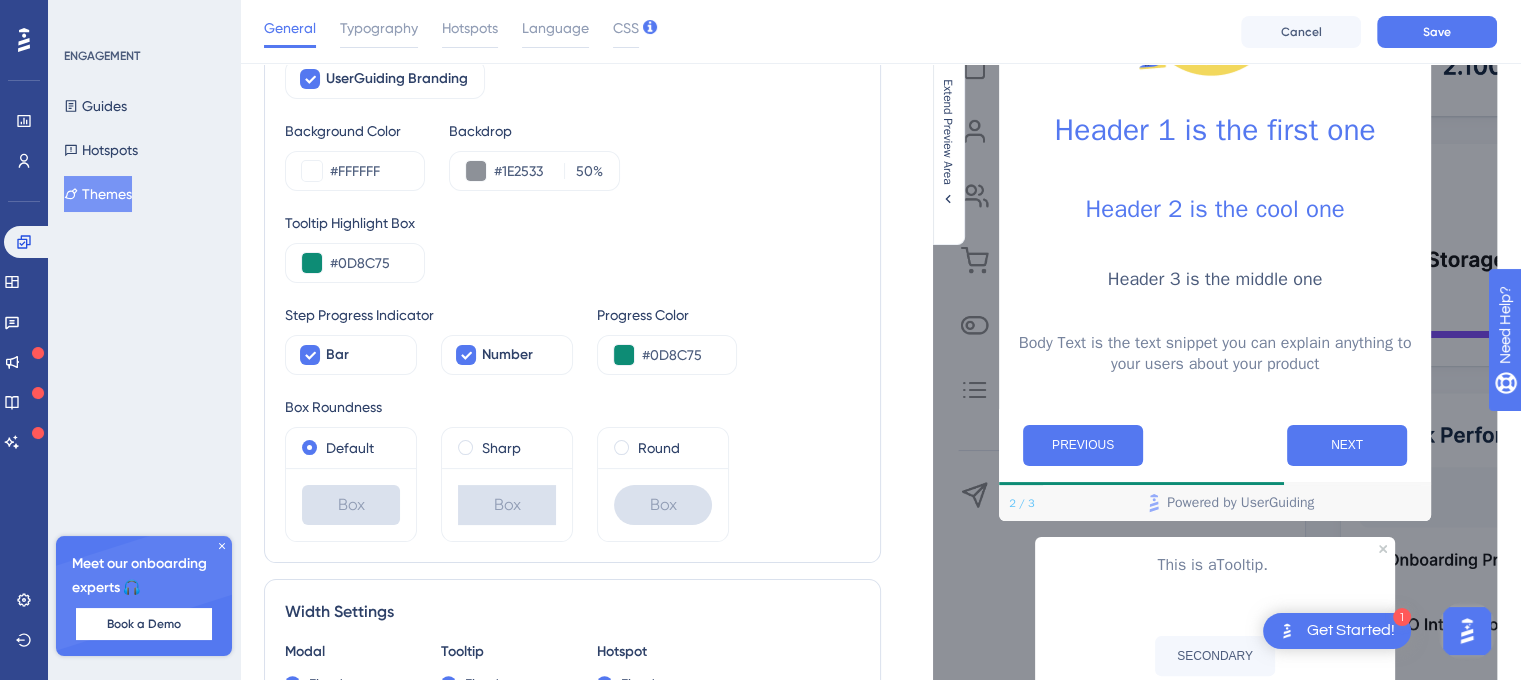 click on "Step Progress Indicator Bar Number Progress Color #0D8C75" at bounding box center (572, 339) 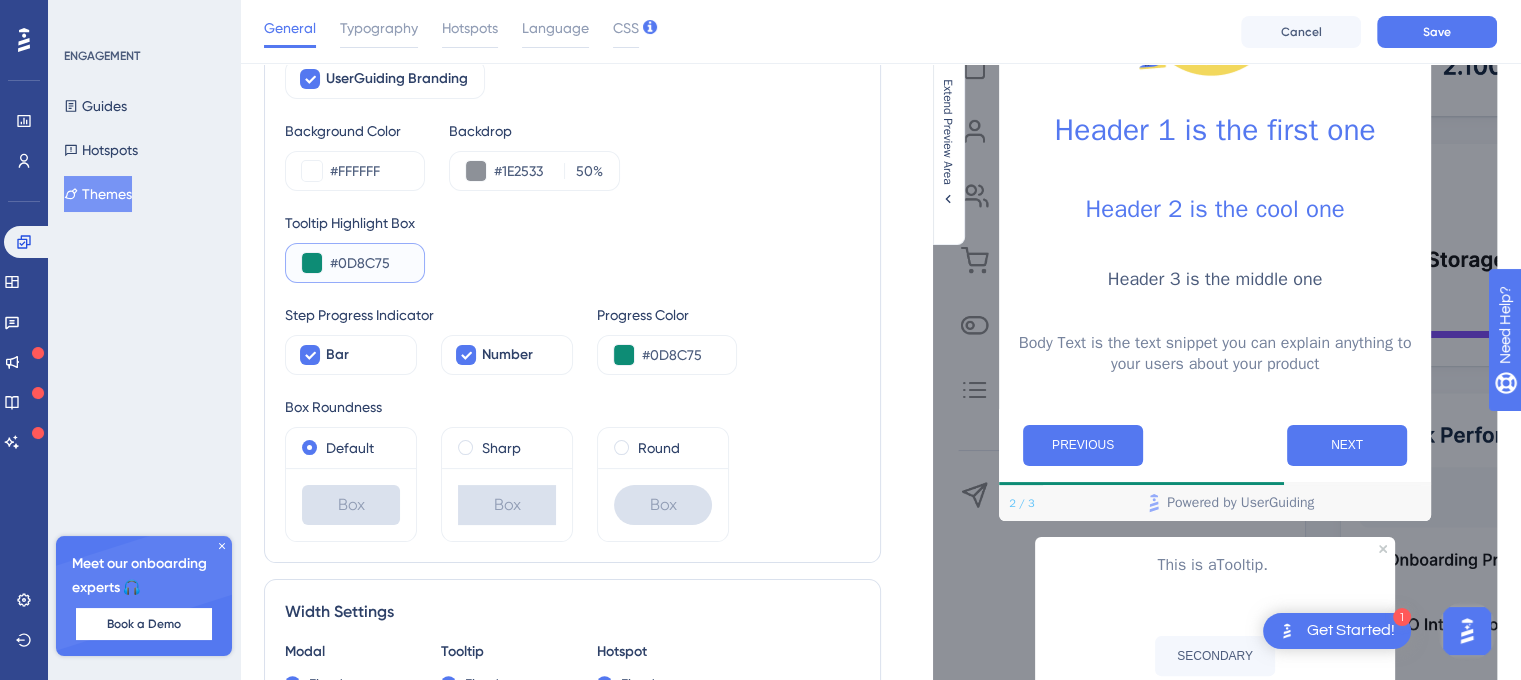 click on "#0D8C75" at bounding box center (369, 263) 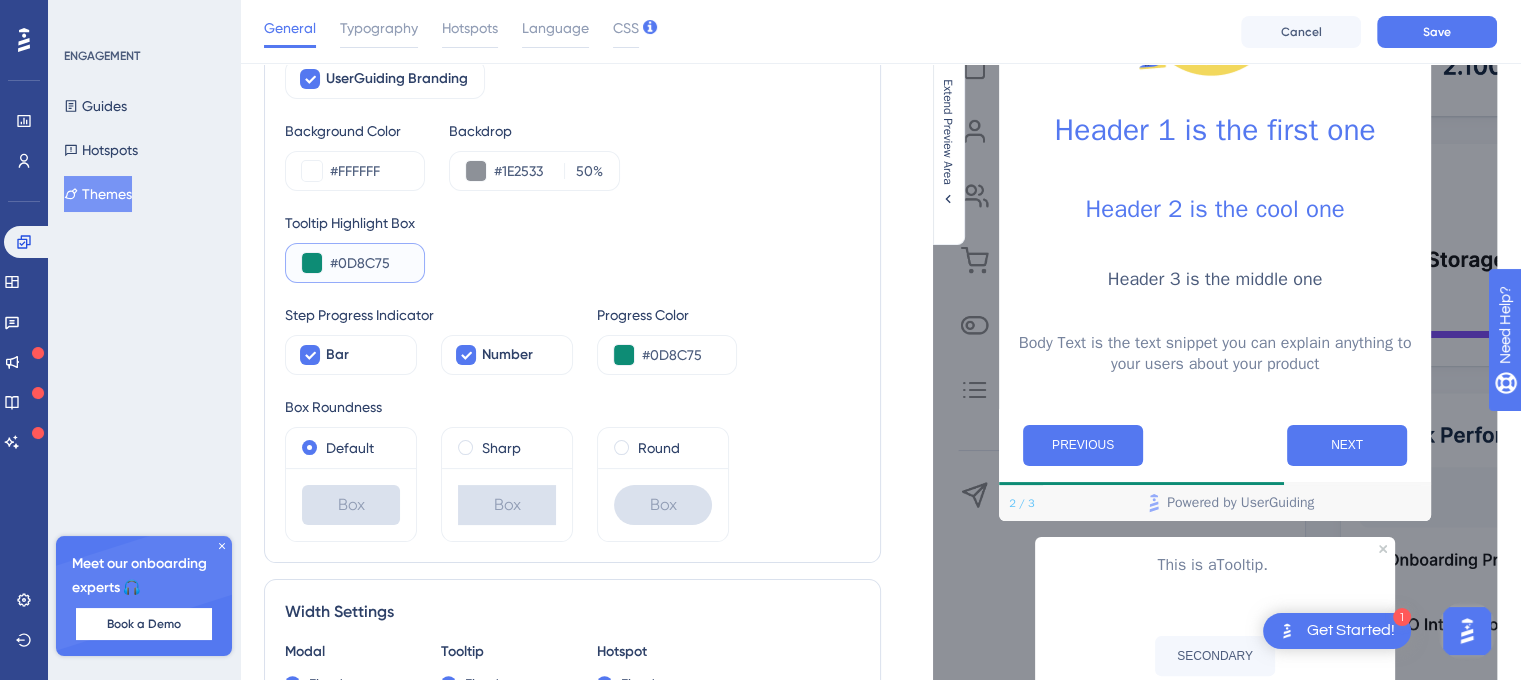 click on "#0D8C75" at bounding box center [369, 263] 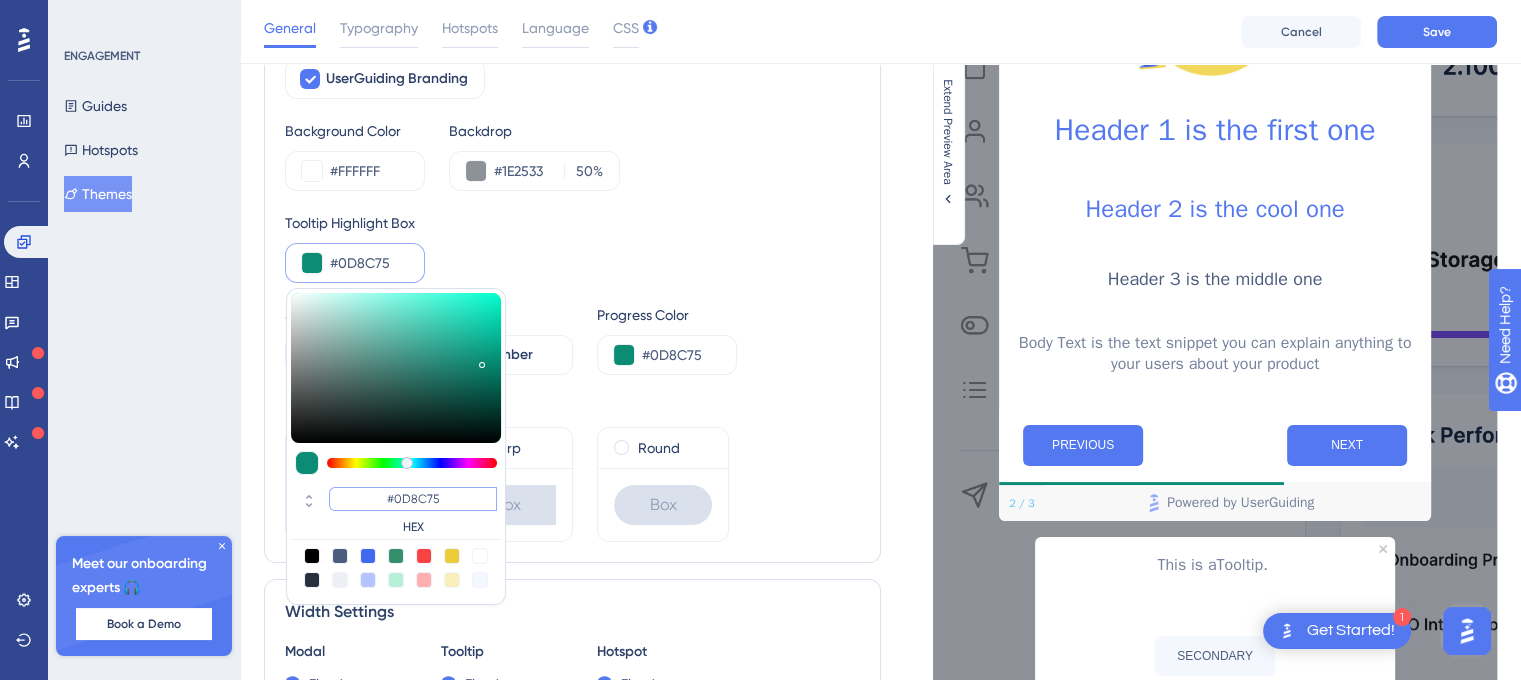 click on "#0D8C75" at bounding box center (413, 499) 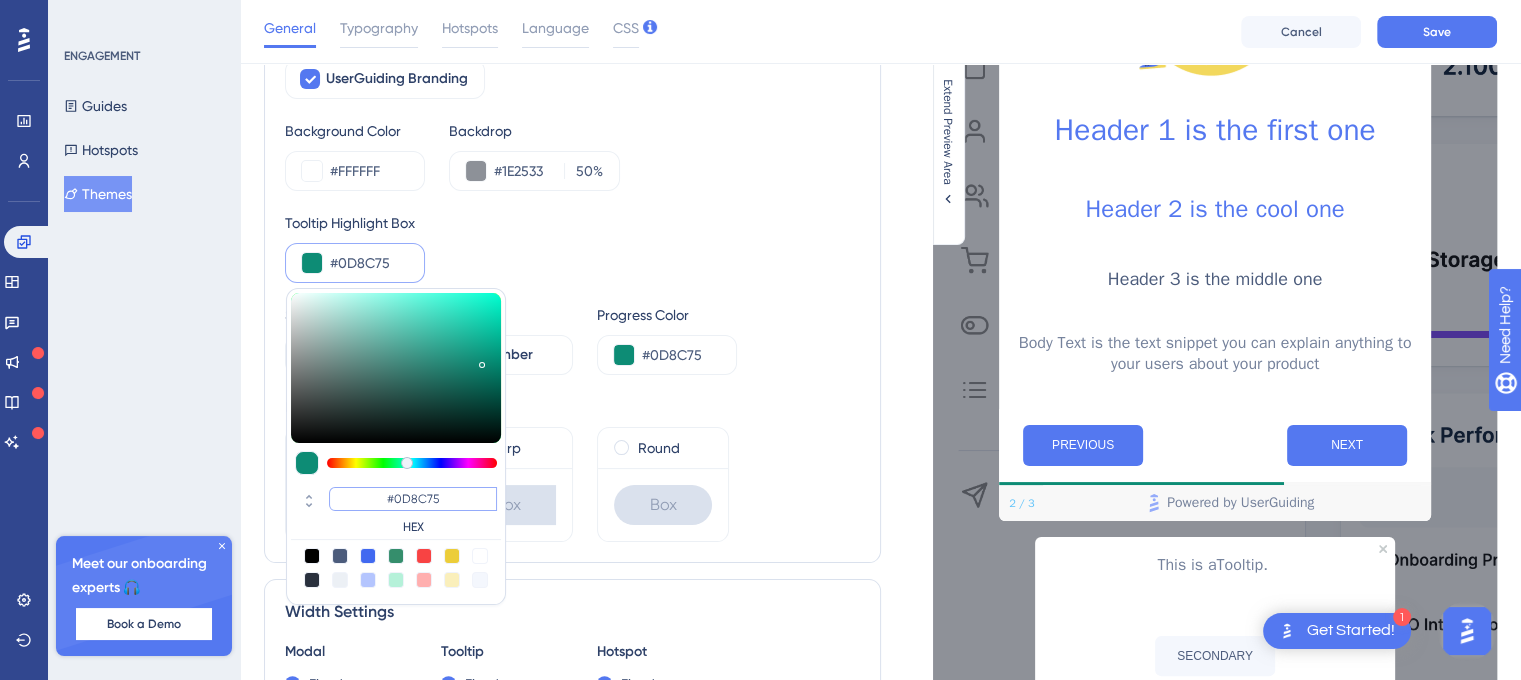 click on "#0D8C75" at bounding box center (413, 499) 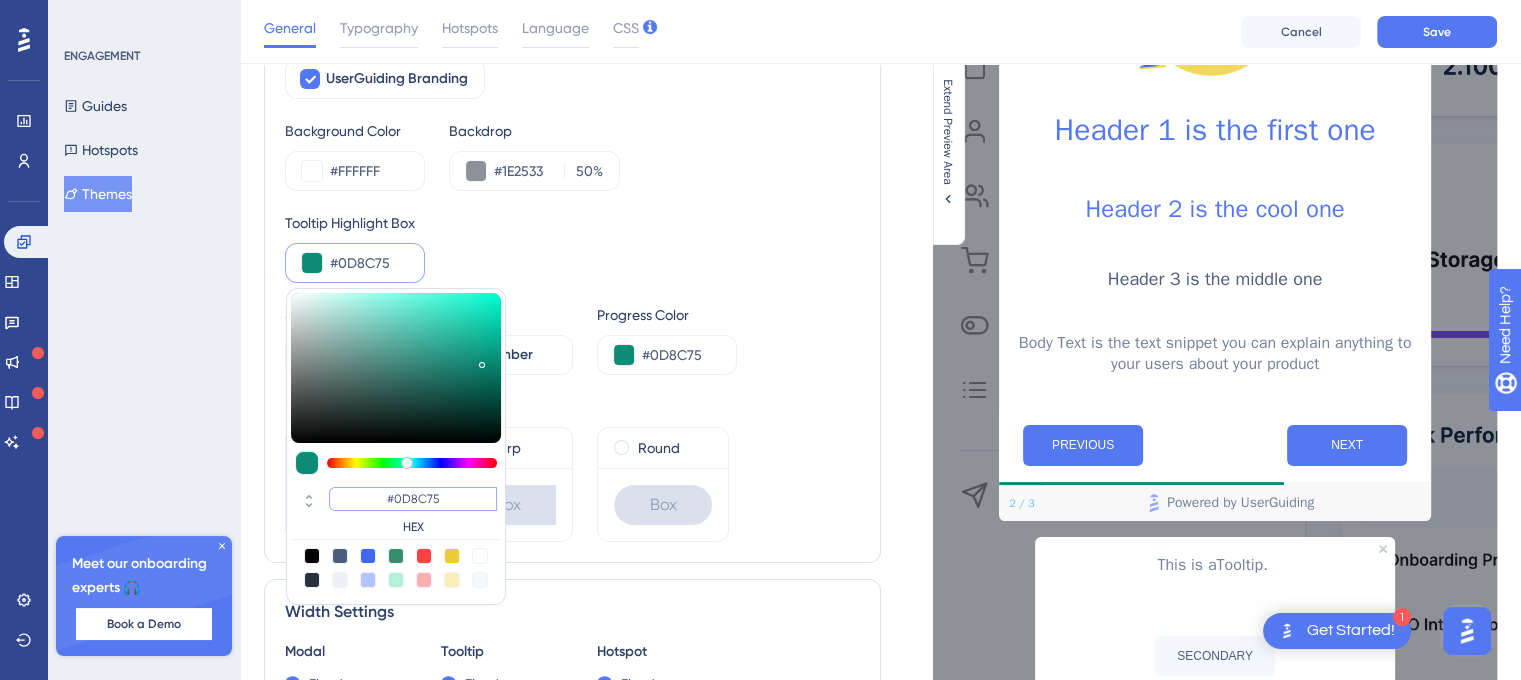 paste 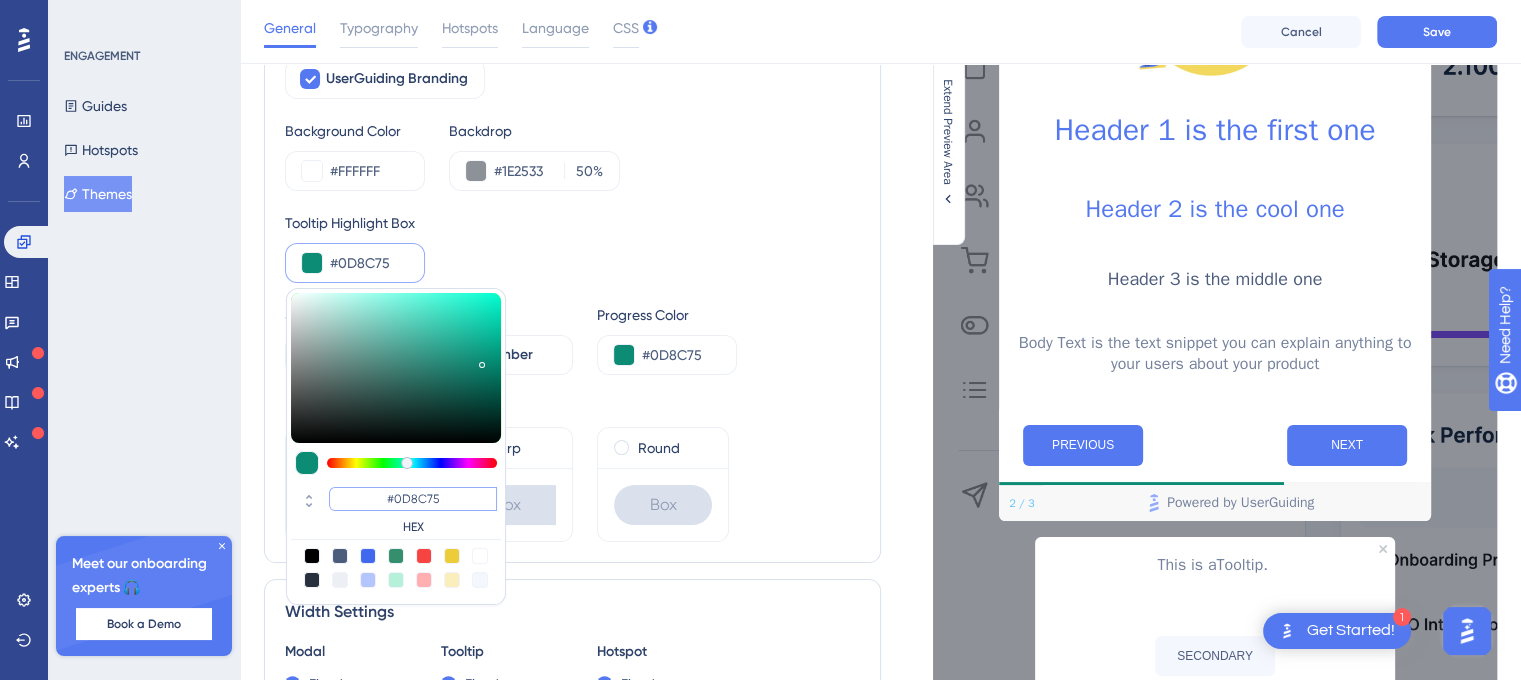 type on "#0d8c75" 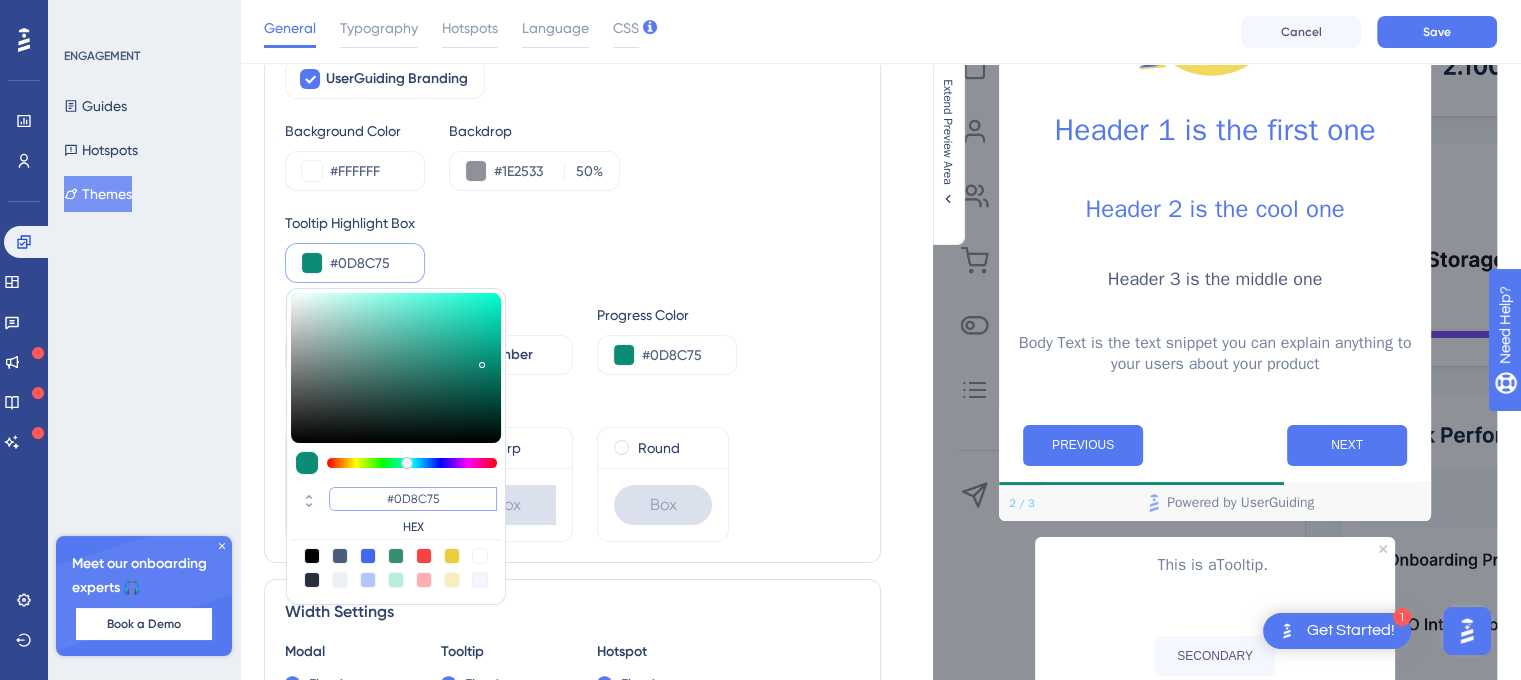 type on "#0D8C75" 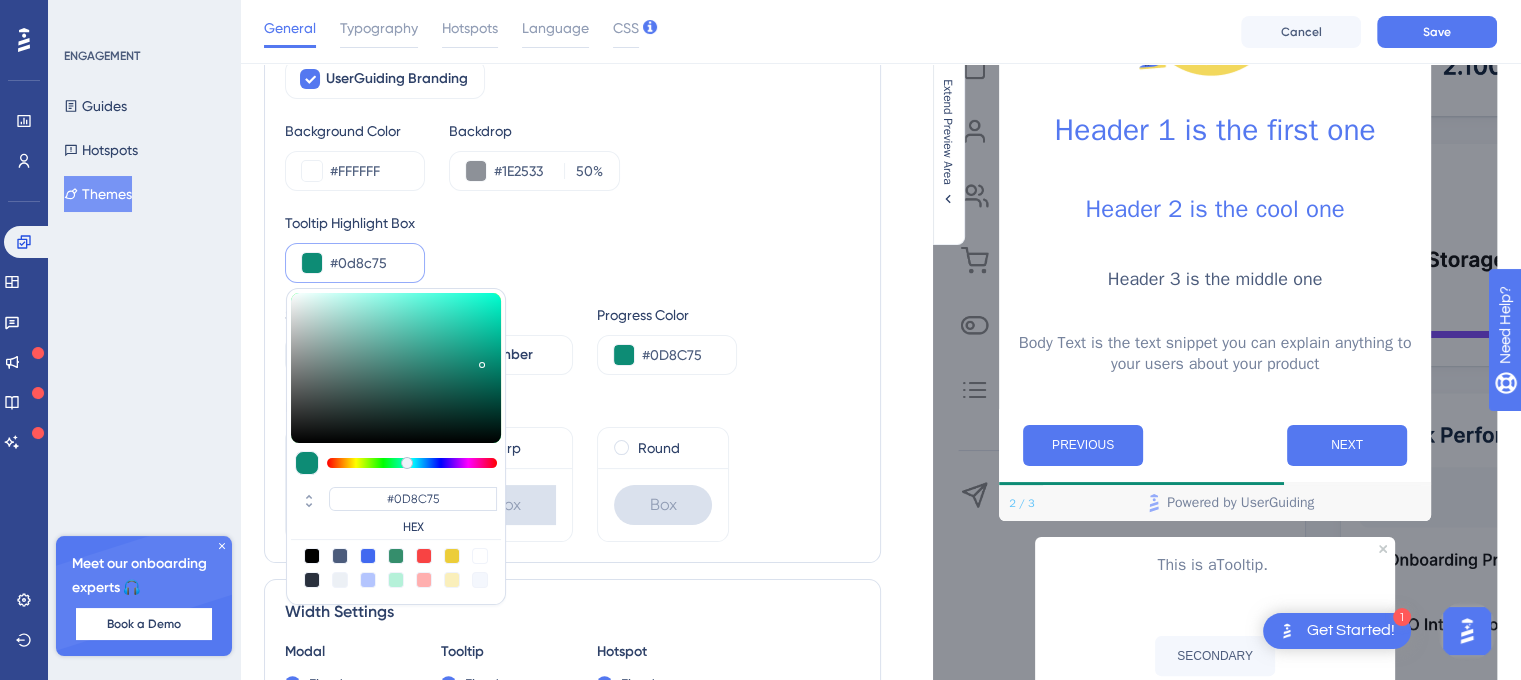 click on "UserGuiding Branding Background Color #FFFFFF Backdrop #1E2533 50 % Tooltip Highlight Box #0d8c75 #0D8C75 HEX Step Progress Indicator Bar Number Progress Color #0D8C75 Box Roundness Default Box Sharp Box Round Box" at bounding box center (572, 300) 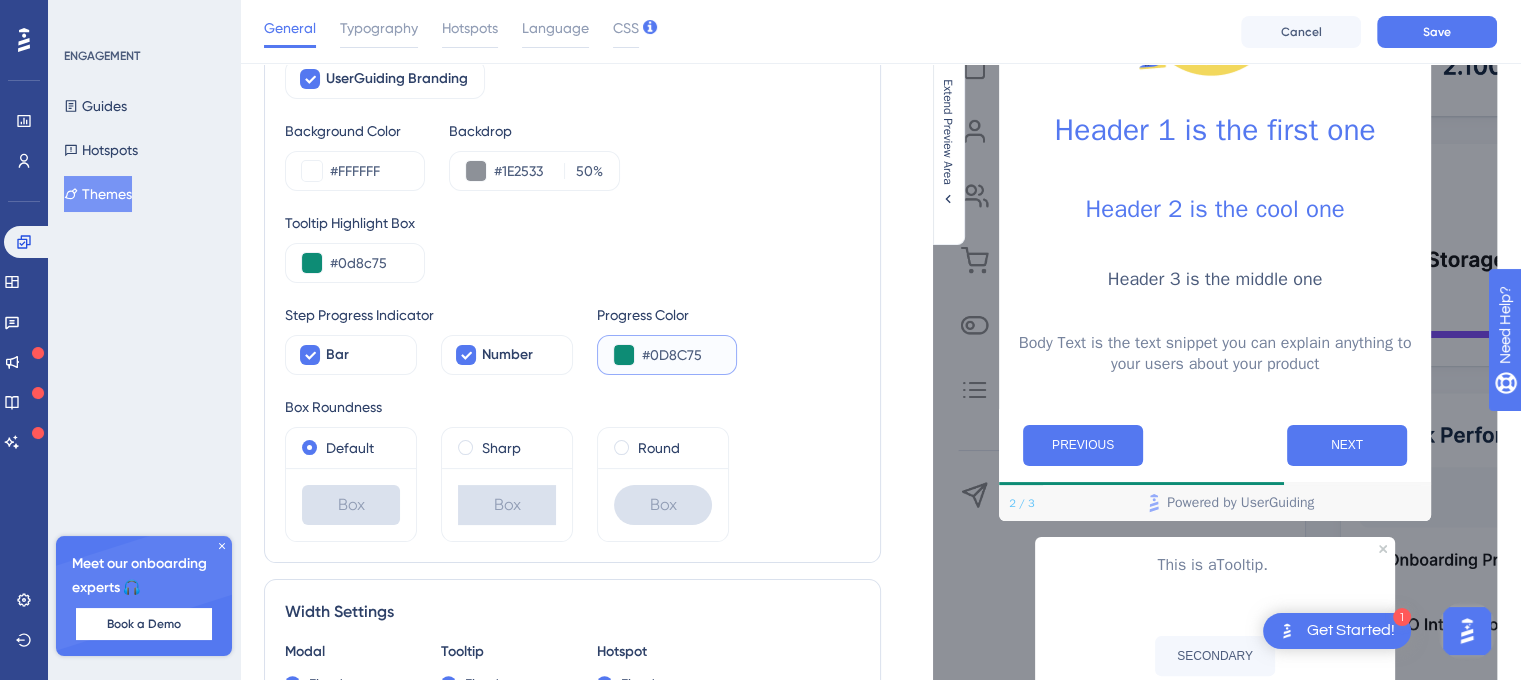 click on "#0D8C75" at bounding box center [681, 355] 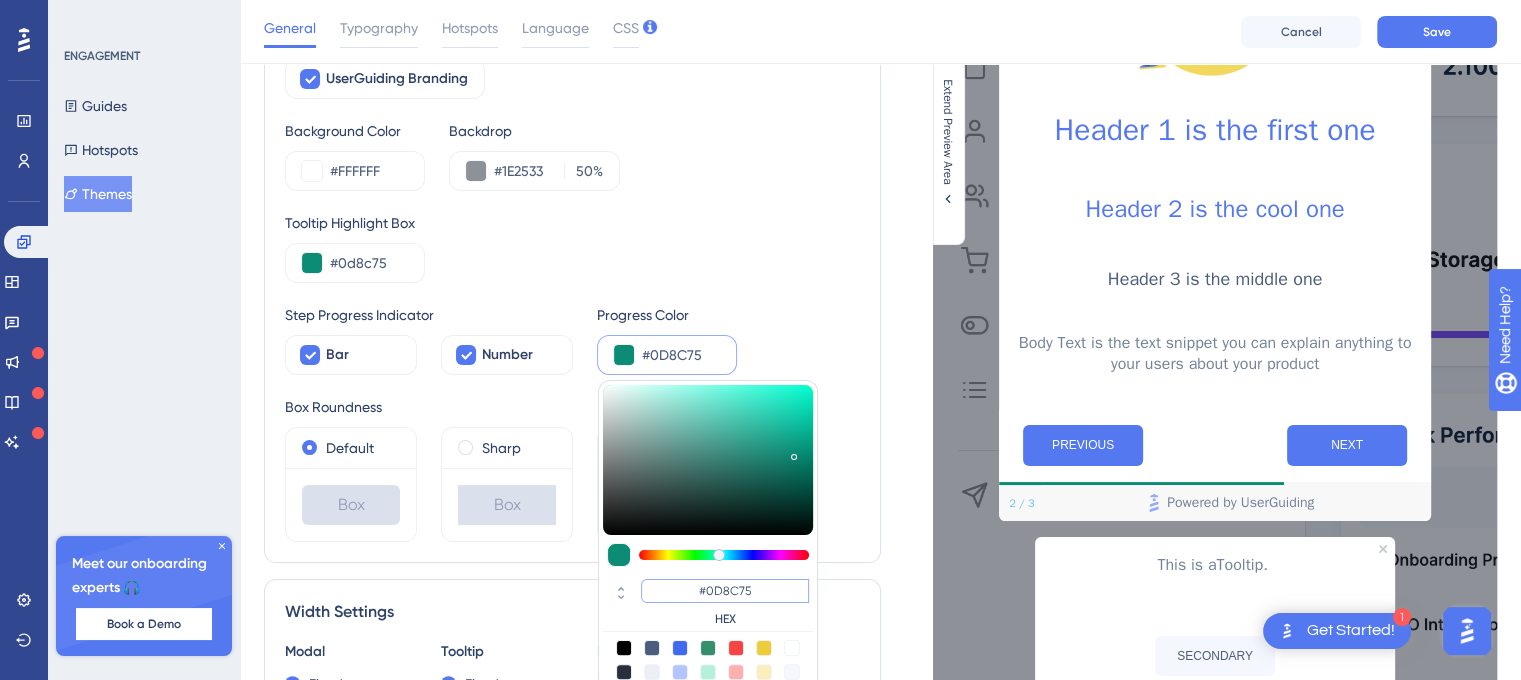 click on "#0D8C75" at bounding box center [725, 591] 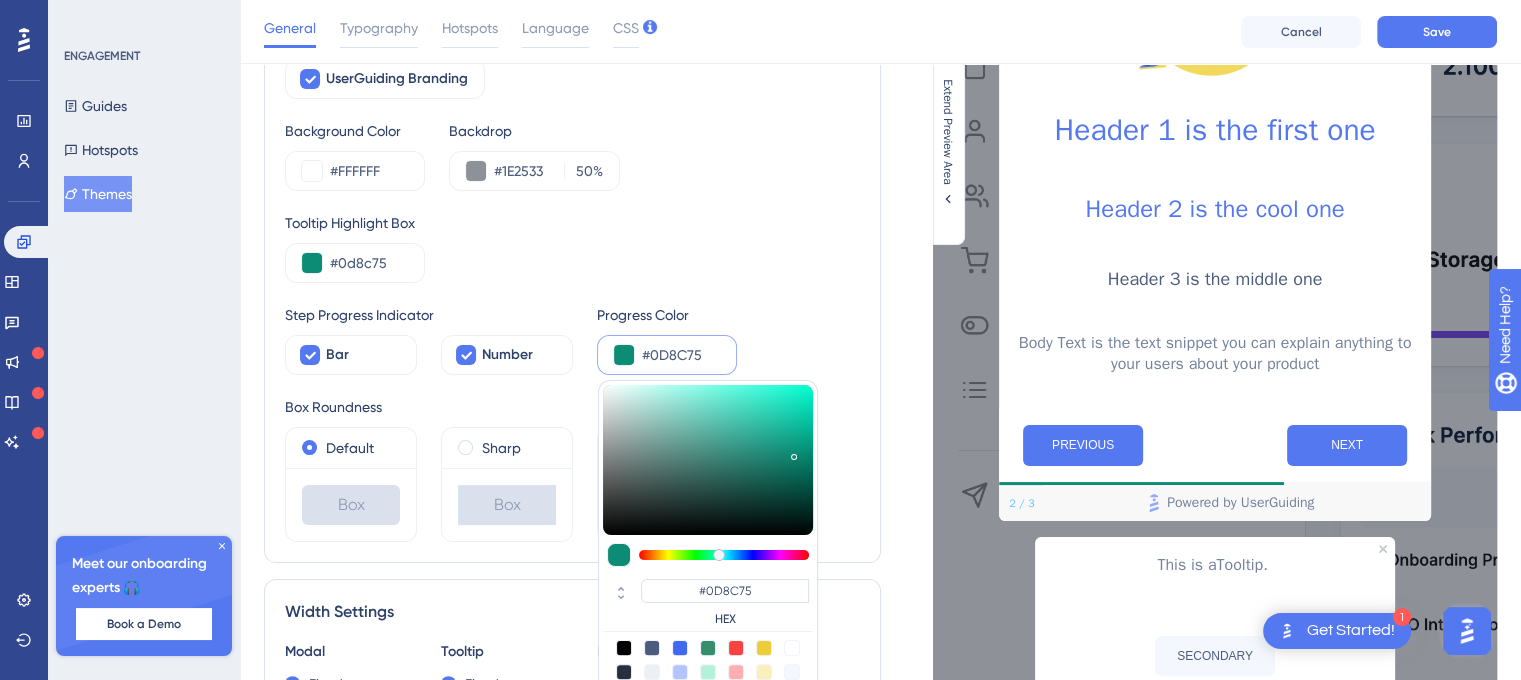 click on "Step Style UserGuiding Branding Background Color #FFFFFF Backdrop #1E2533 50 % Tooltip Highlight Box #0d8c75 Step Progress Indicator Bar Number Progress Color #0D8C75 #0D8C75 HEX Box Roundness Default Box Sharp Box Round Box" at bounding box center [572, 280] 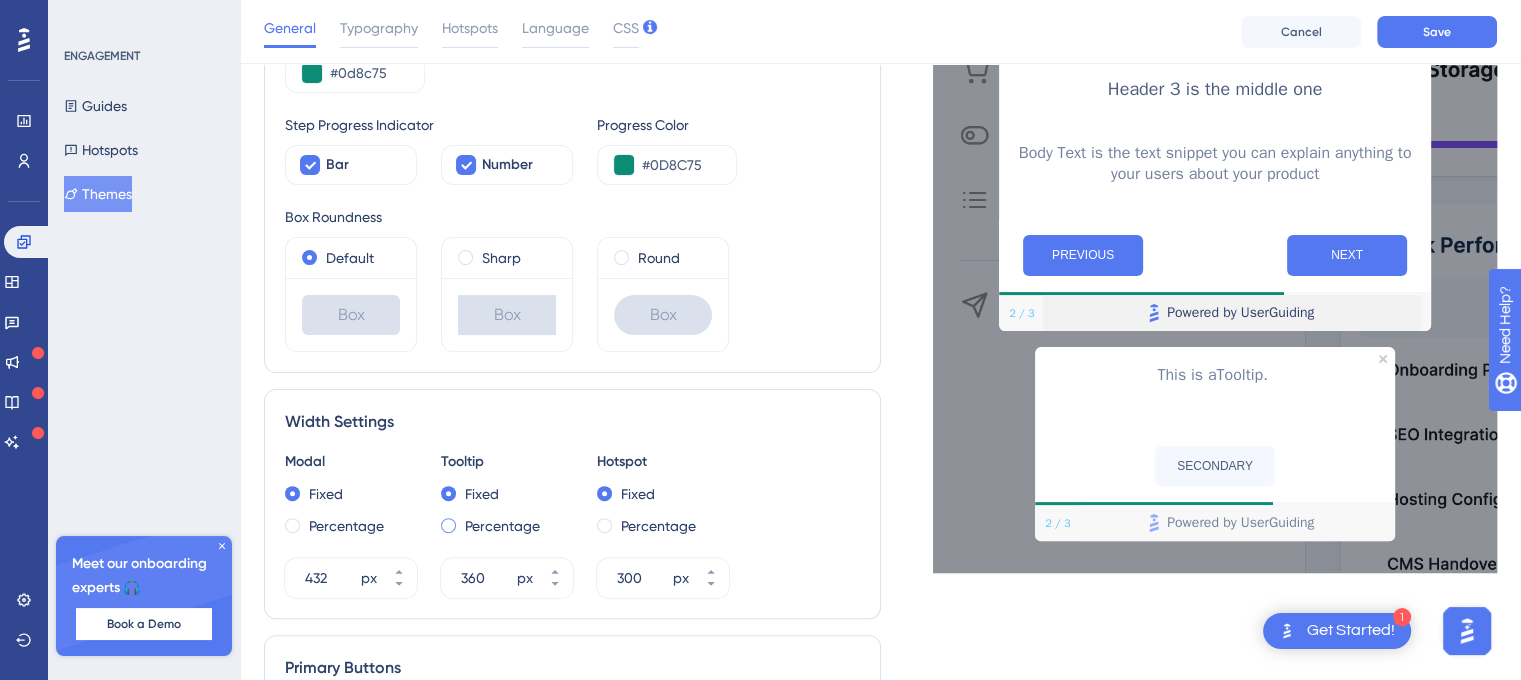 scroll, scrollTop: 500, scrollLeft: 0, axis: vertical 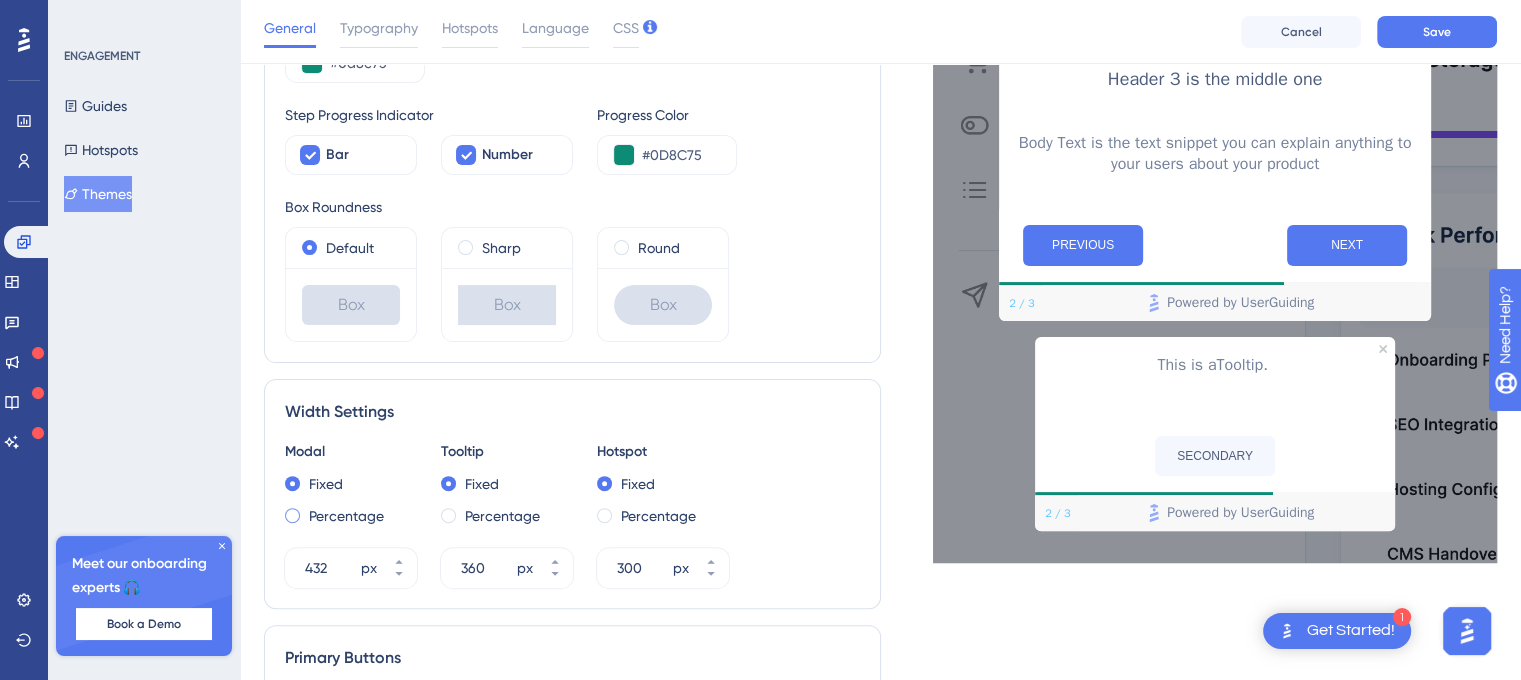click on "Percentage" at bounding box center [346, 516] 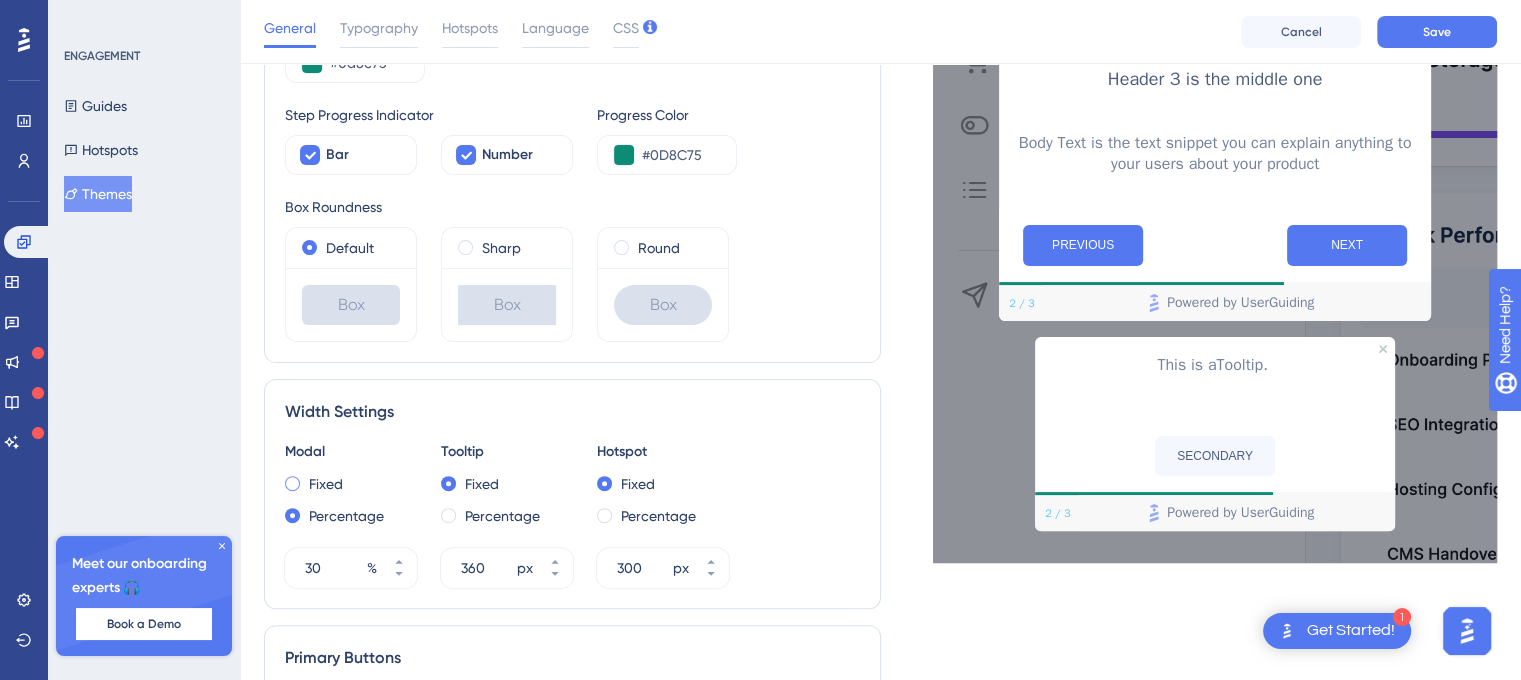 click on "Fixed" at bounding box center [326, 484] 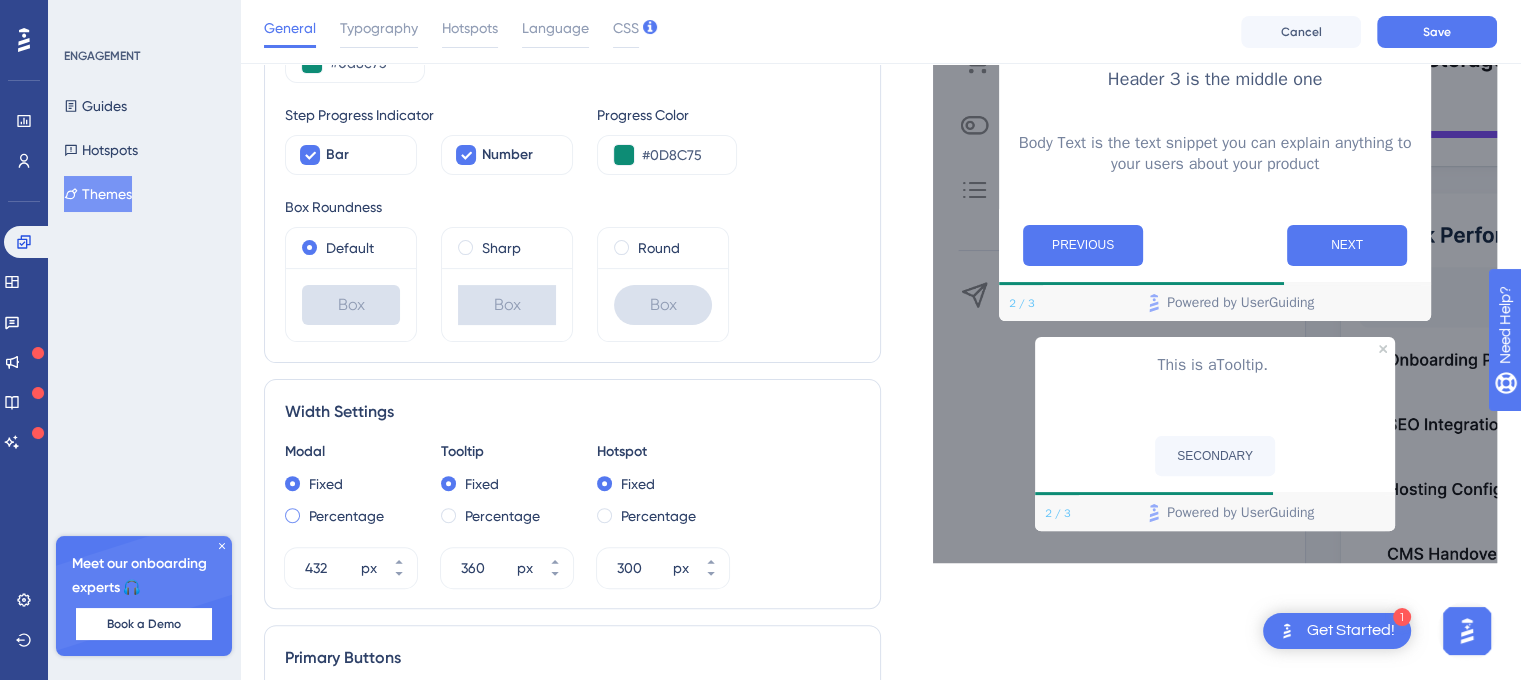 click on "Percentage" at bounding box center (346, 516) 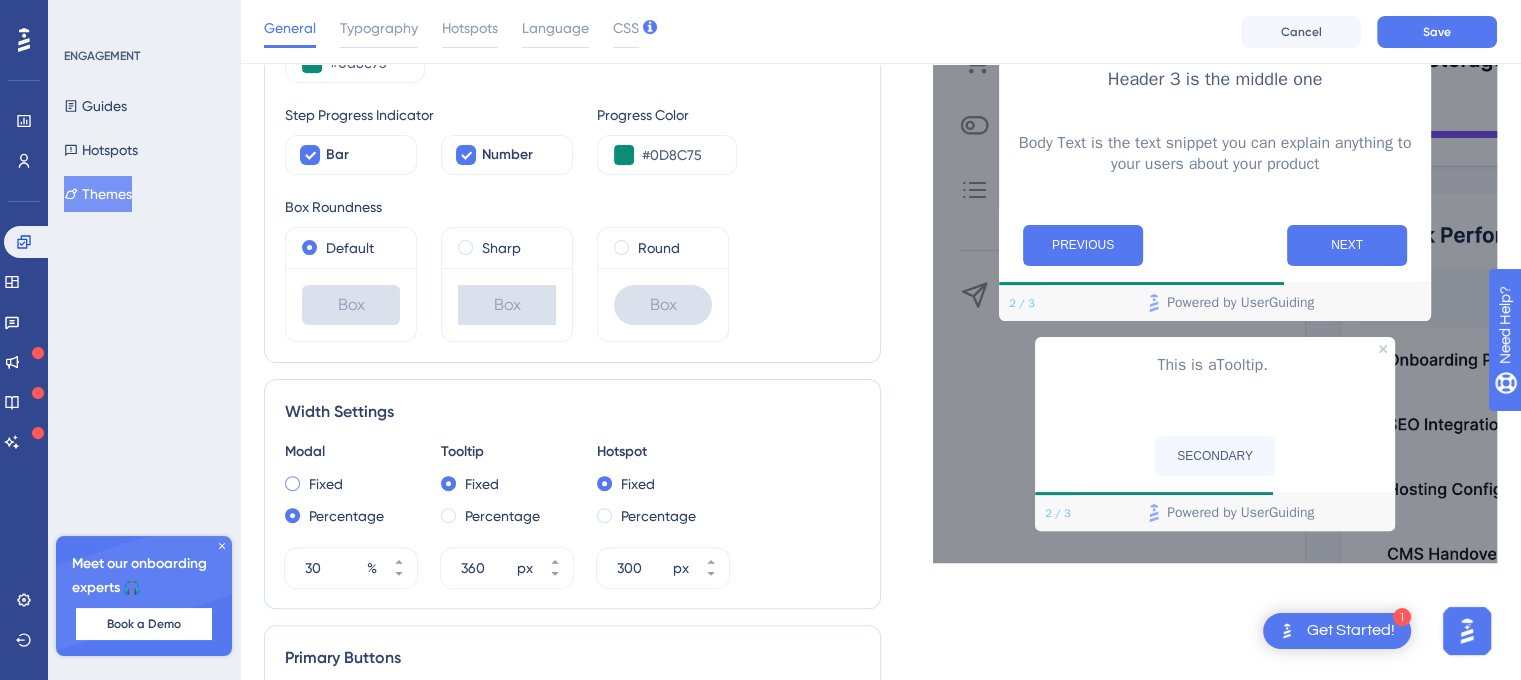 click on "Fixed" at bounding box center (326, 484) 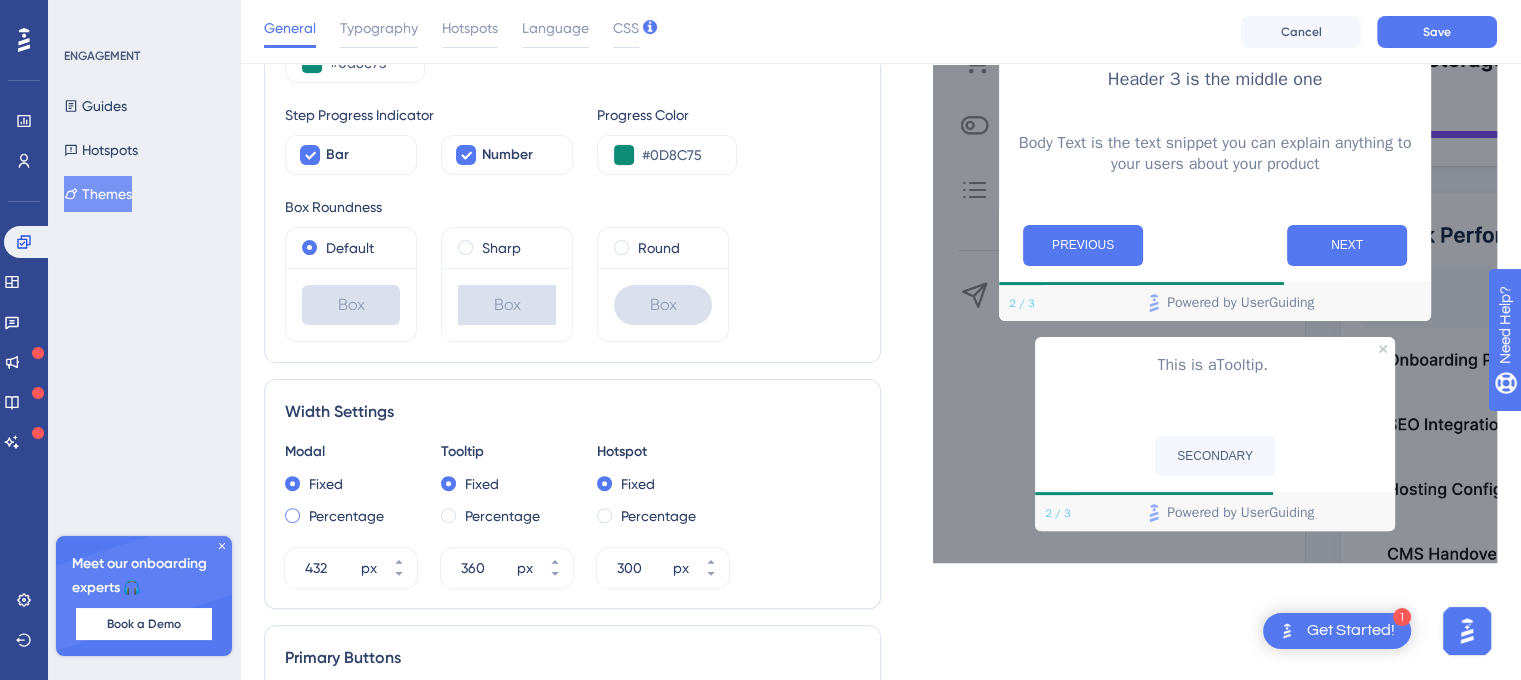 click on "Percentage" at bounding box center [346, 516] 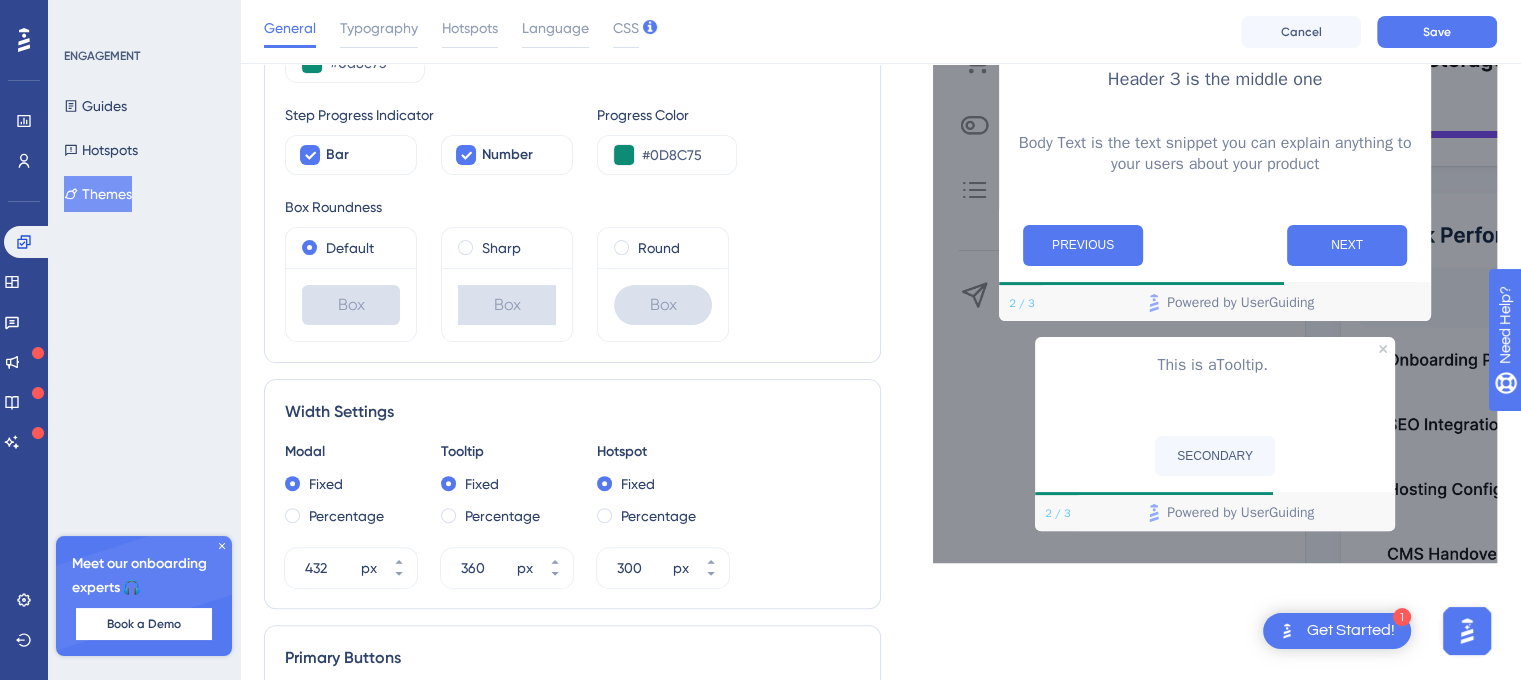 type on "30" 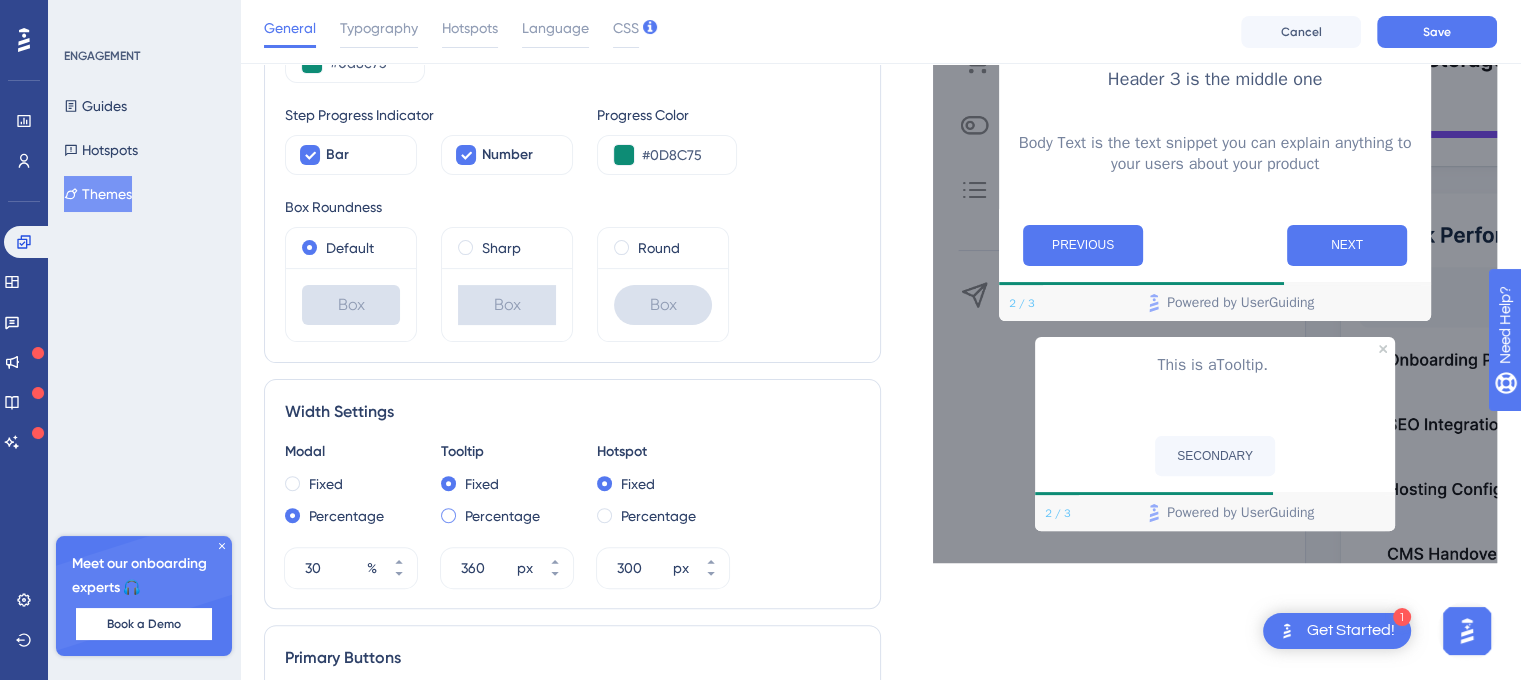 click on "Percentage" at bounding box center [502, 516] 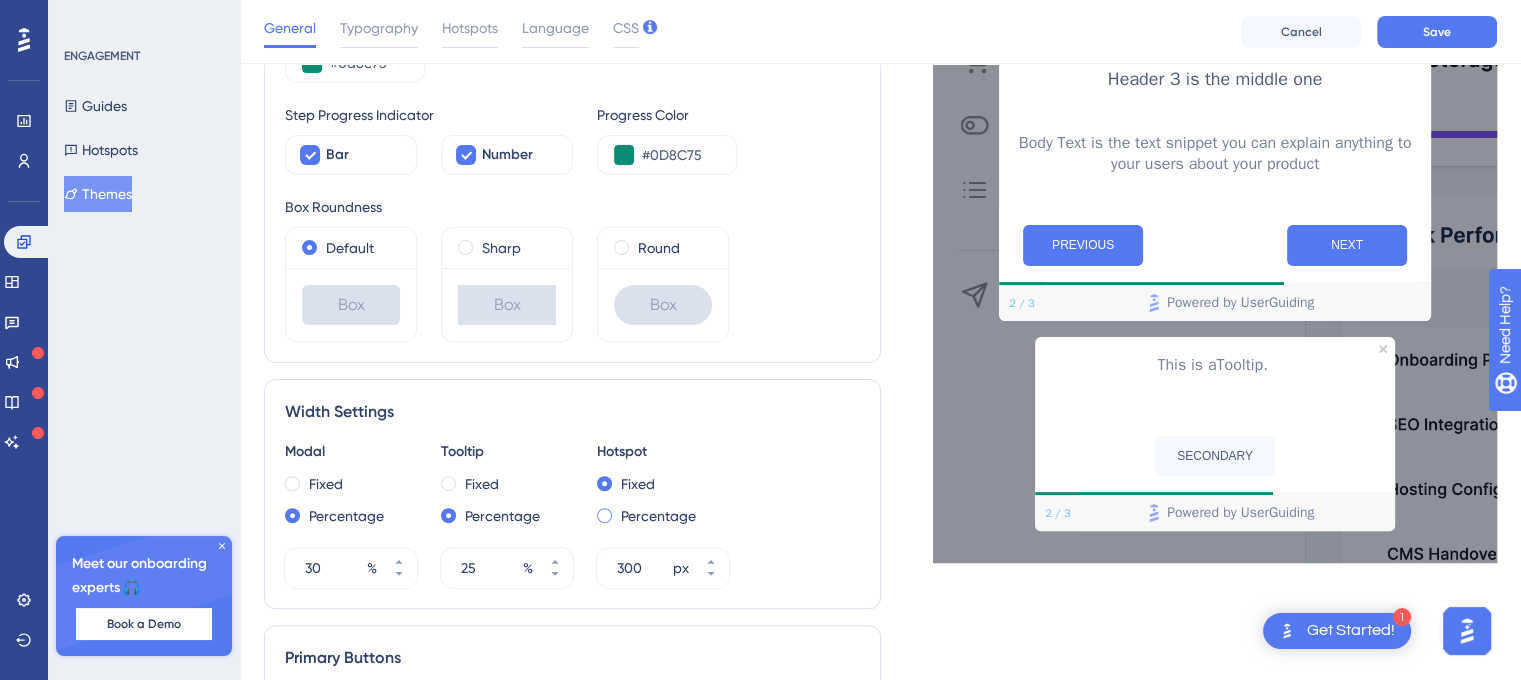 click on "Percentage" at bounding box center (658, 516) 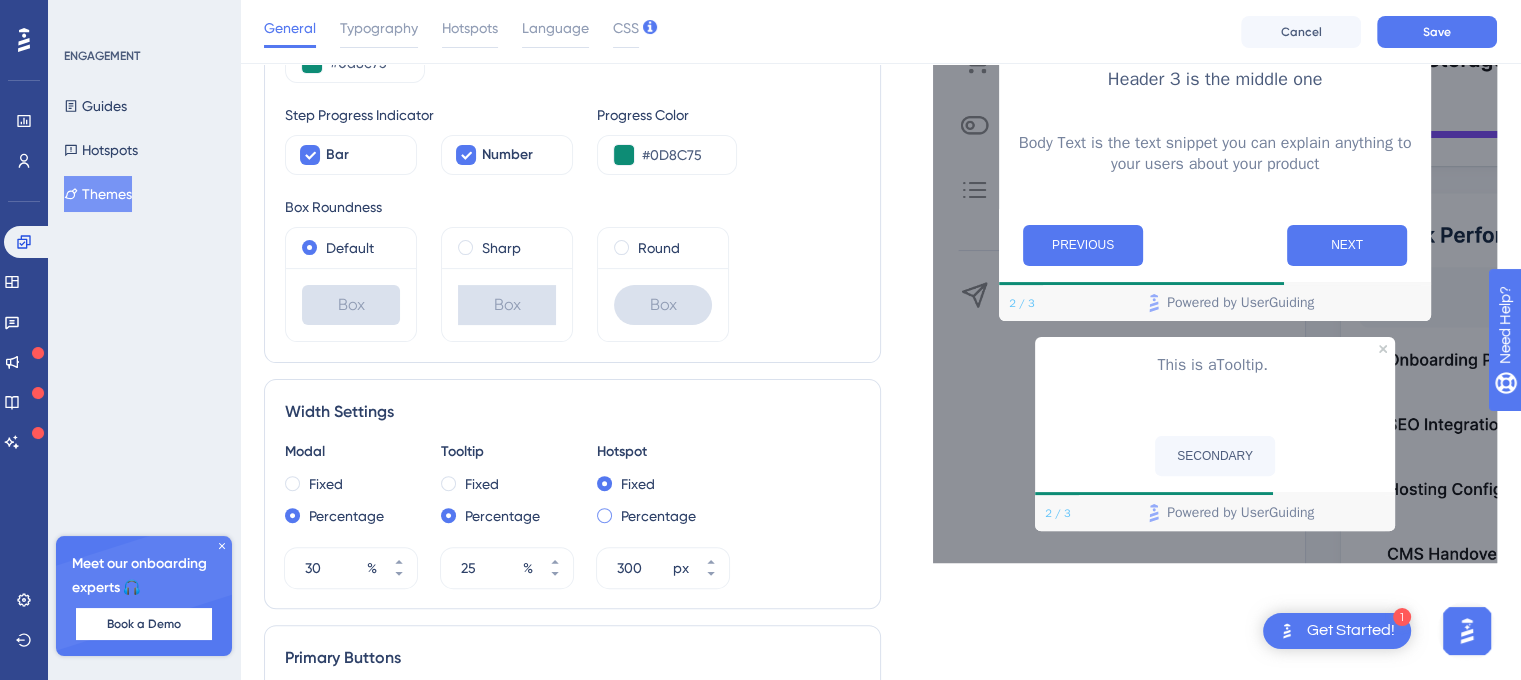 type on "20" 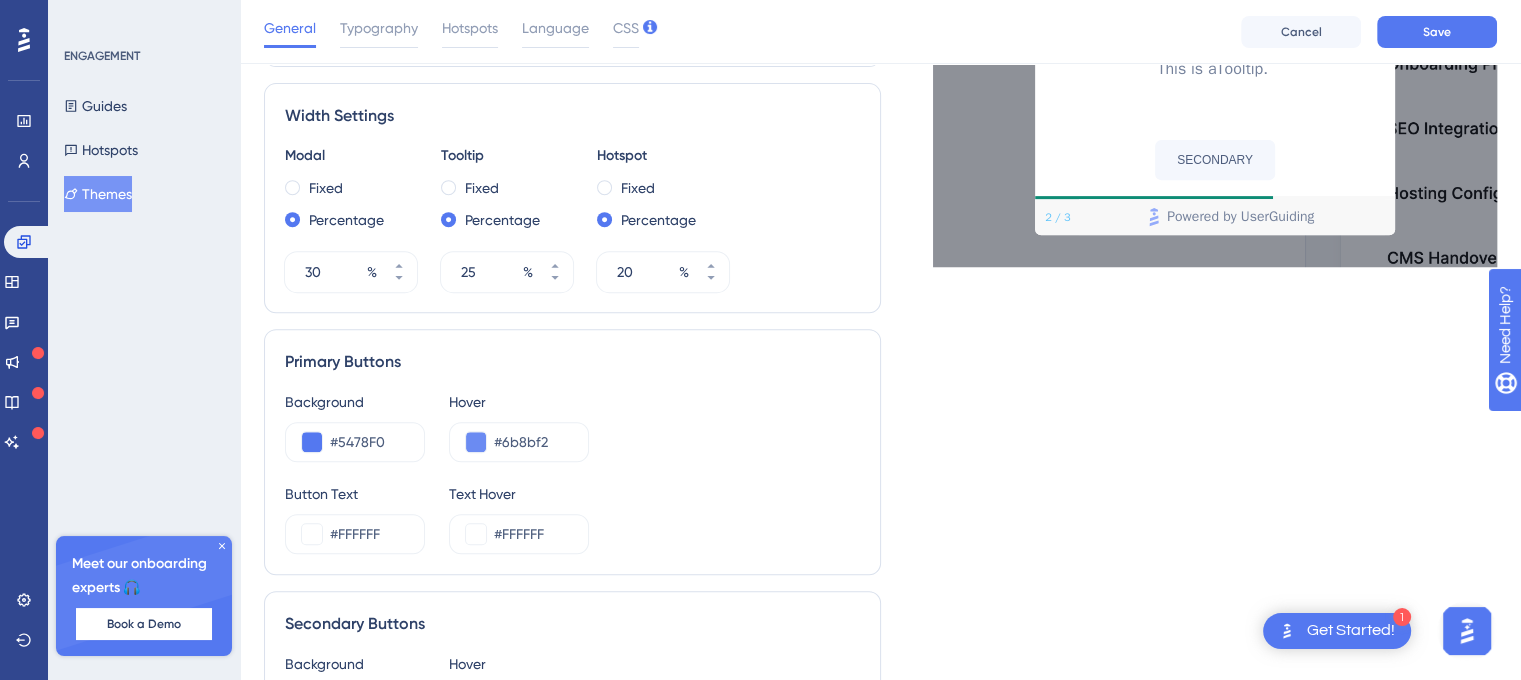 scroll, scrollTop: 800, scrollLeft: 0, axis: vertical 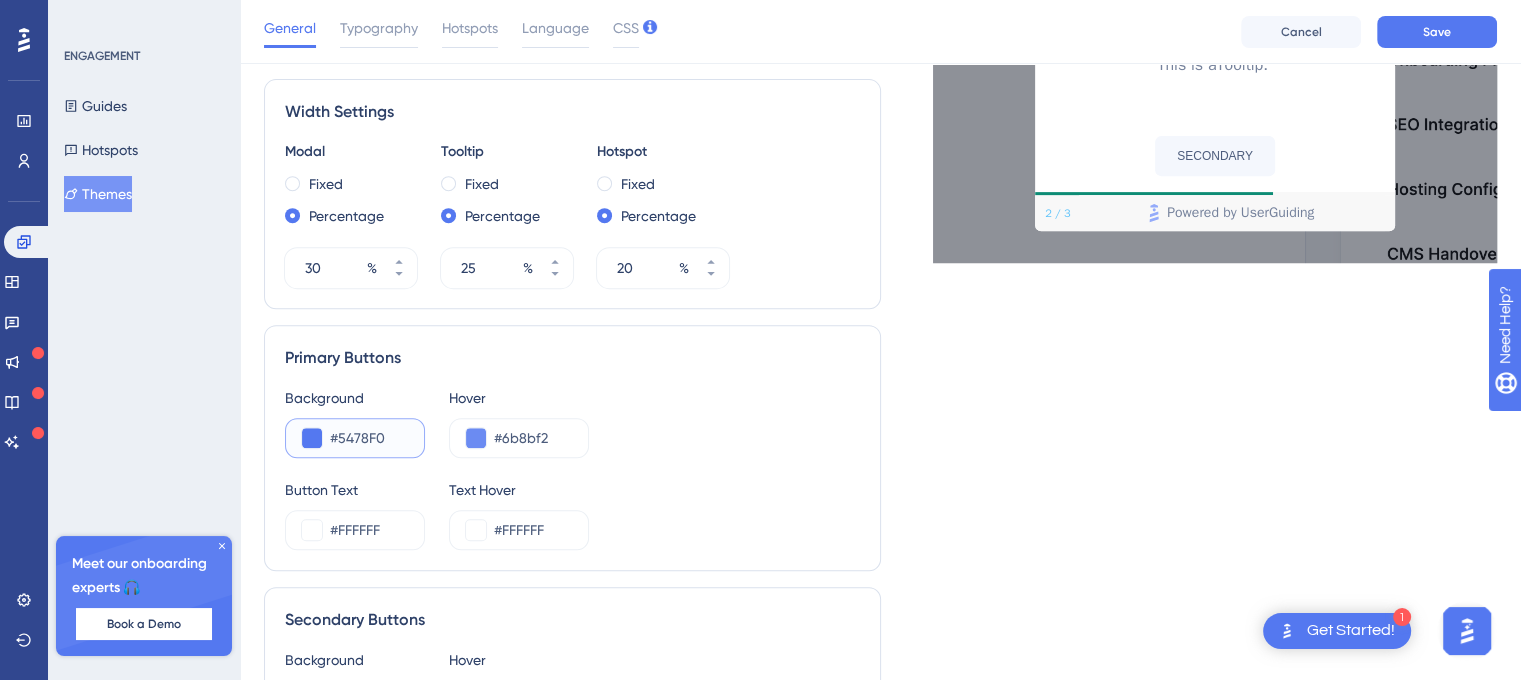 click on "#5478F0" at bounding box center [369, 438] 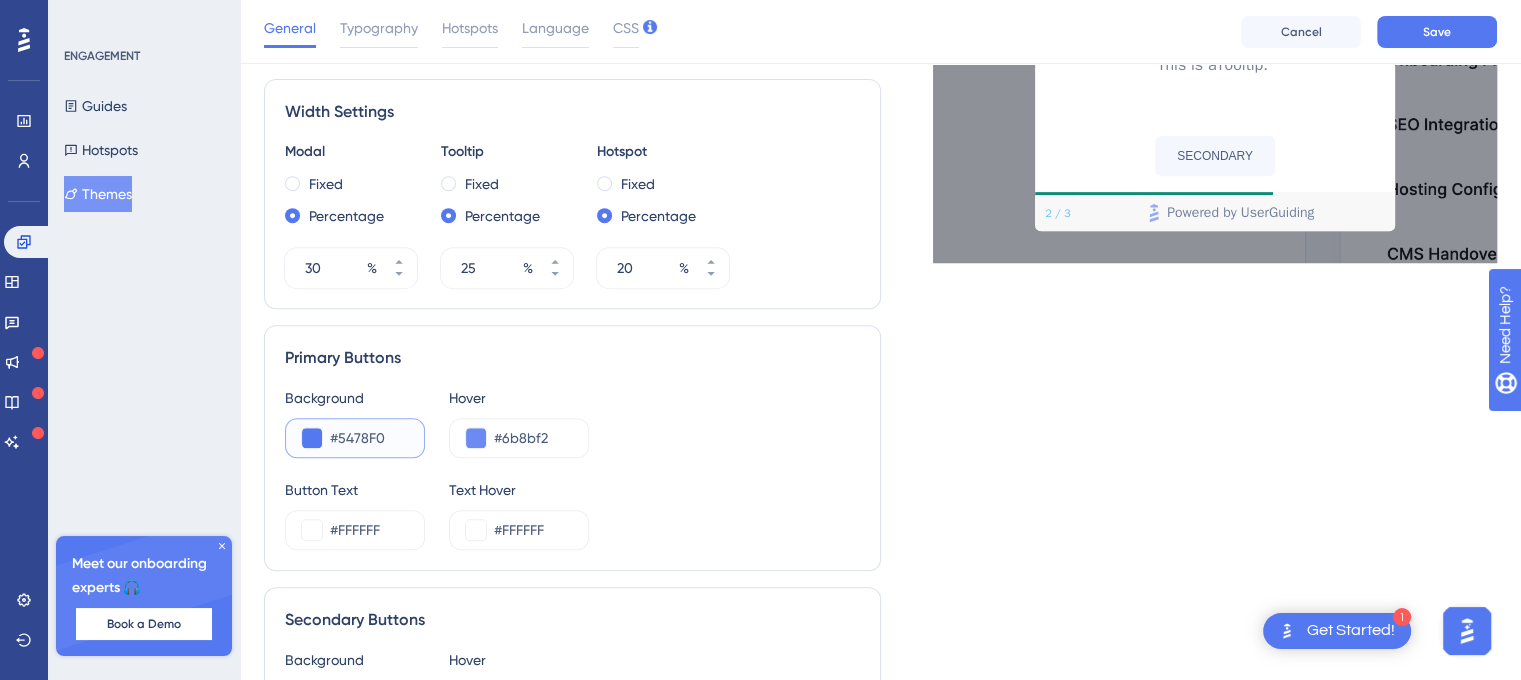click on "#5478F0" at bounding box center (369, 438) 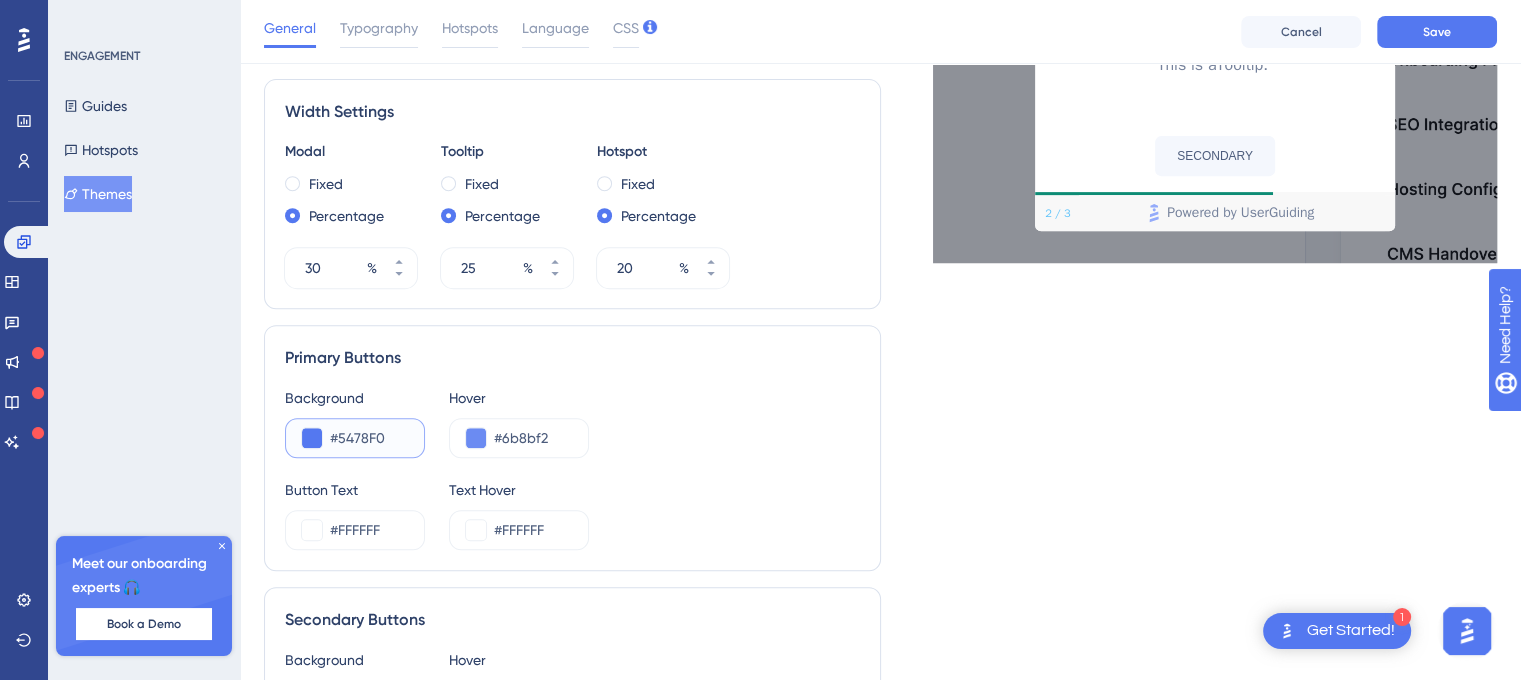 click on "#5478F0" at bounding box center (369, 438) 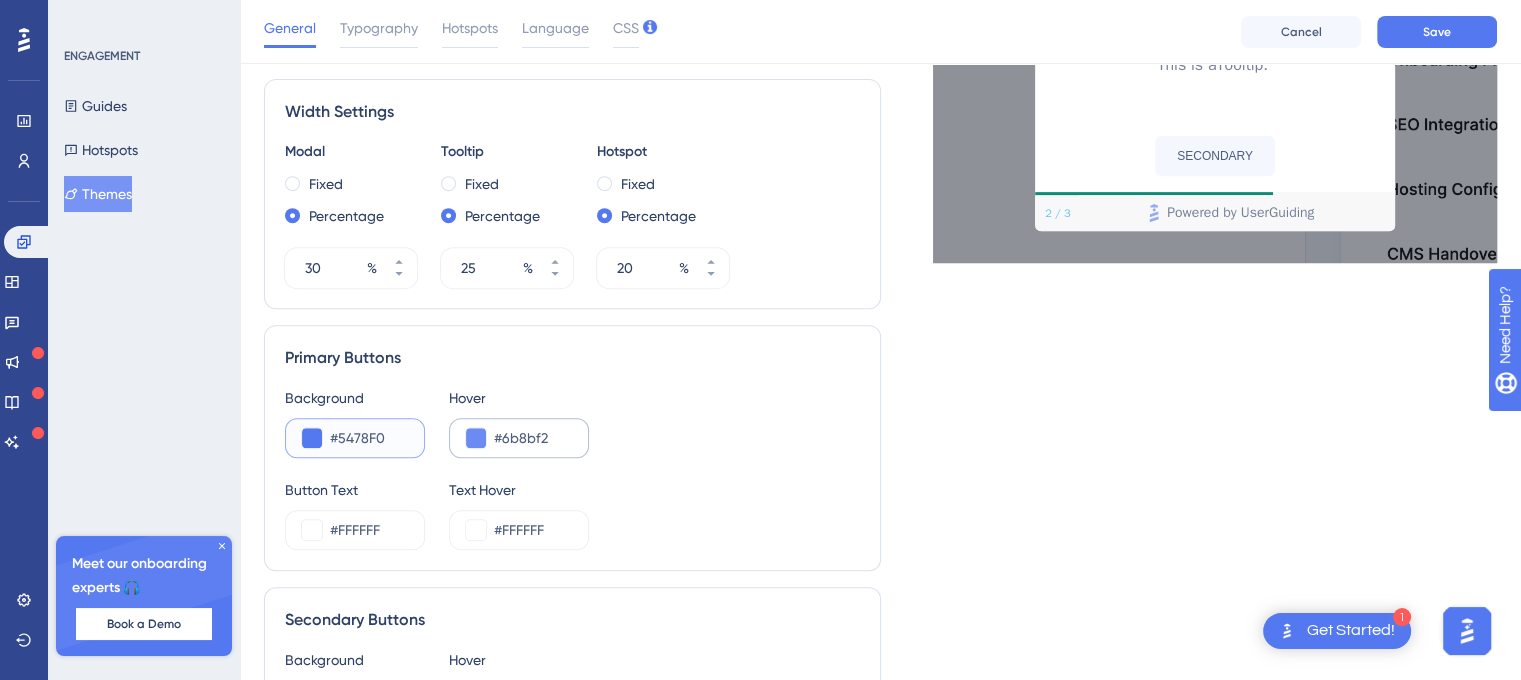 paste on "0D8C75" 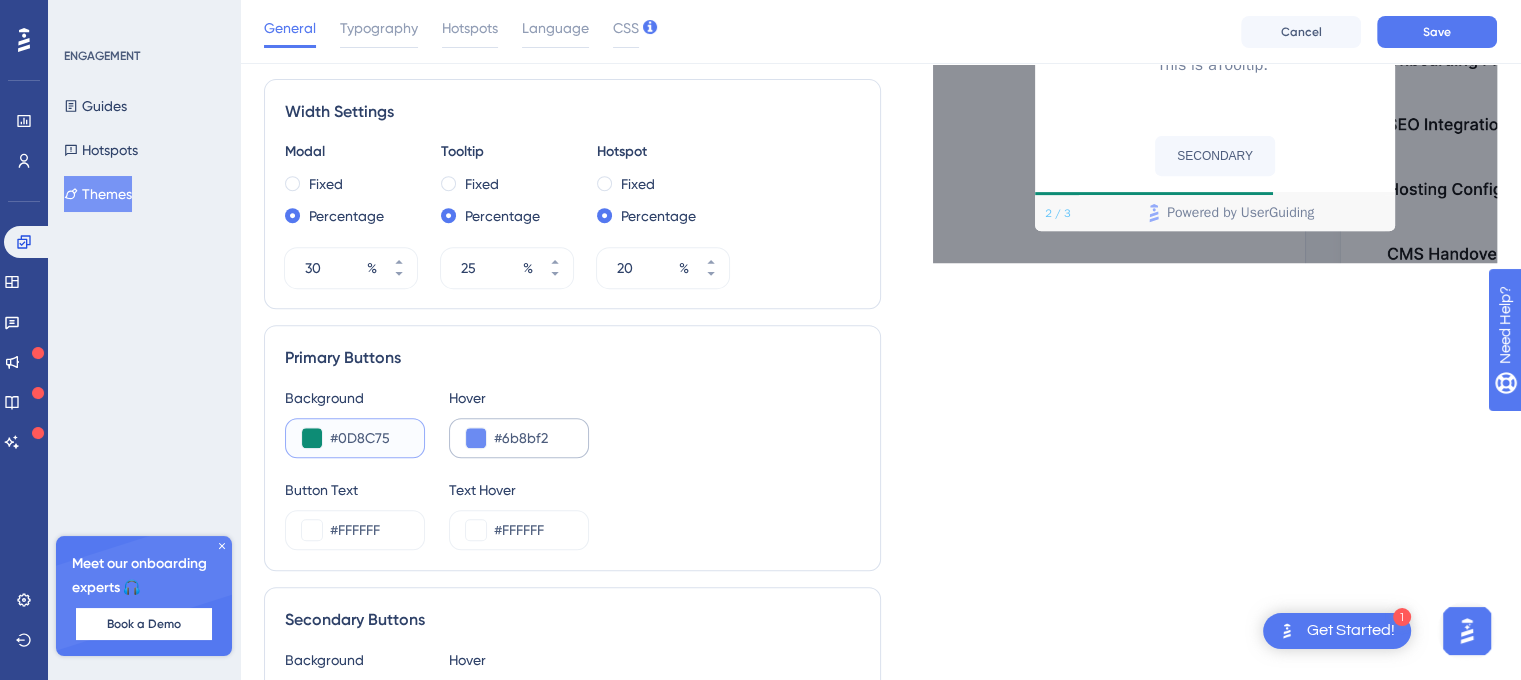 type on "#0D8C75" 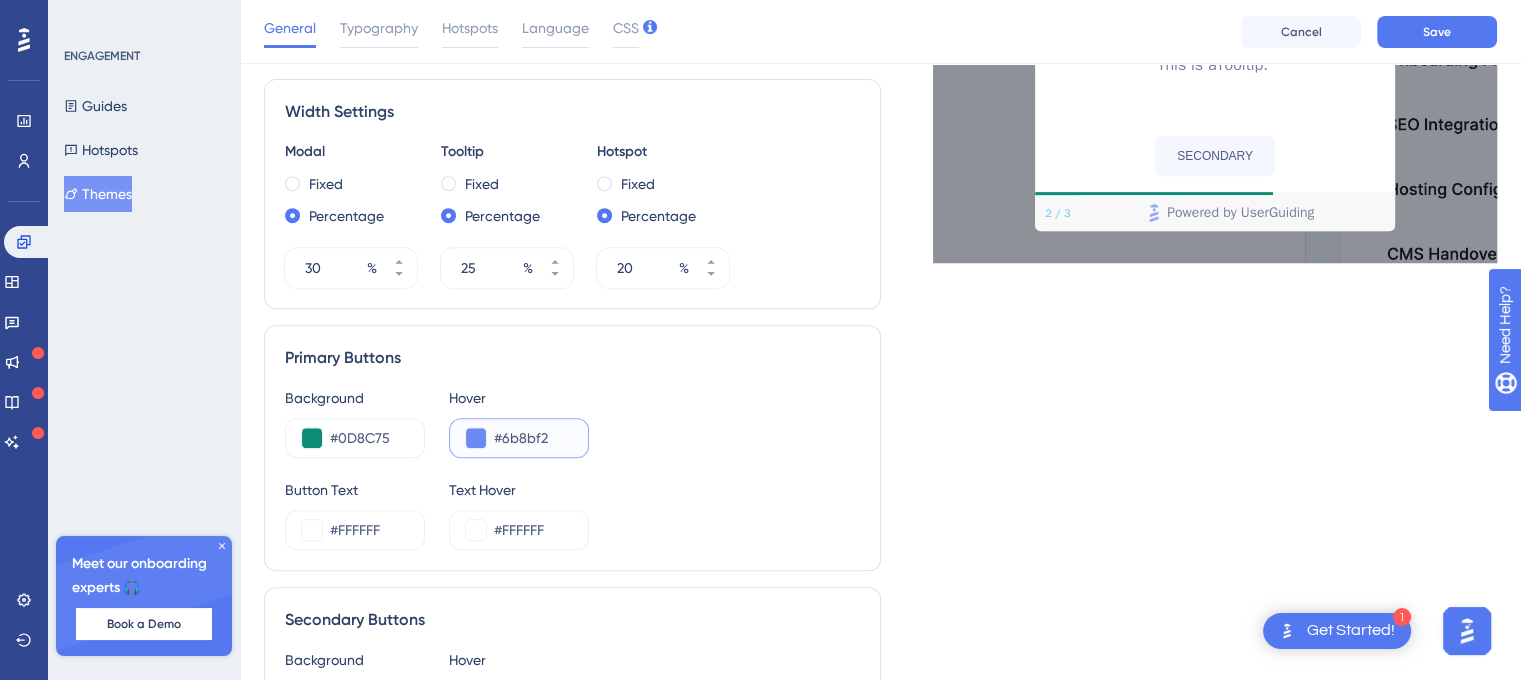 click on "#6b8bf2" at bounding box center (533, 438) 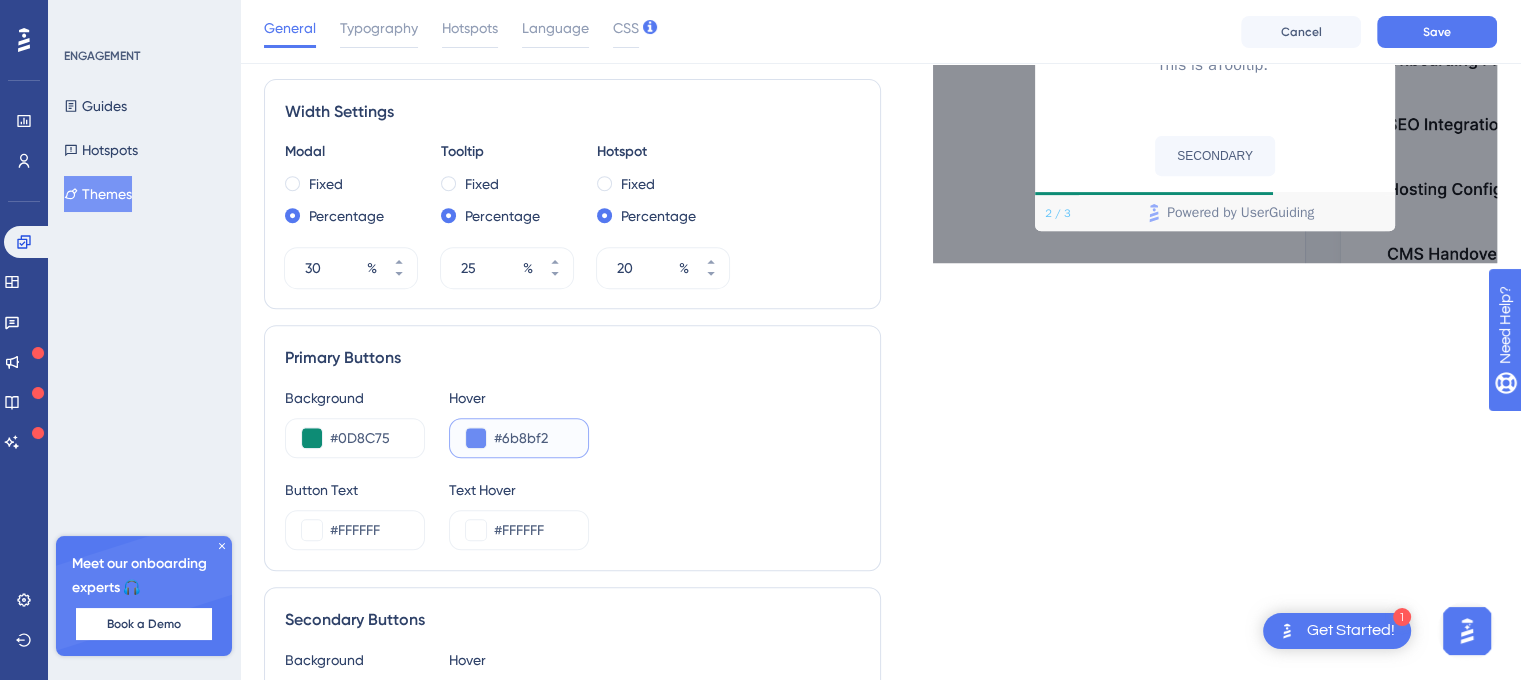 click on "#6b8bf2" at bounding box center [533, 438] 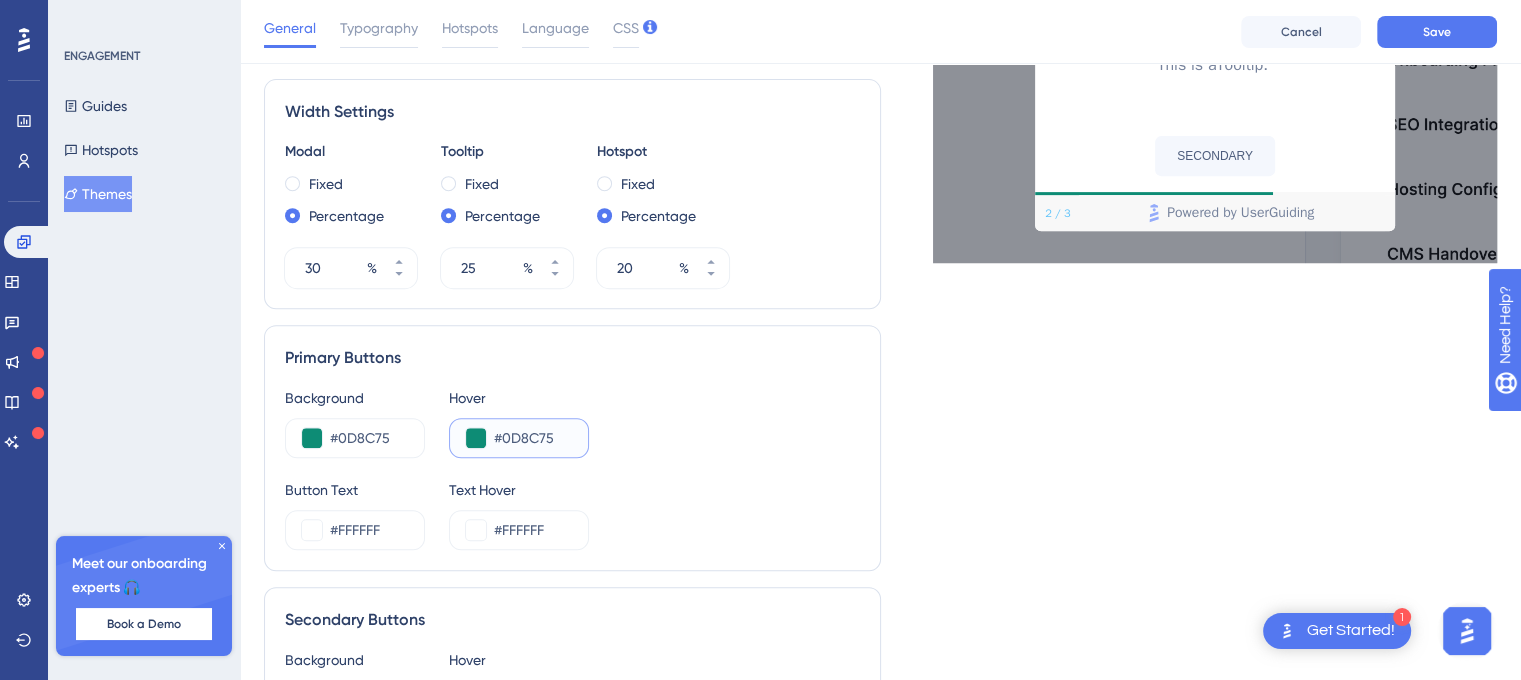 click on "#0D8C75" at bounding box center (533, 438) 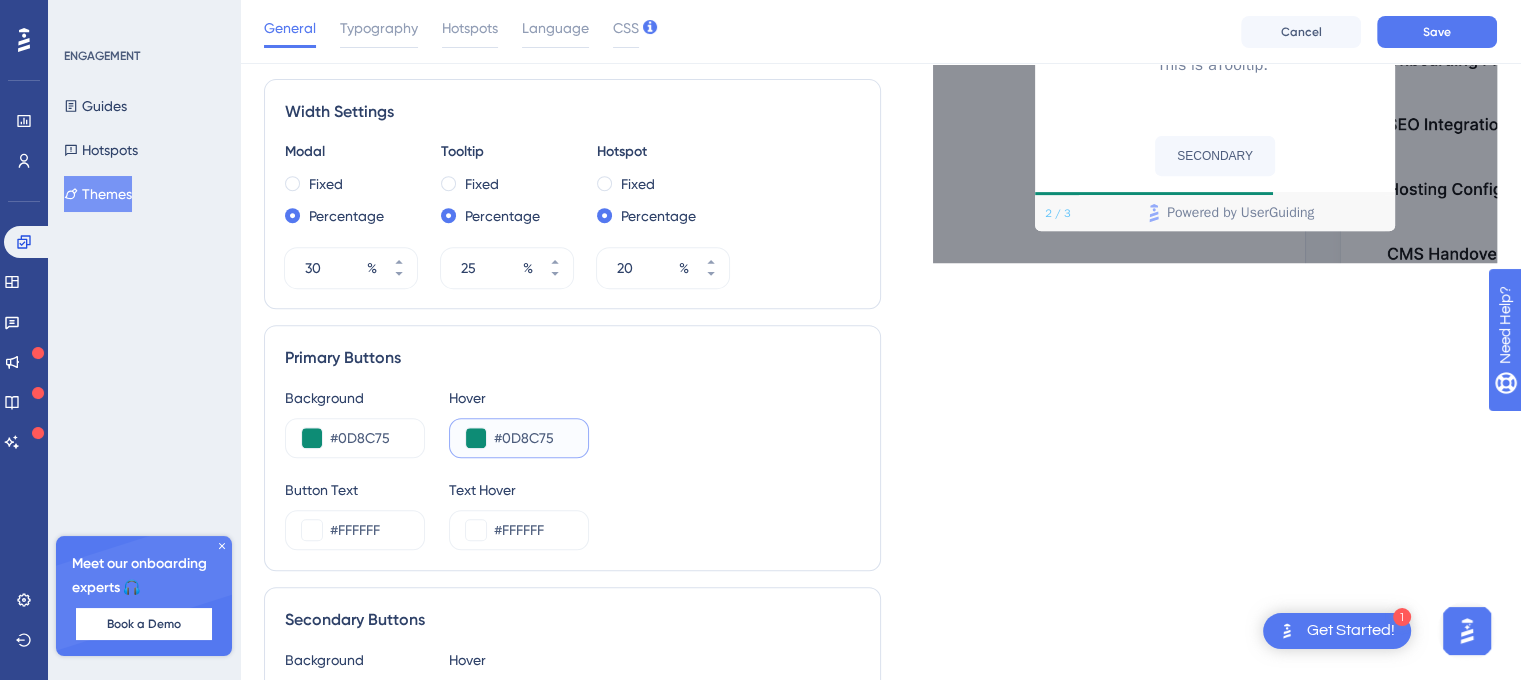 click on "#0D8C75" at bounding box center (533, 438) 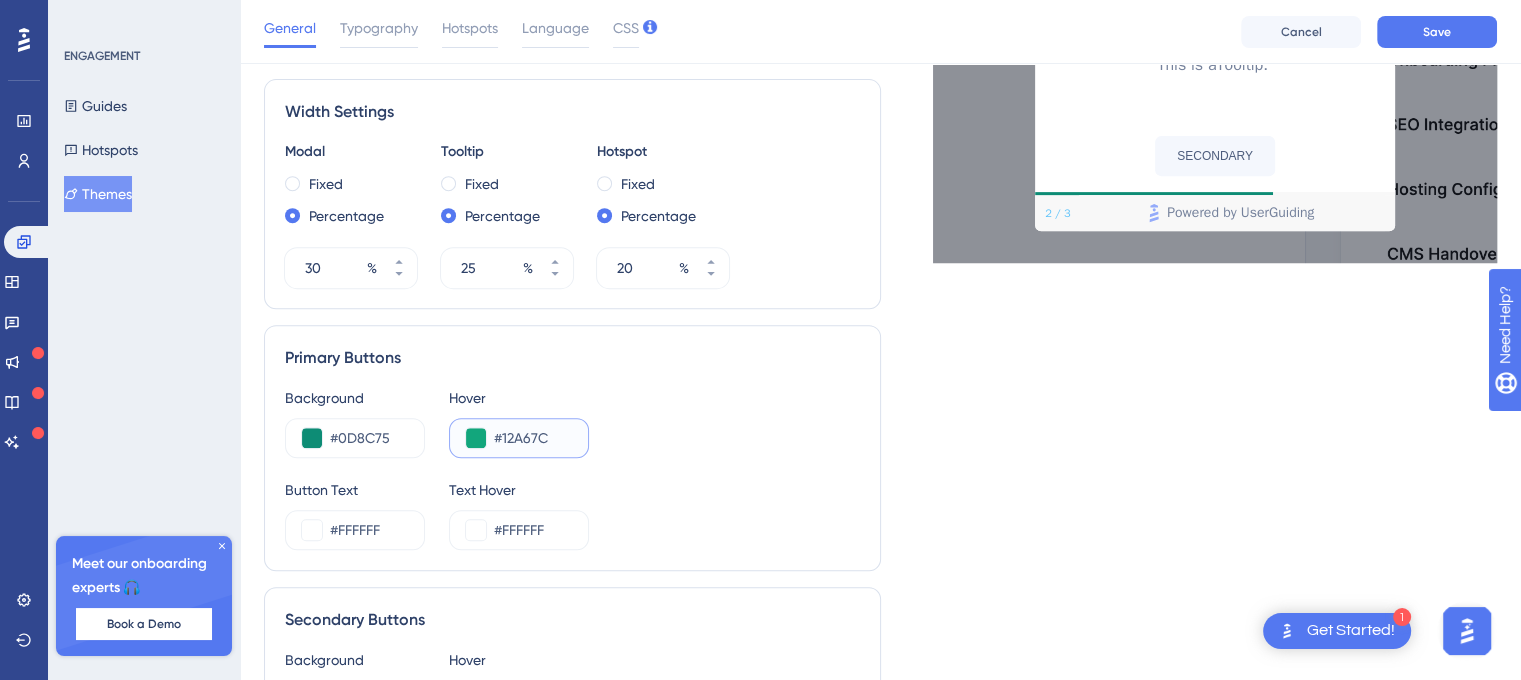 type on "#12A67C" 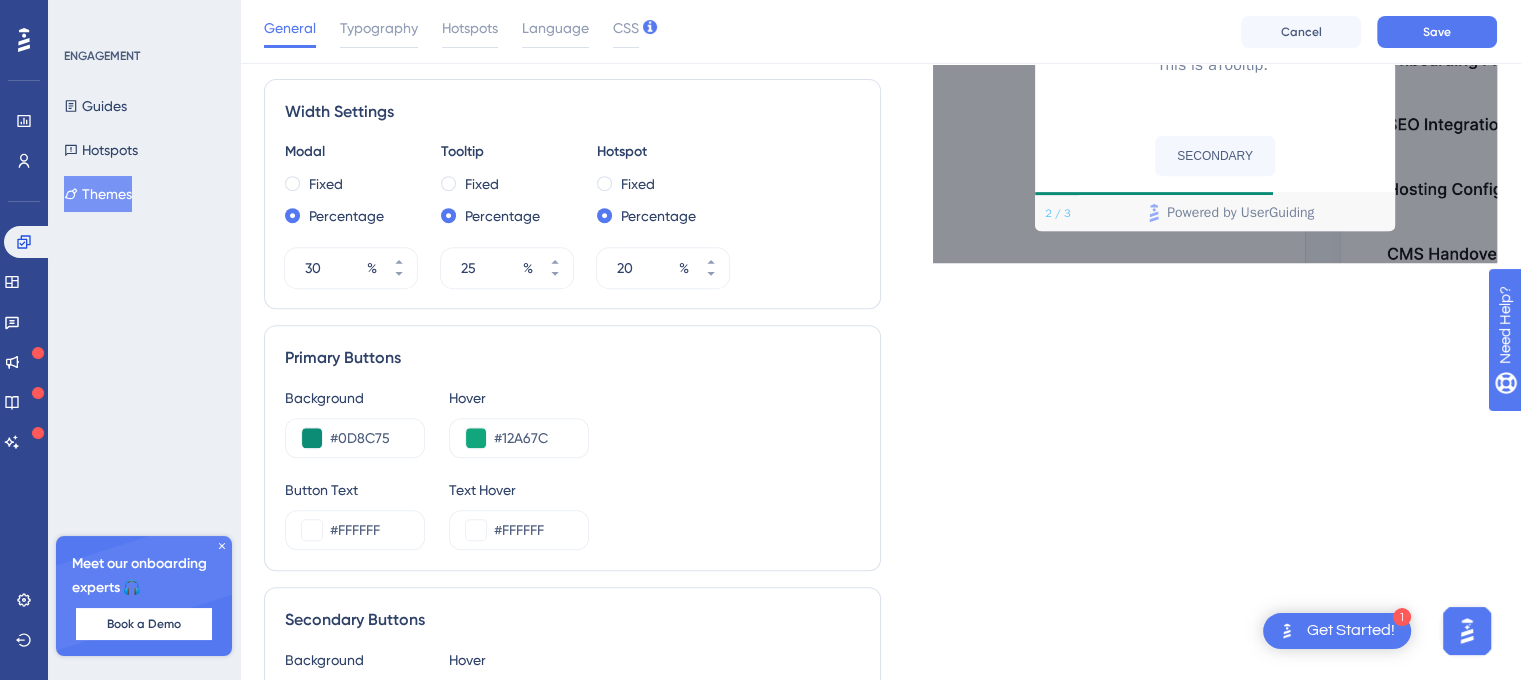 click on "Background #0D8C75 Hover #12A67C" at bounding box center (572, 422) 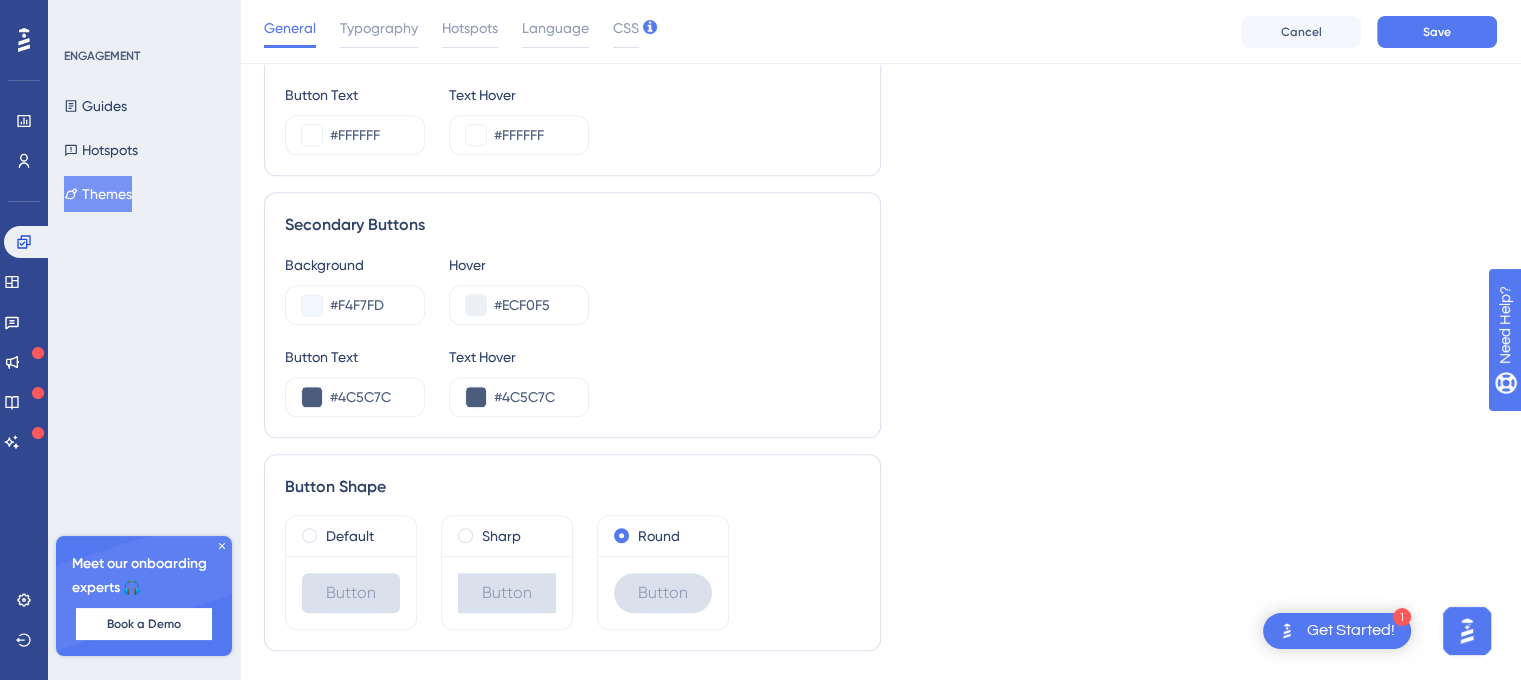 scroll, scrollTop: 1200, scrollLeft: 0, axis: vertical 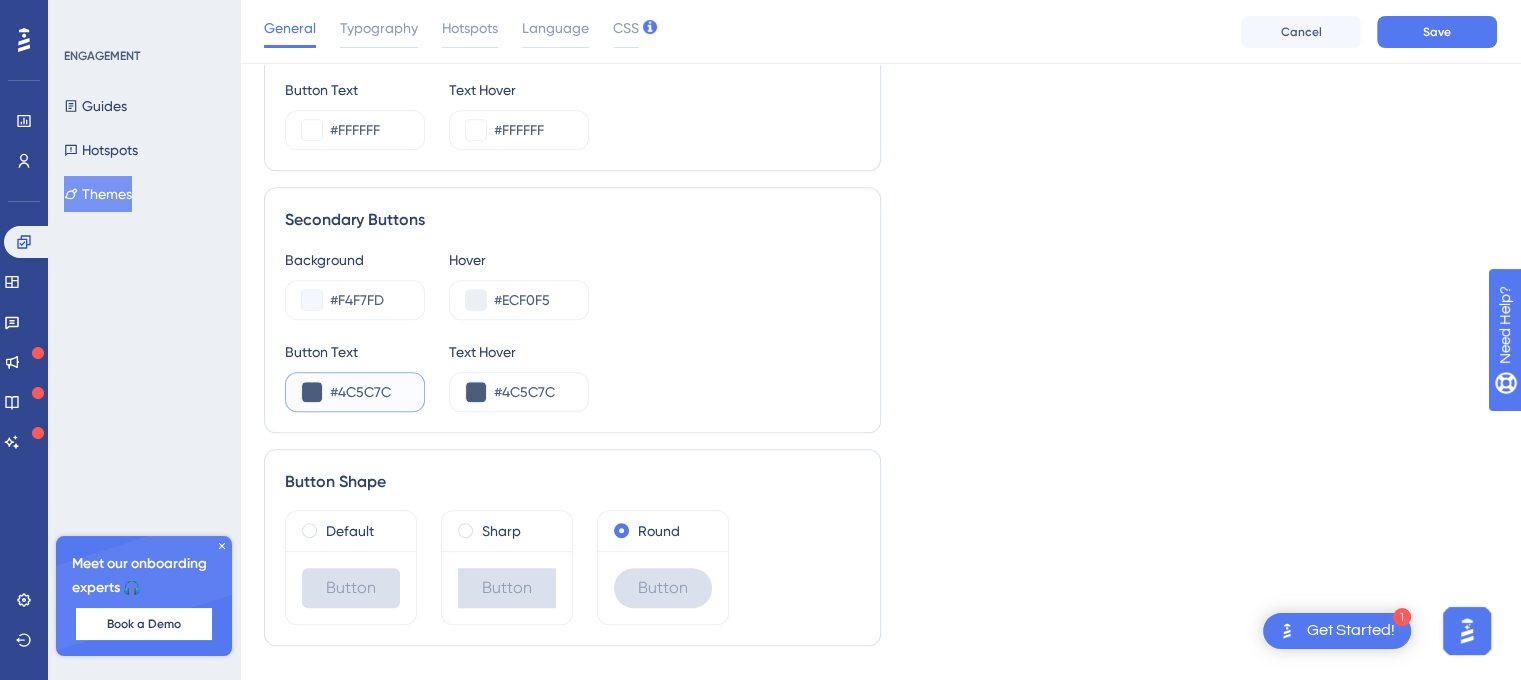 click on "#4C5C7C" at bounding box center [369, 392] 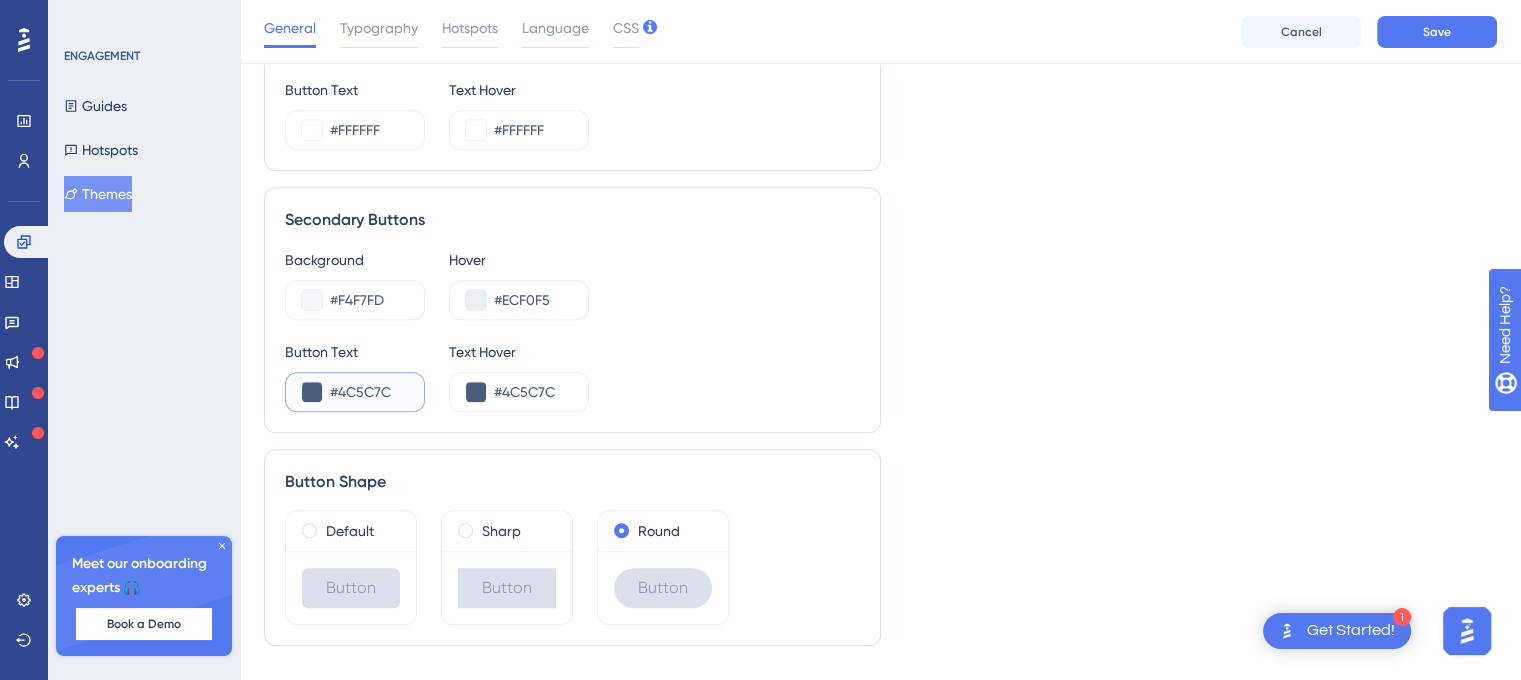 click on "#4C5C7C" at bounding box center (369, 392) 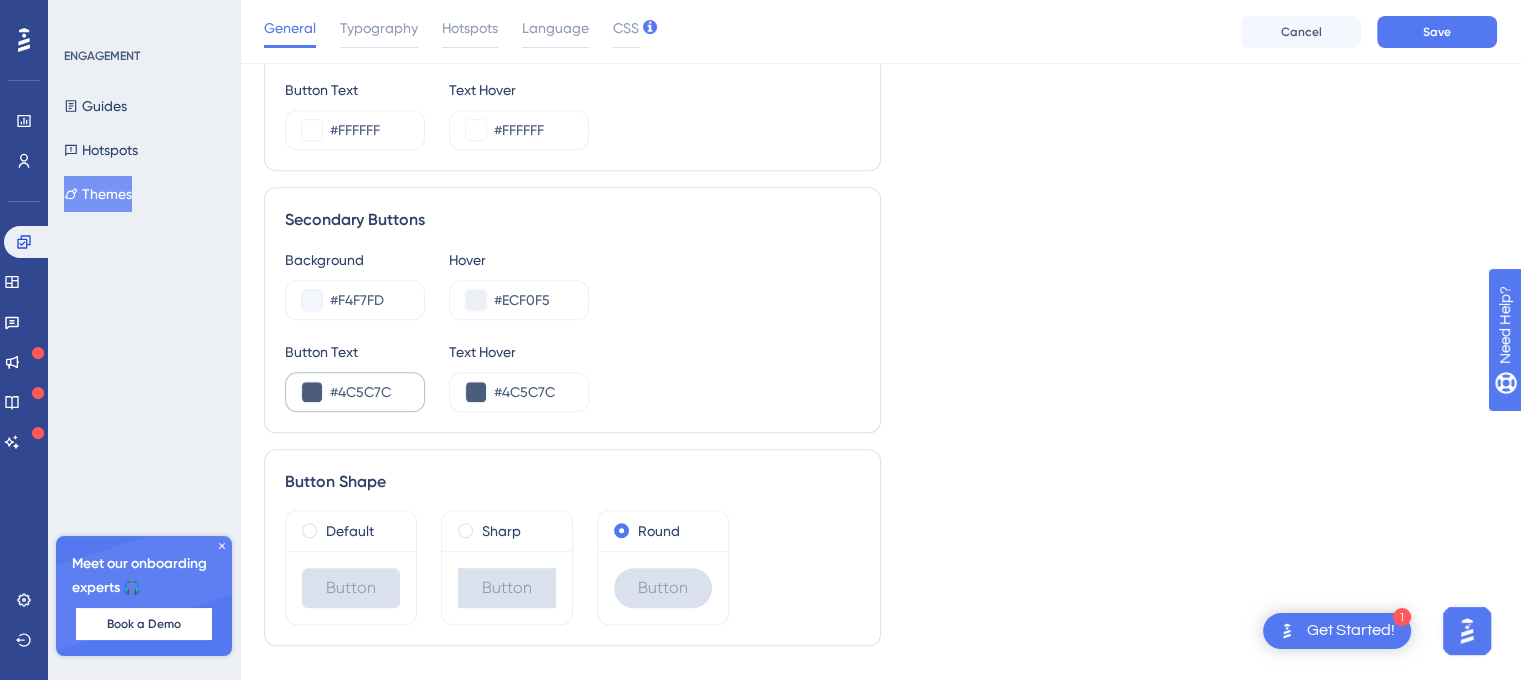 click on "#4C5C7C" at bounding box center [355, 392] 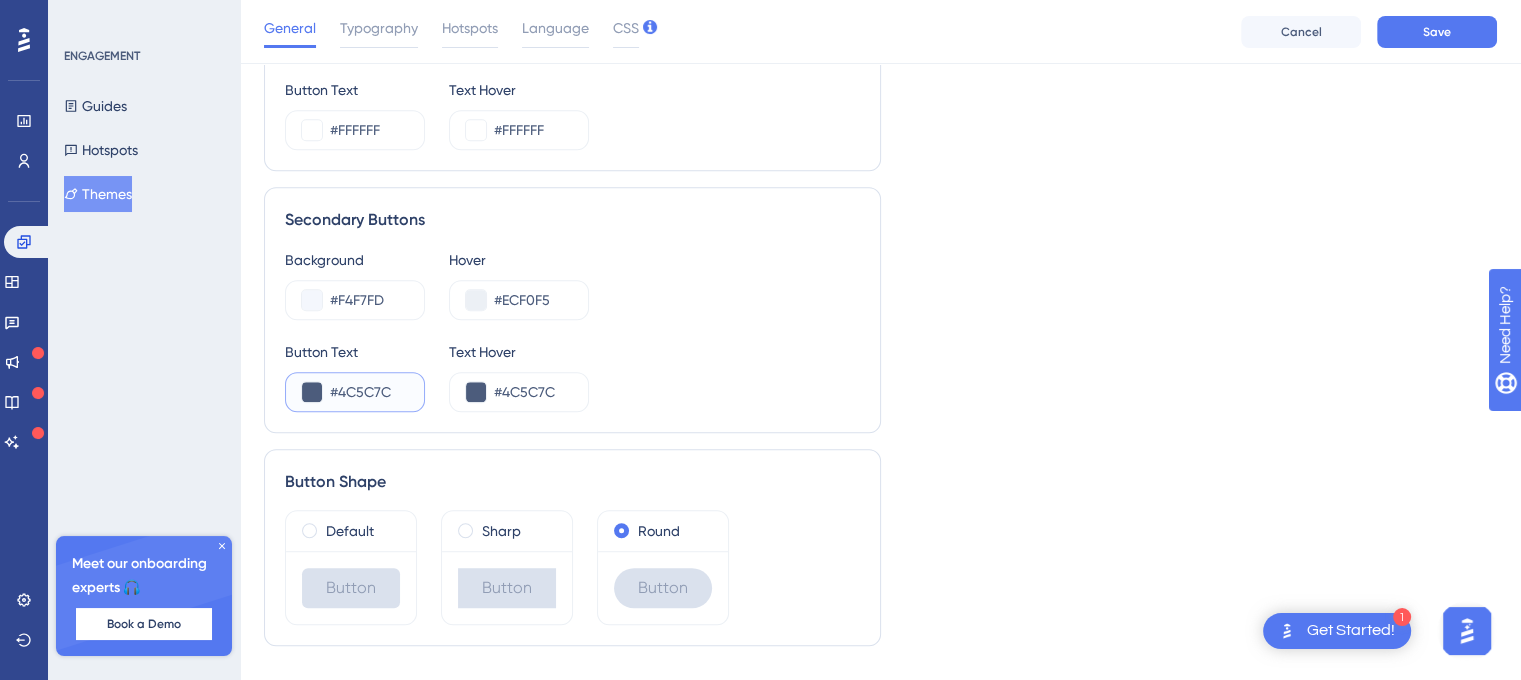 click at bounding box center [312, 392] 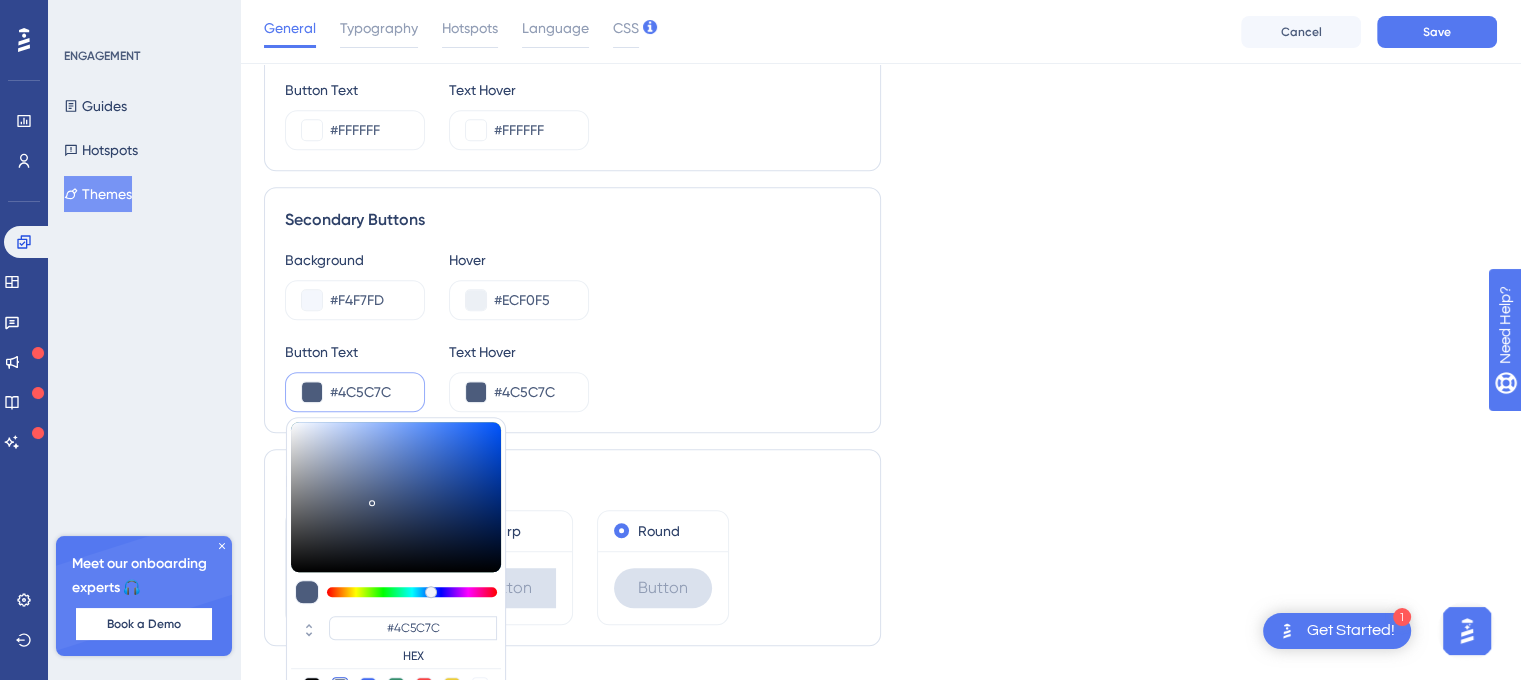 click at bounding box center [312, 392] 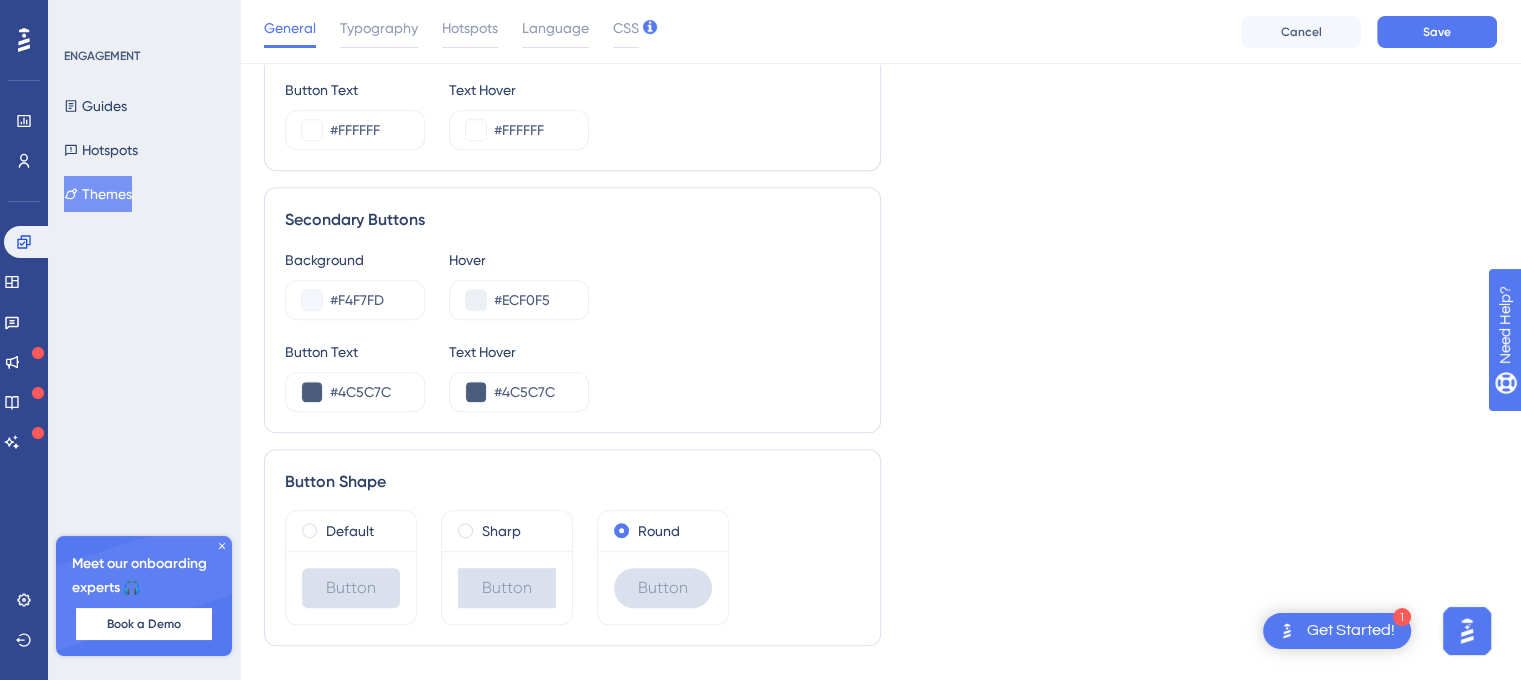 click on "Button Text #4C5C7C Text Hover #4C5C7C" at bounding box center (572, 376) 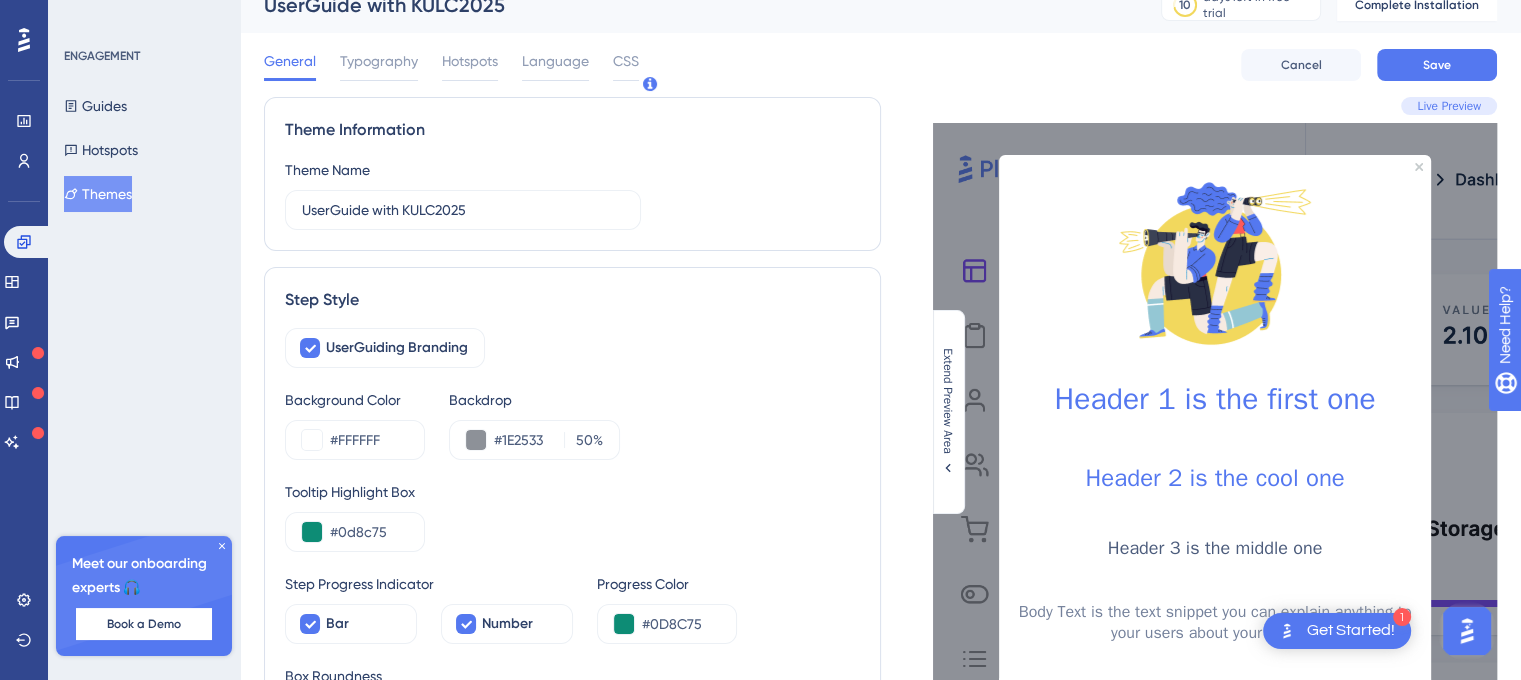 scroll, scrollTop: 0, scrollLeft: 0, axis: both 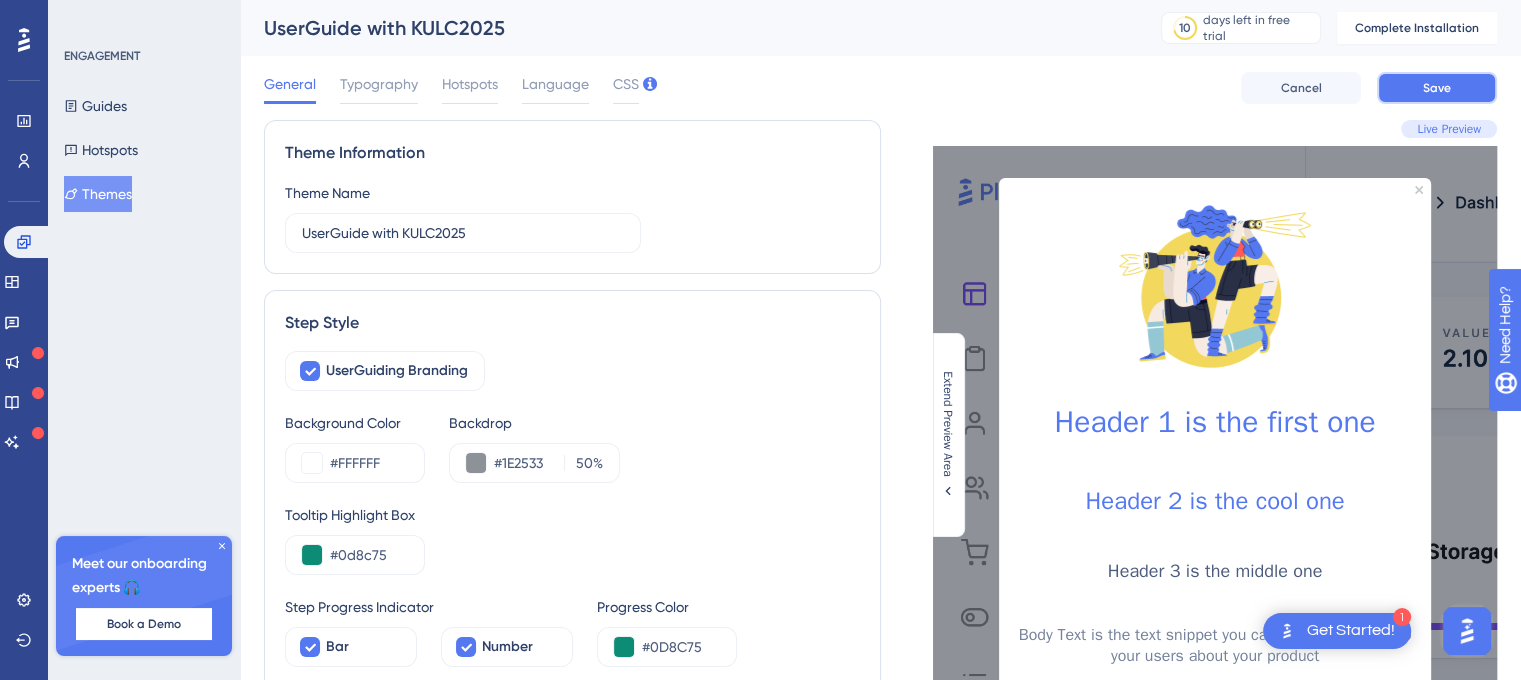 click on "Save" at bounding box center [1437, 88] 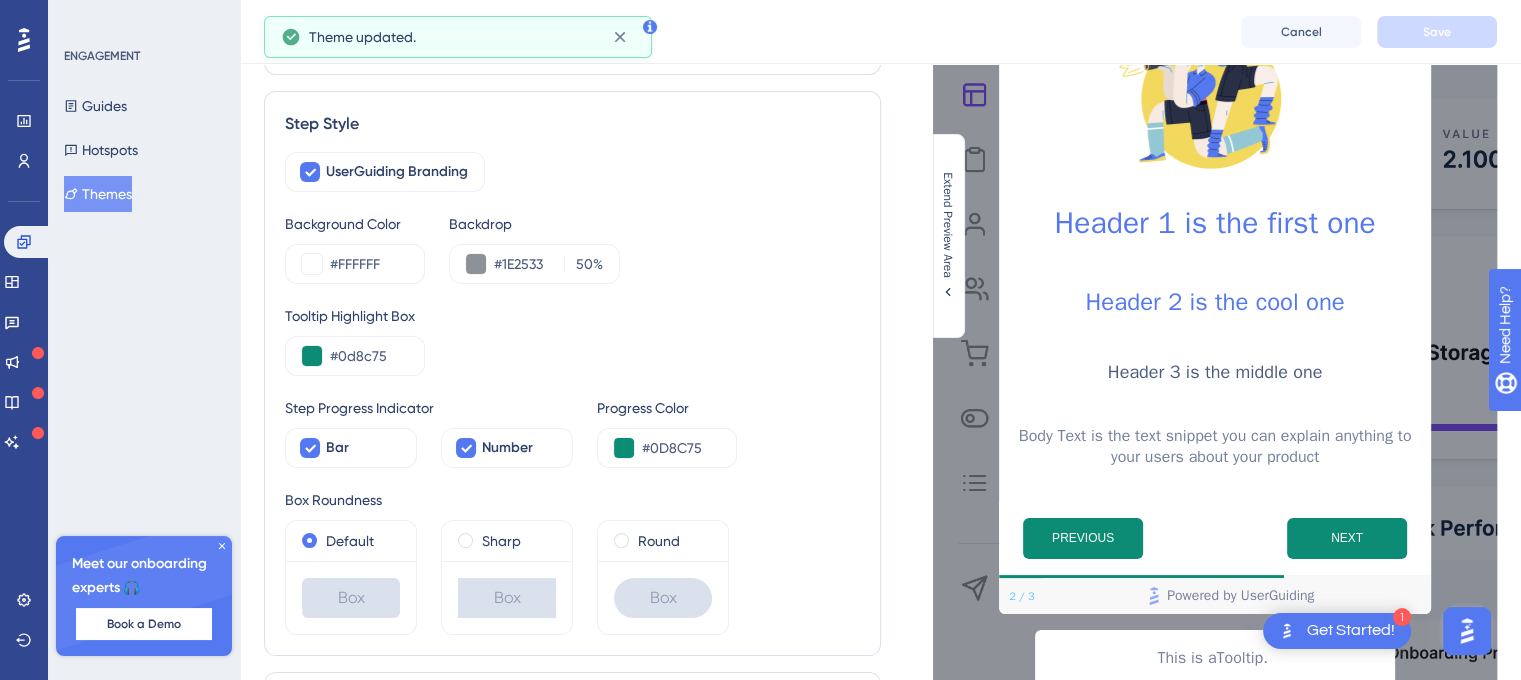scroll, scrollTop: 0, scrollLeft: 0, axis: both 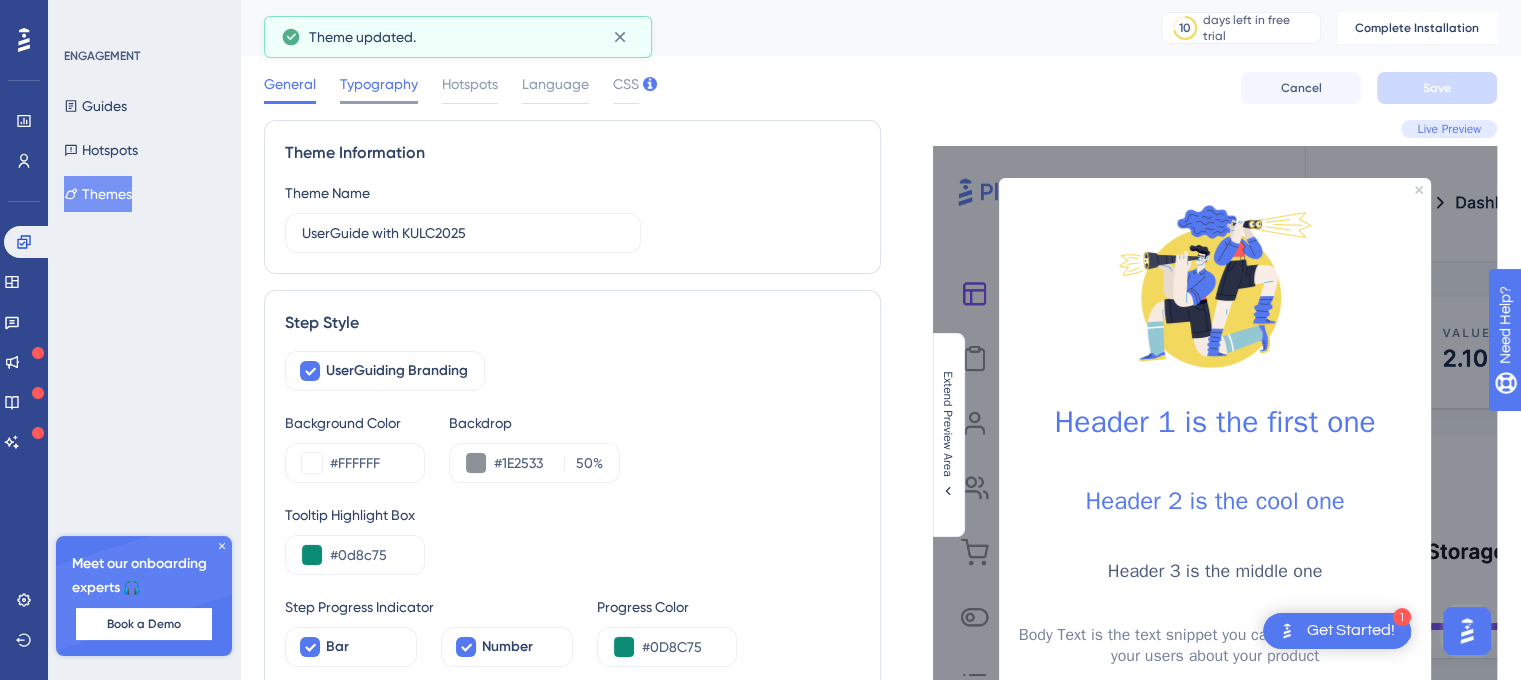 click on "Typography" at bounding box center (379, 84) 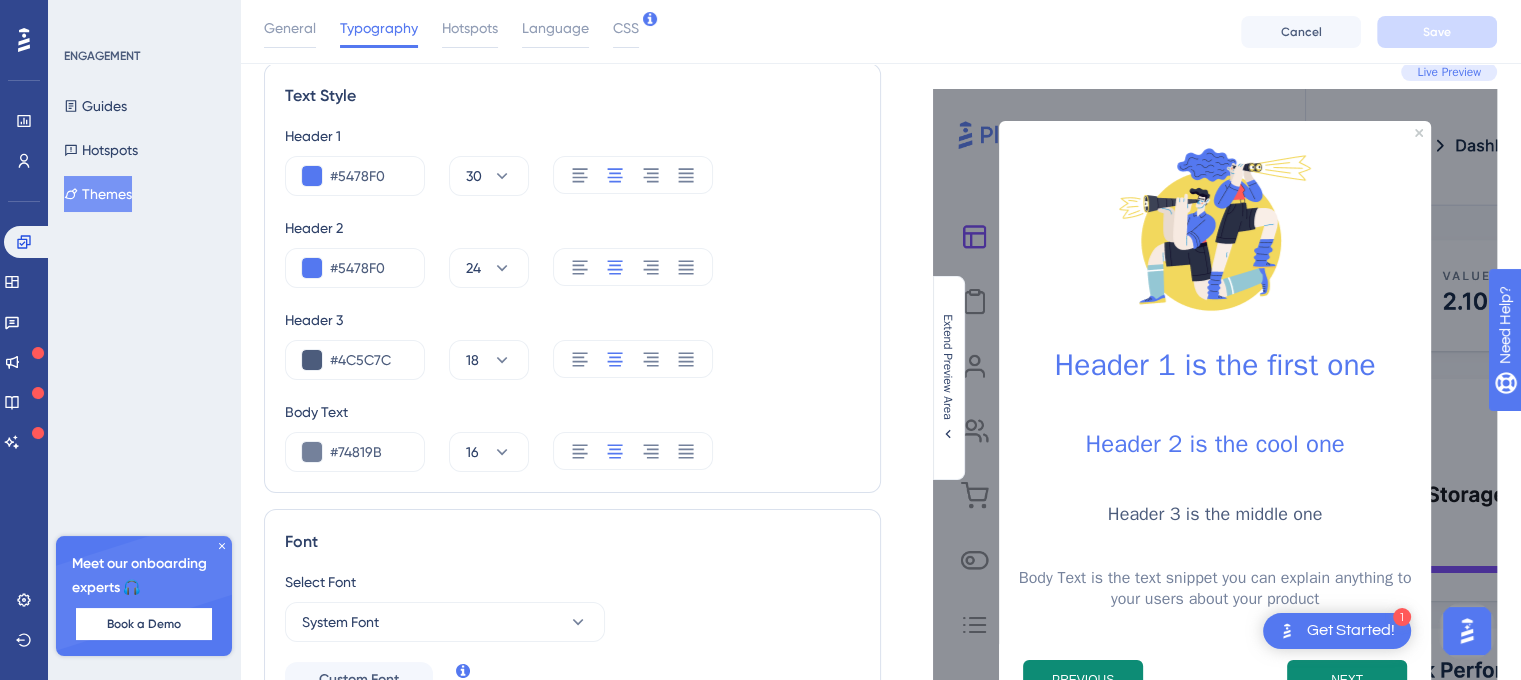 scroll, scrollTop: 100, scrollLeft: 0, axis: vertical 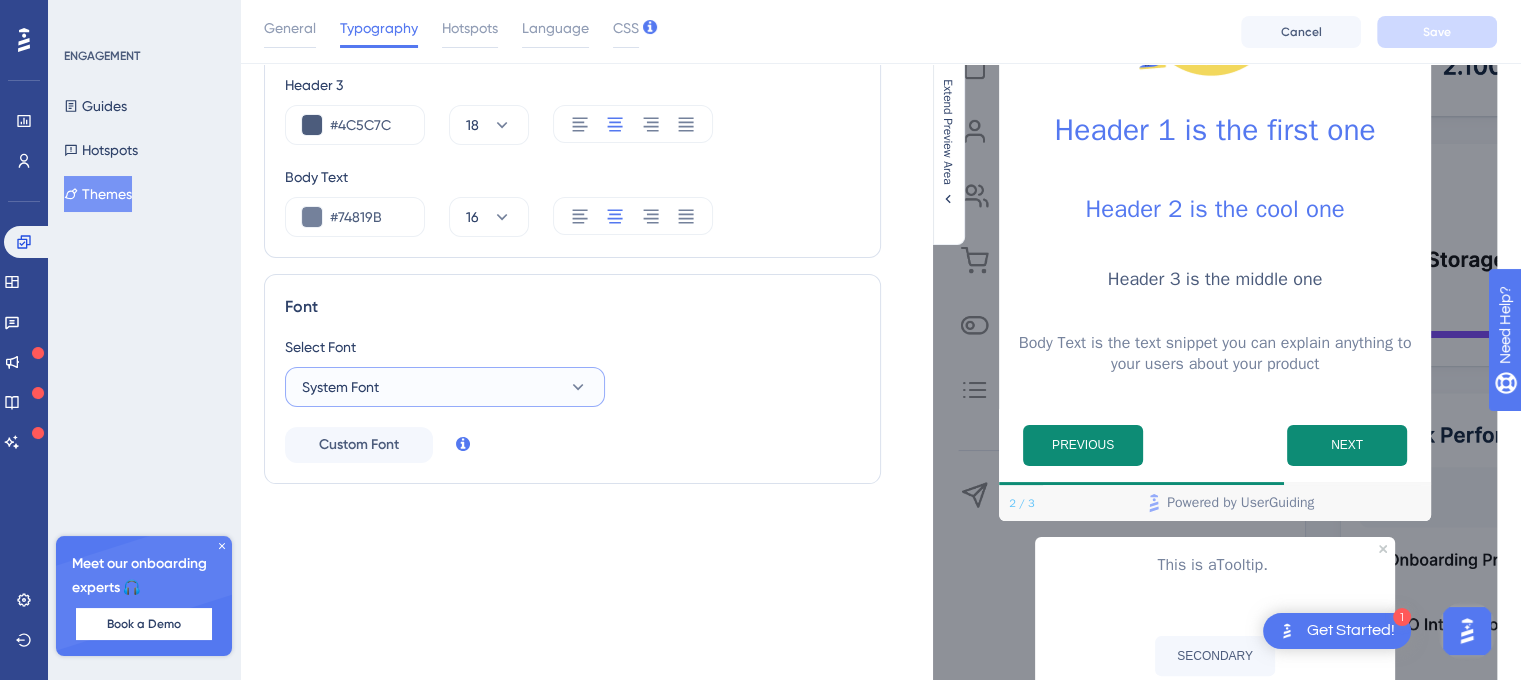 click on "System Font" at bounding box center [445, 387] 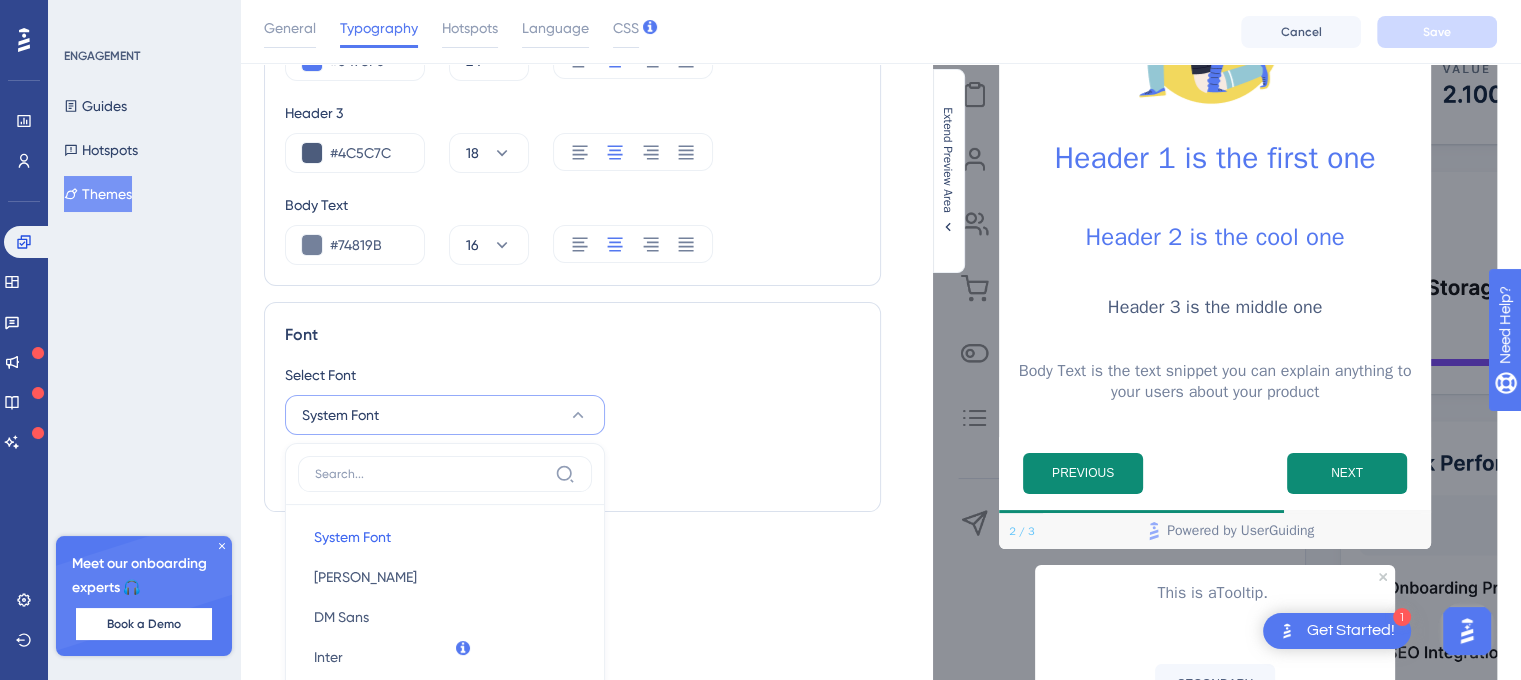scroll, scrollTop: 0, scrollLeft: 0, axis: both 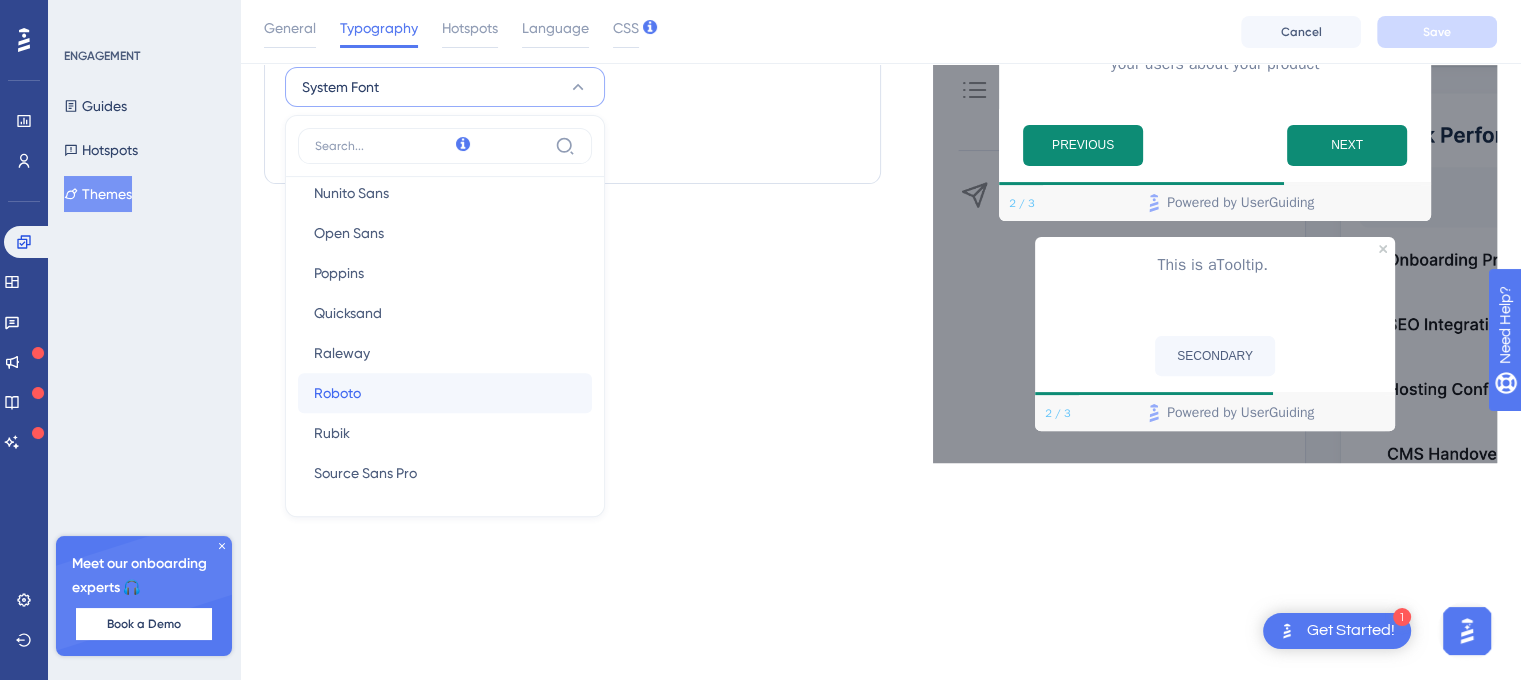 click on "Roboto Roboto" at bounding box center (445, 393) 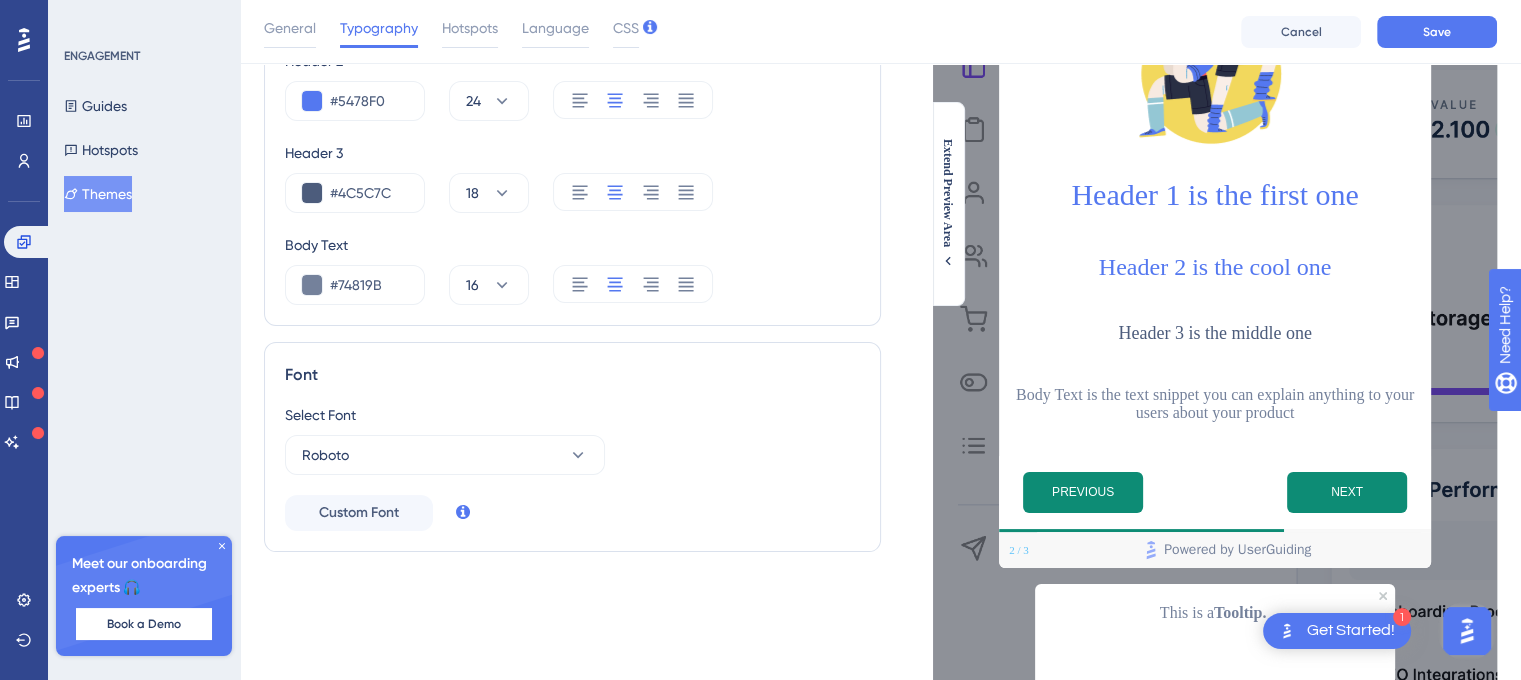 scroll, scrollTop: 227, scrollLeft: 0, axis: vertical 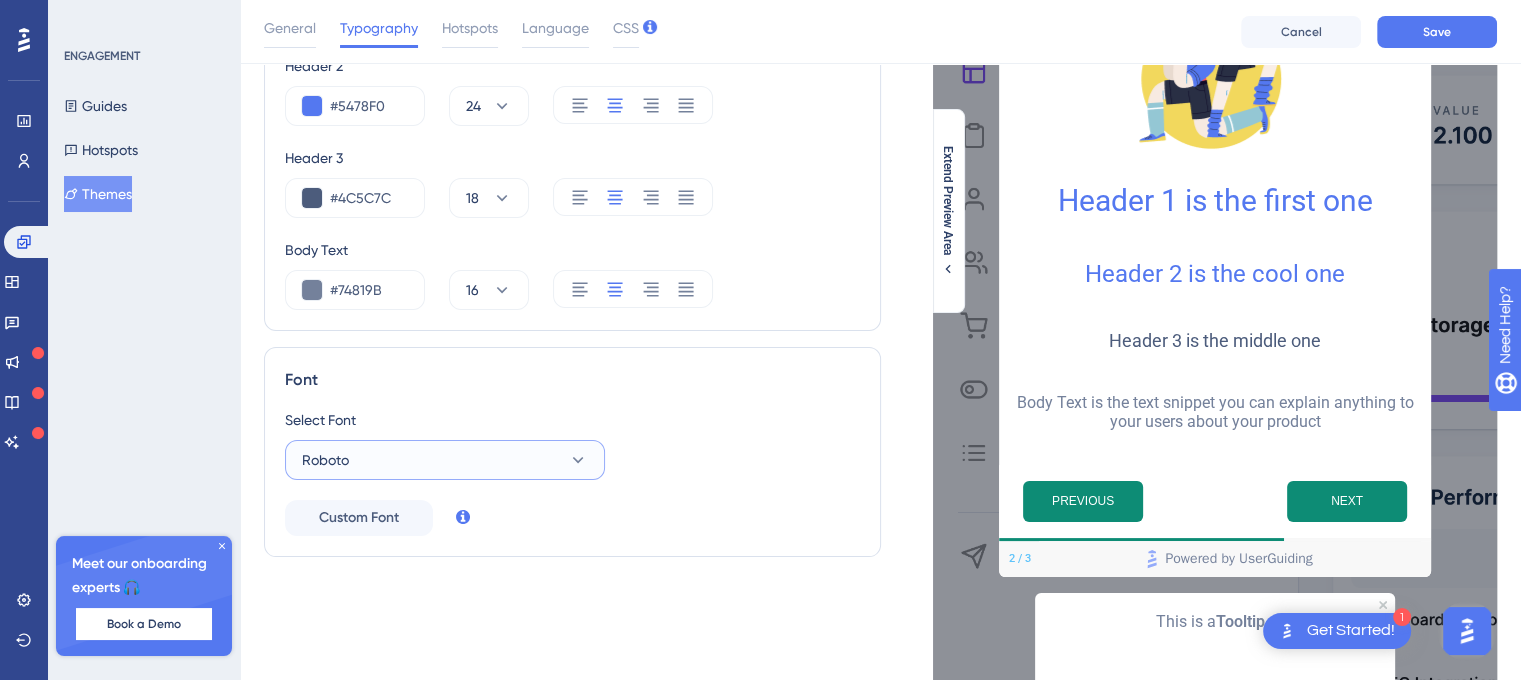 click on "Roboto" at bounding box center [445, 460] 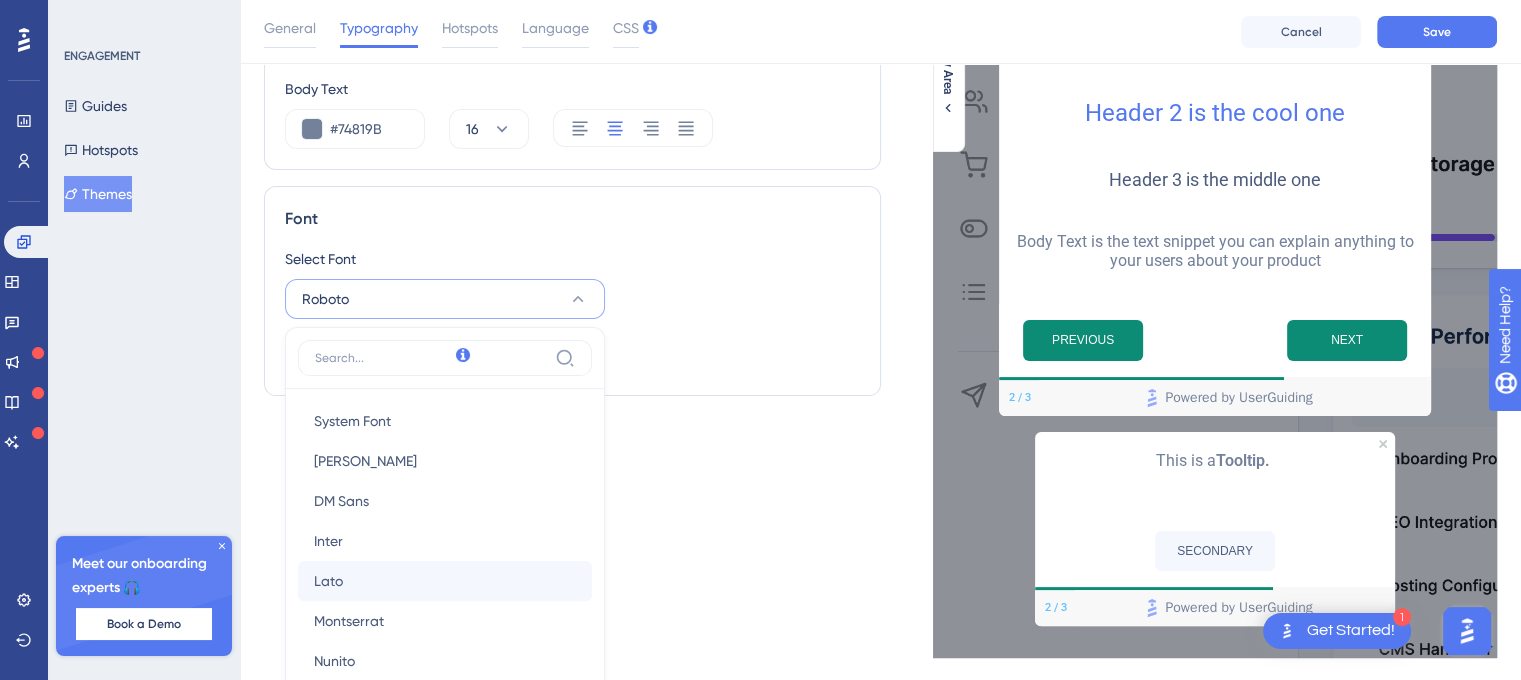 scroll, scrollTop: 372, scrollLeft: 0, axis: vertical 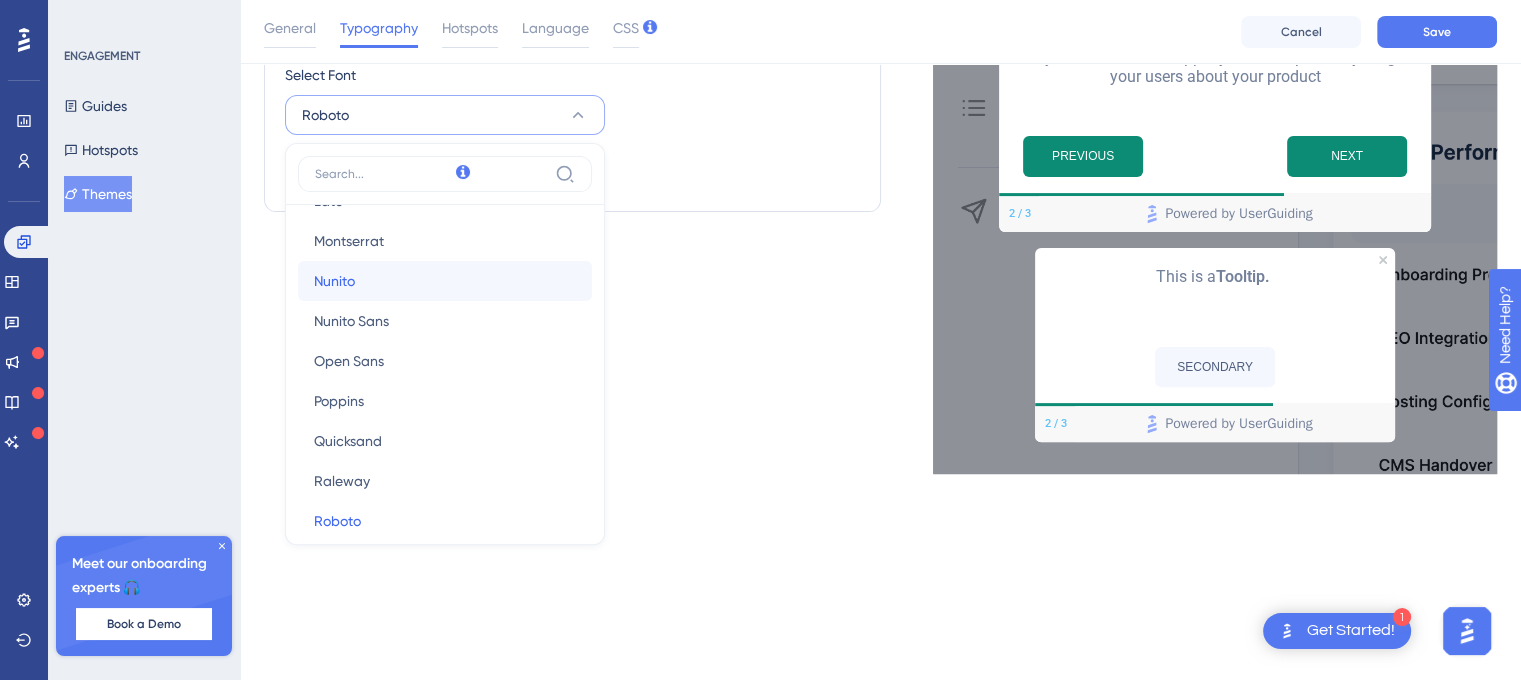 click on "[PERSON_NAME]" at bounding box center (445, 281) 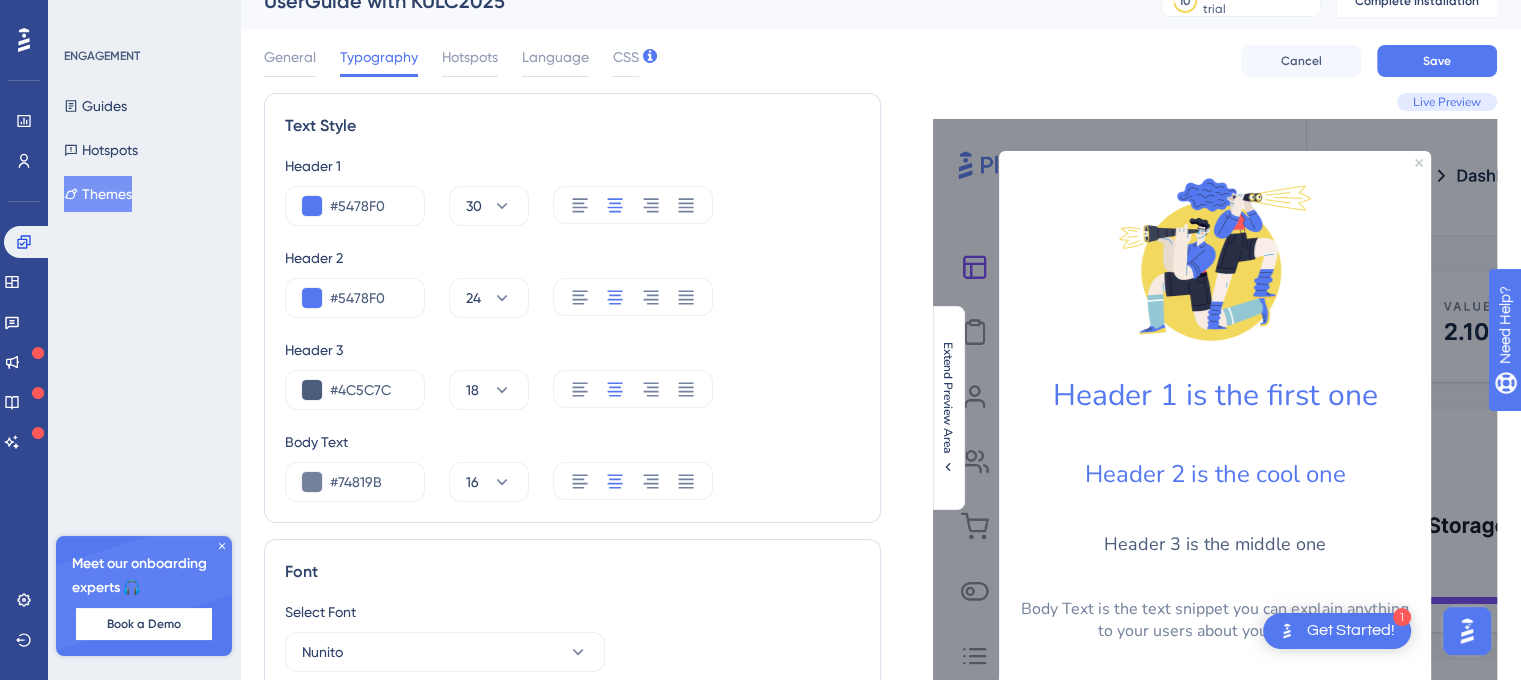 scroll, scrollTop: 419, scrollLeft: 0, axis: vertical 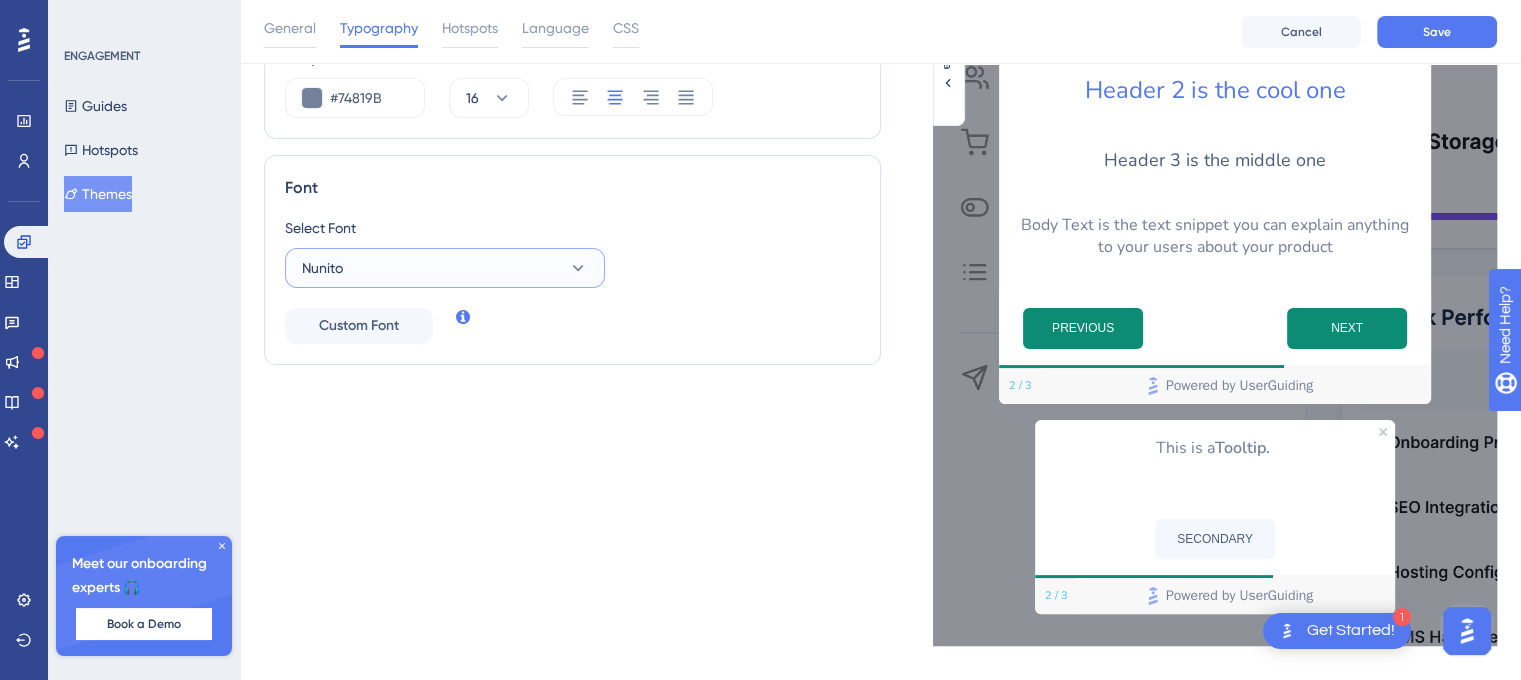click on "Nunito" at bounding box center [445, 268] 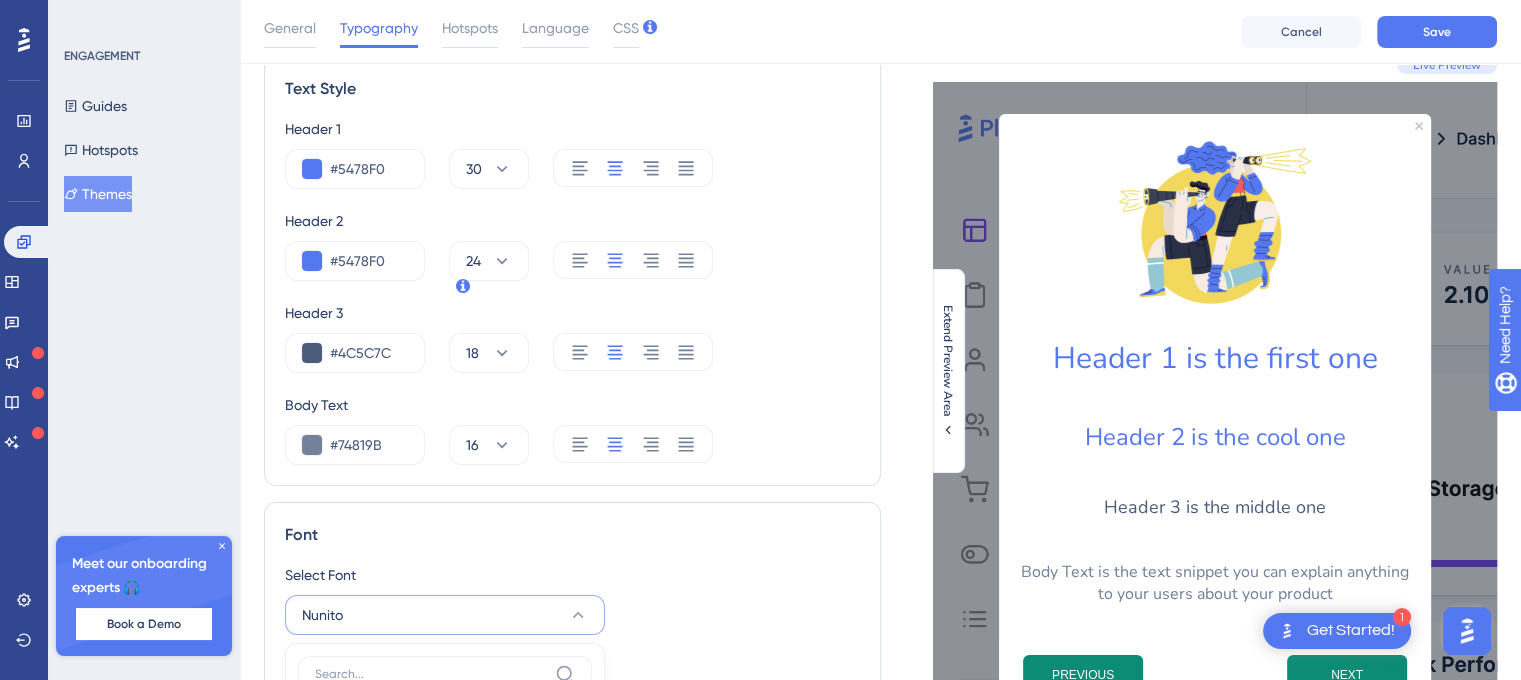 scroll, scrollTop: 472, scrollLeft: 0, axis: vertical 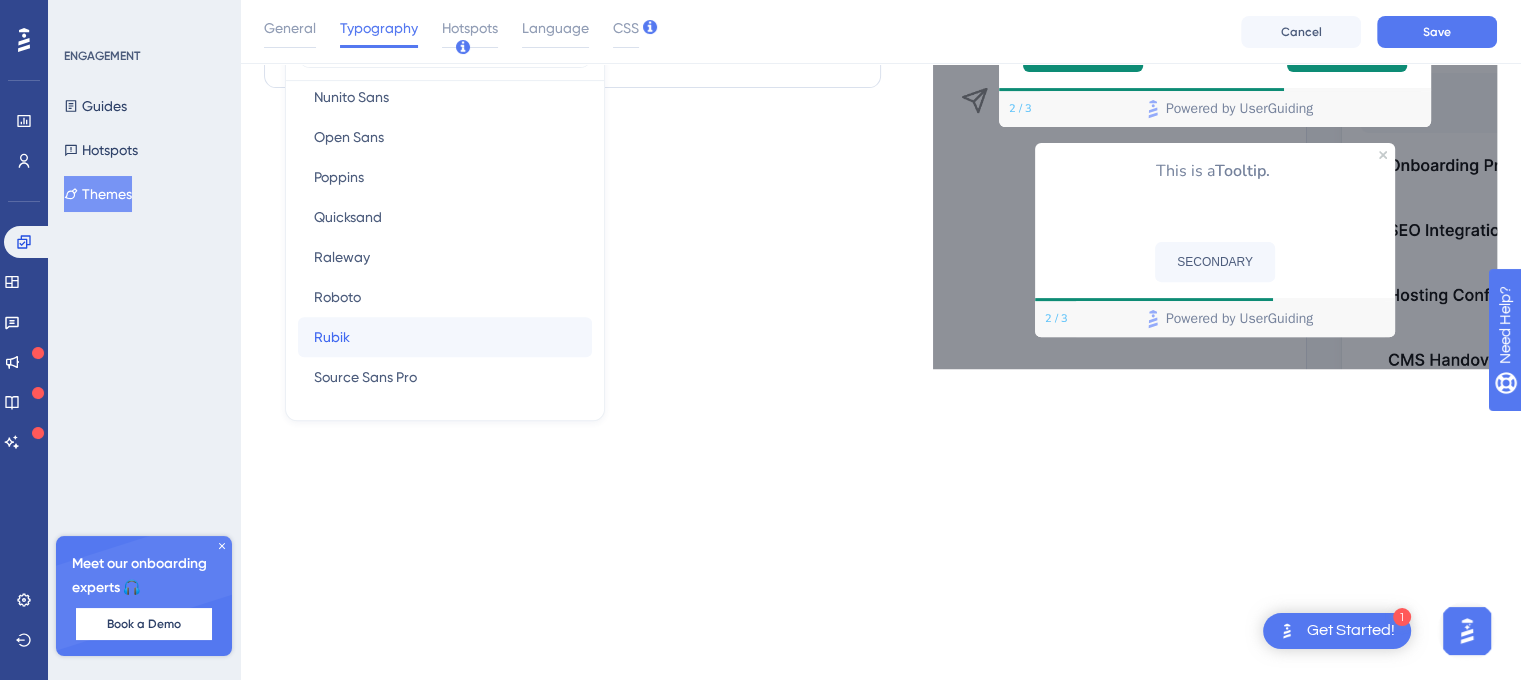 click on "Rubik Rubik" at bounding box center [445, 337] 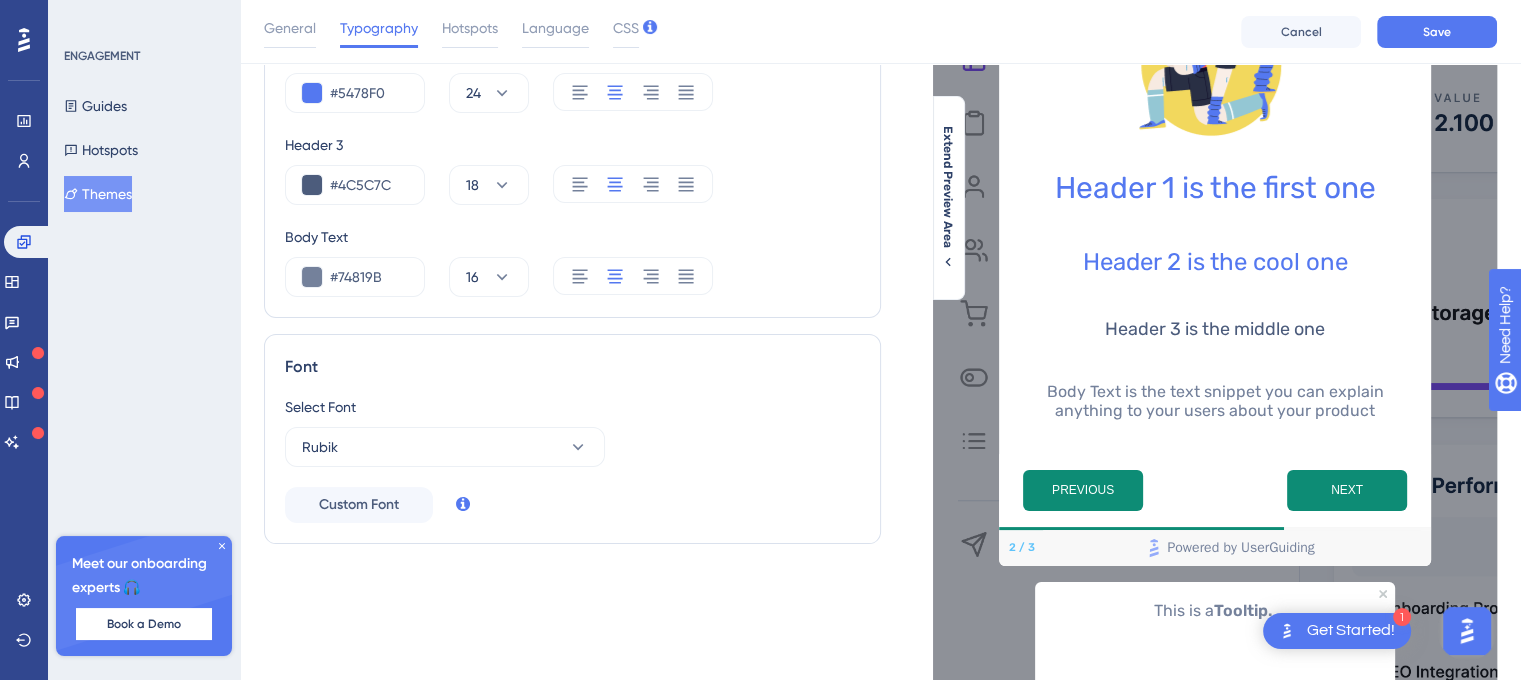 scroll, scrollTop: 327, scrollLeft: 0, axis: vertical 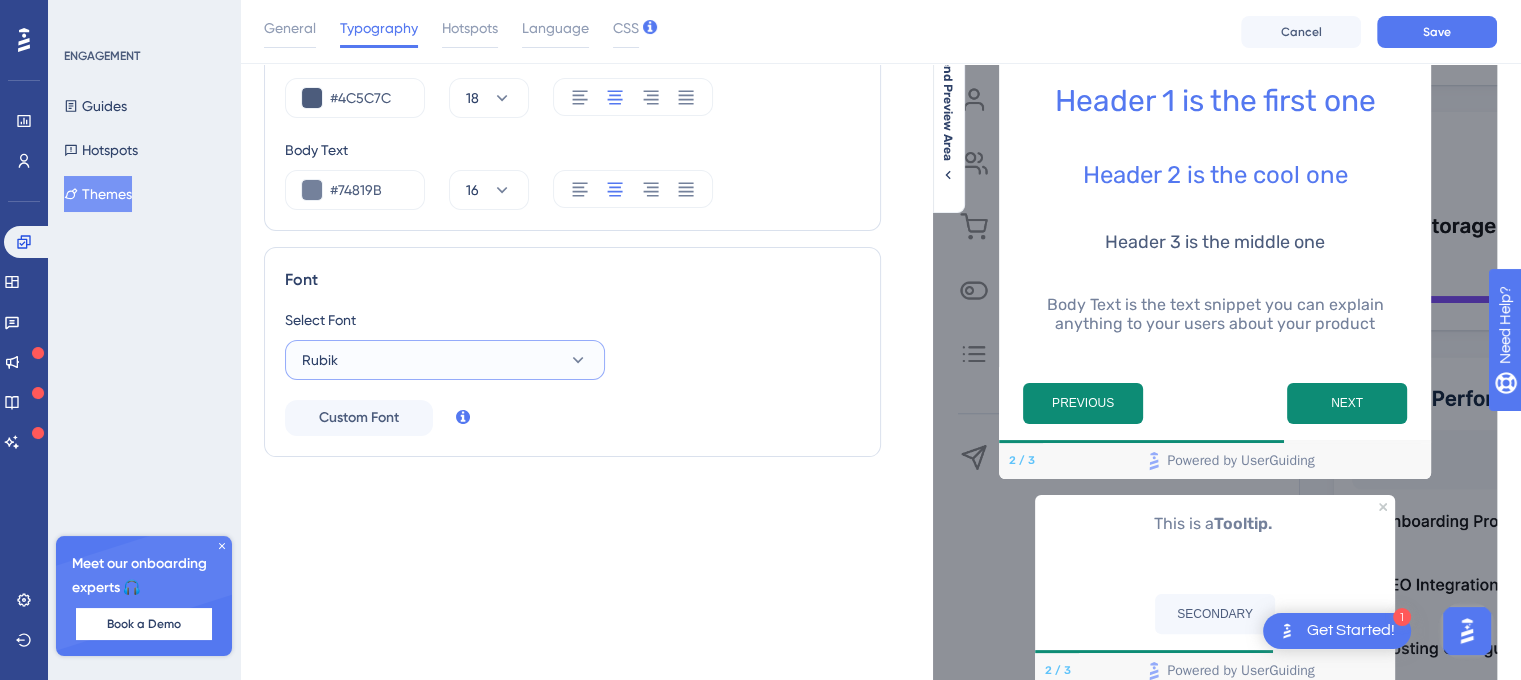 click 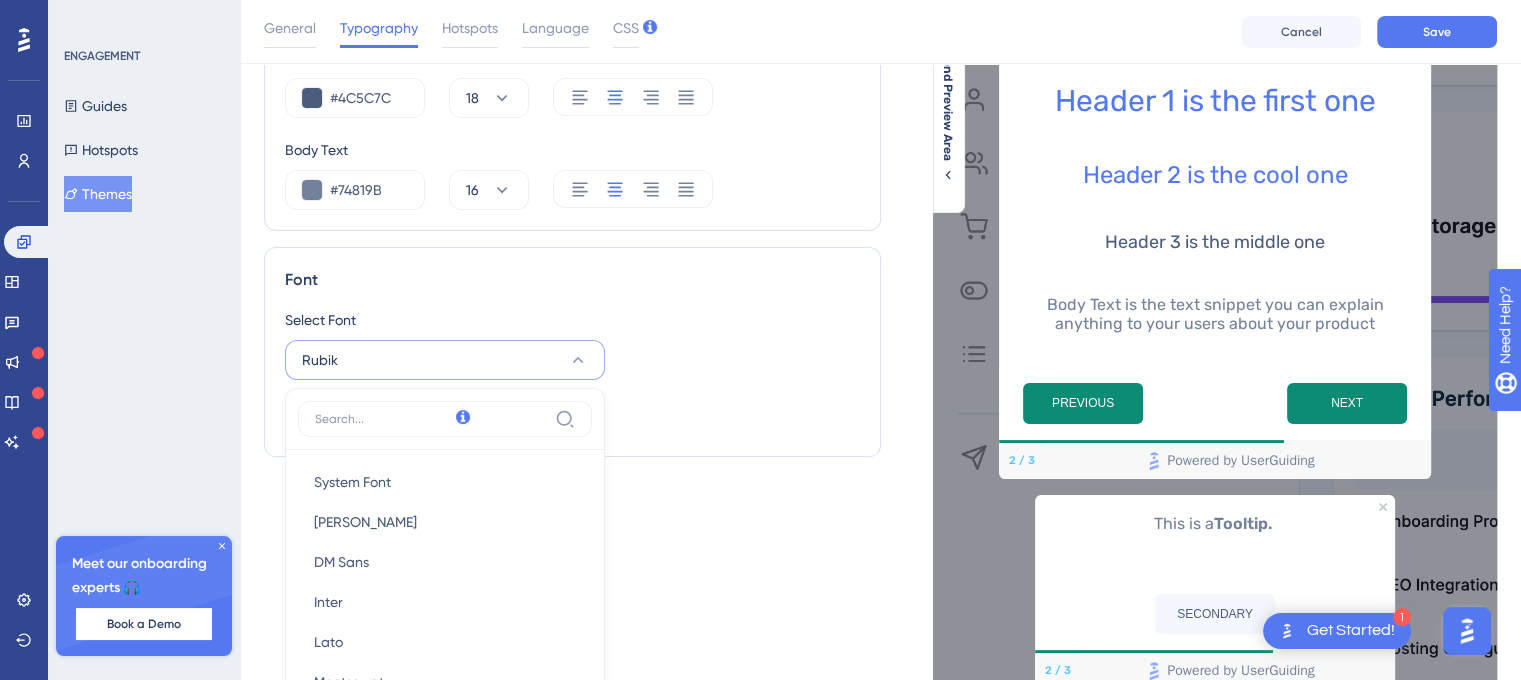 scroll, scrollTop: 575, scrollLeft: 0, axis: vertical 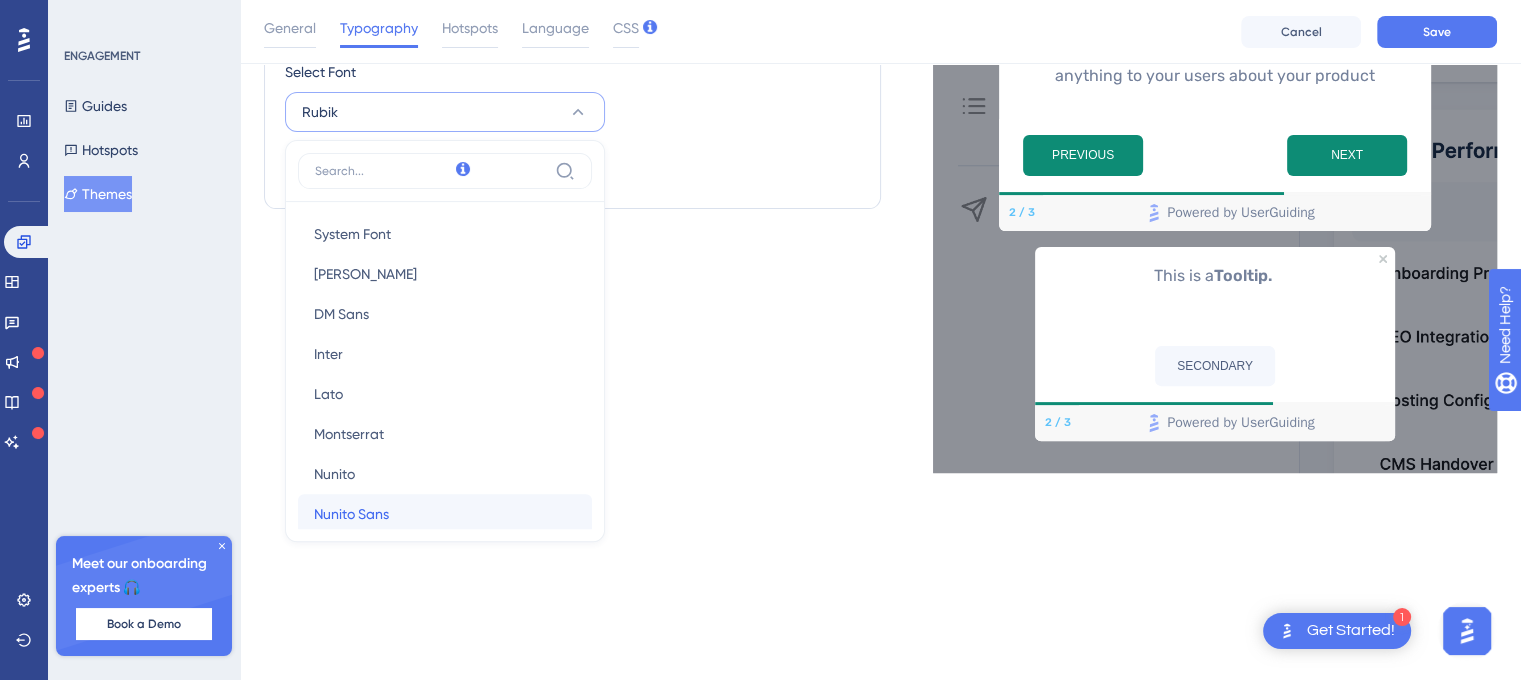 click on "Nunito Sans Nunito Sans" at bounding box center (445, 514) 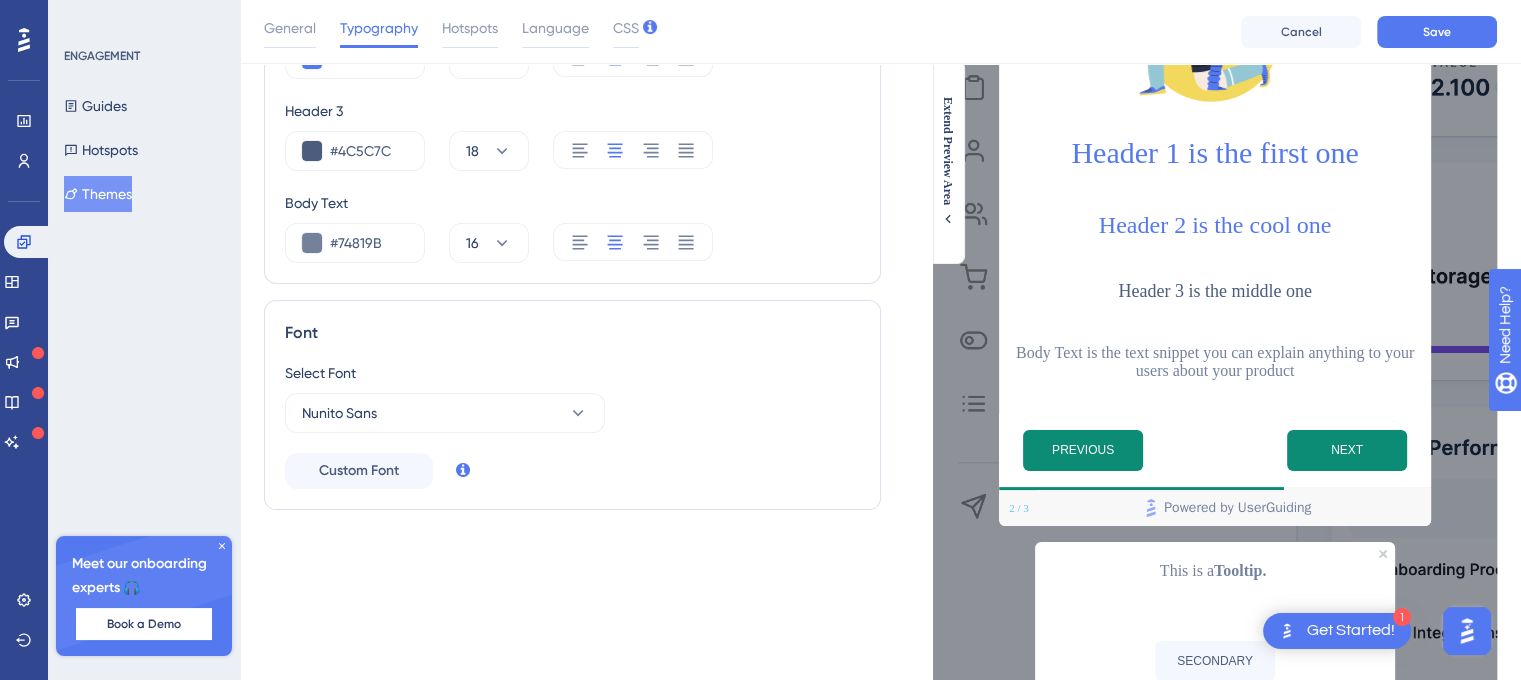 scroll, scrollTop: 227, scrollLeft: 0, axis: vertical 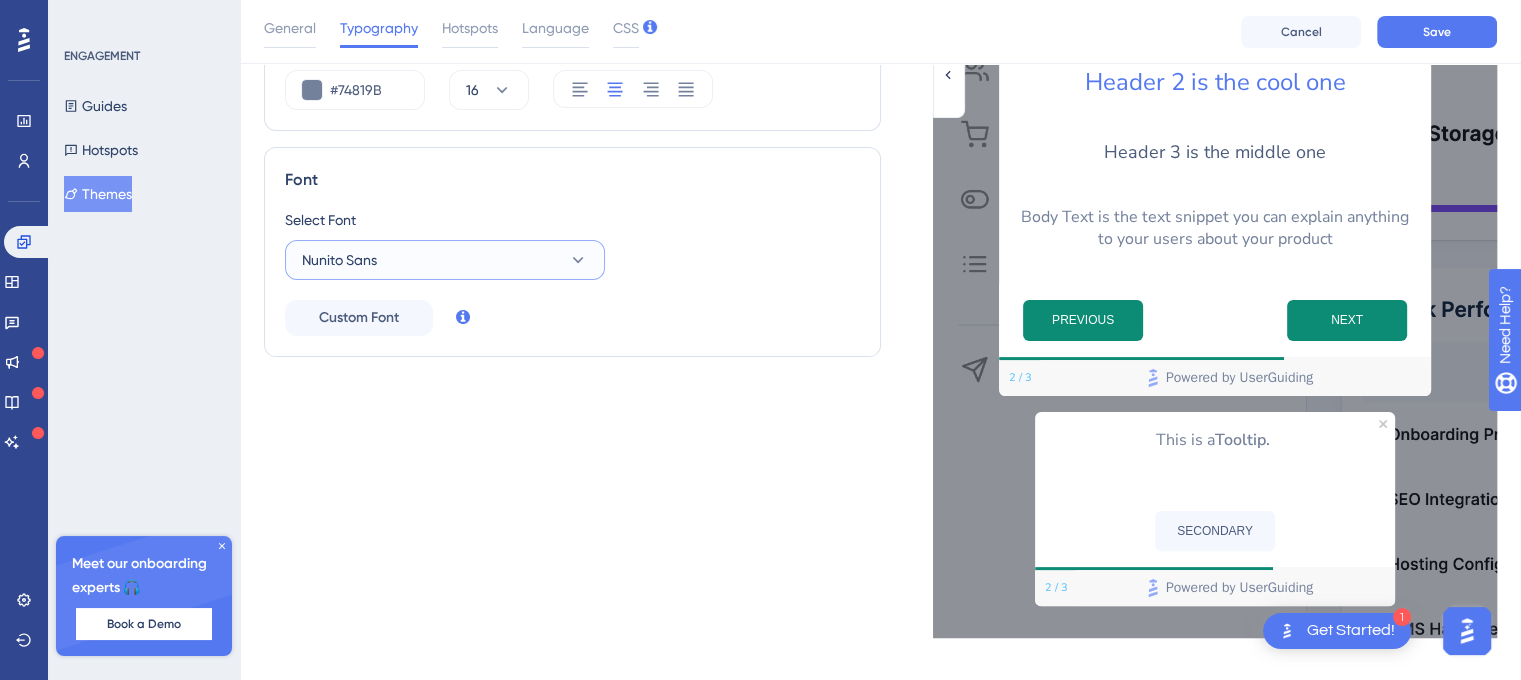 click on "Nunito Sans" at bounding box center (445, 260) 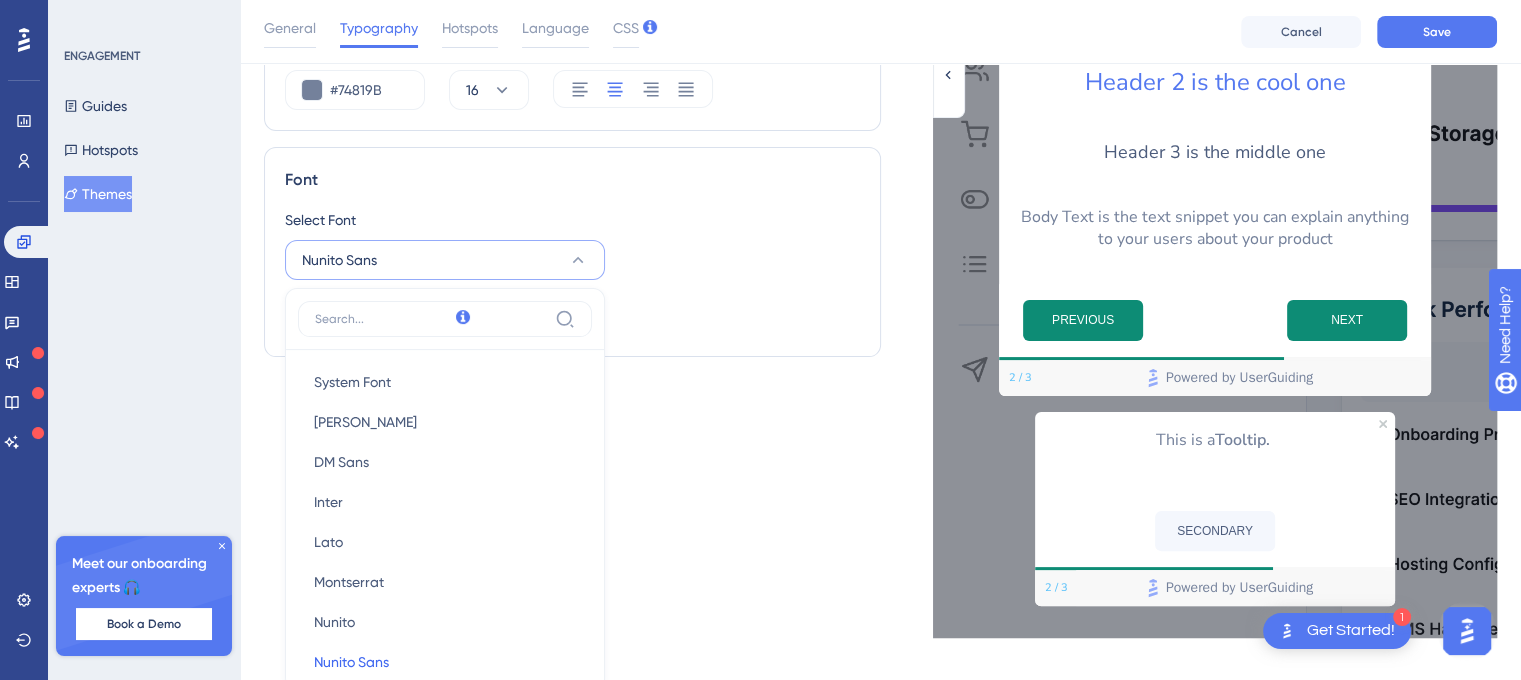 scroll, scrollTop: 572, scrollLeft: 0, axis: vertical 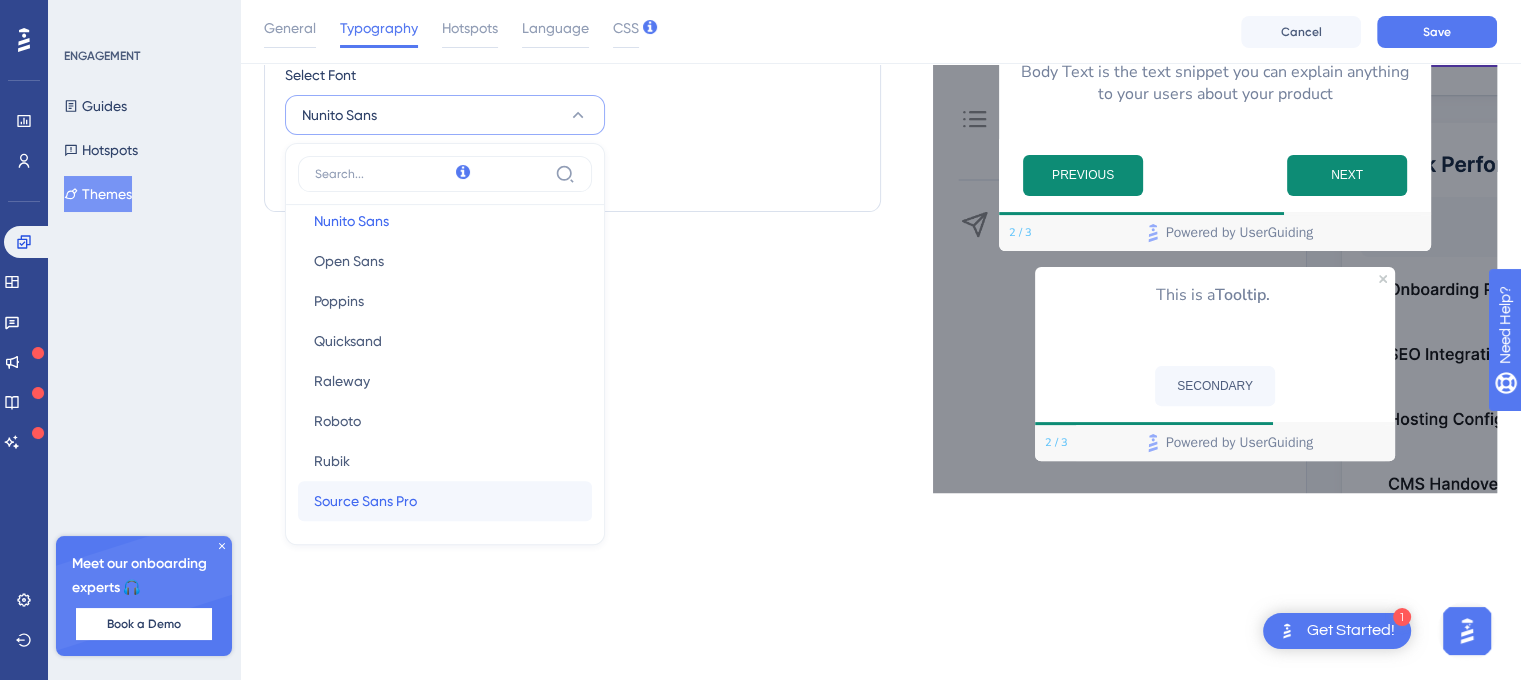 click on "Source Sans Pro" at bounding box center (365, 501) 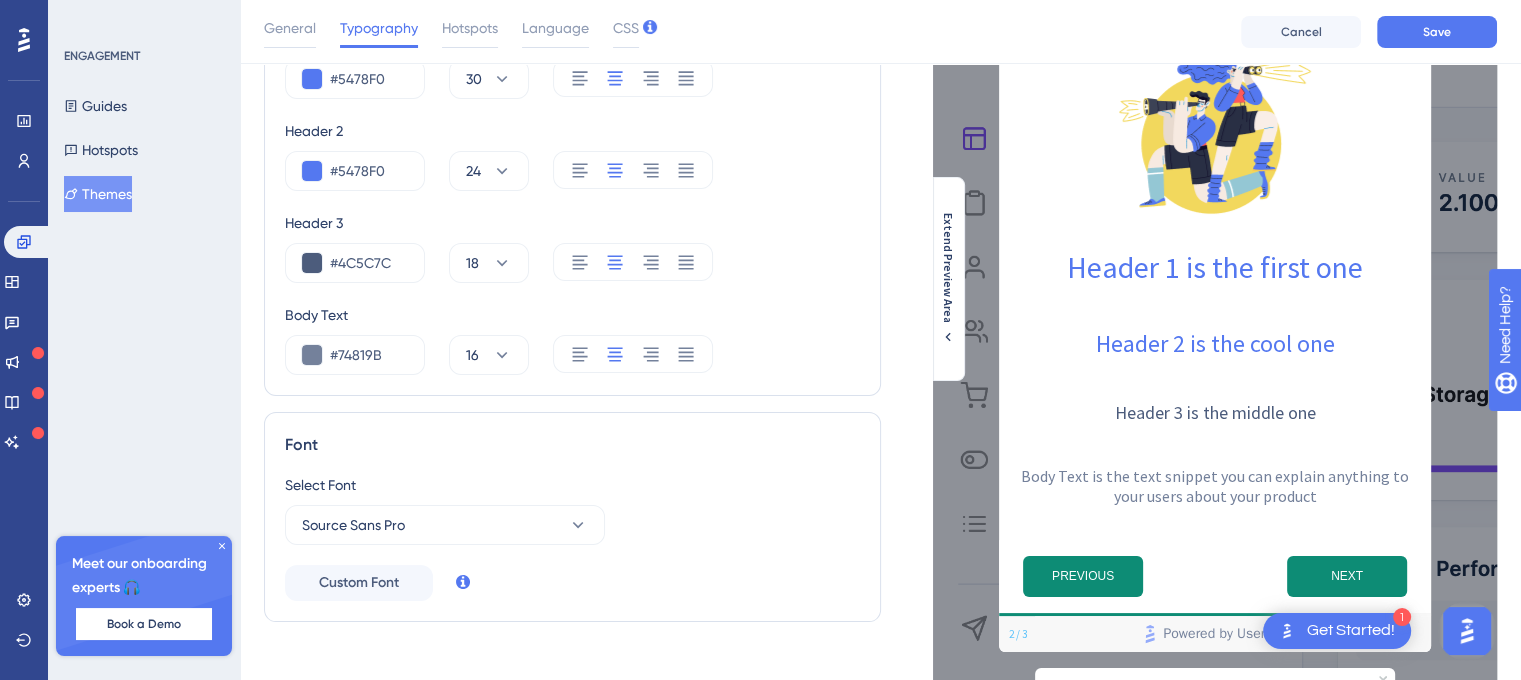 scroll, scrollTop: 127, scrollLeft: 0, axis: vertical 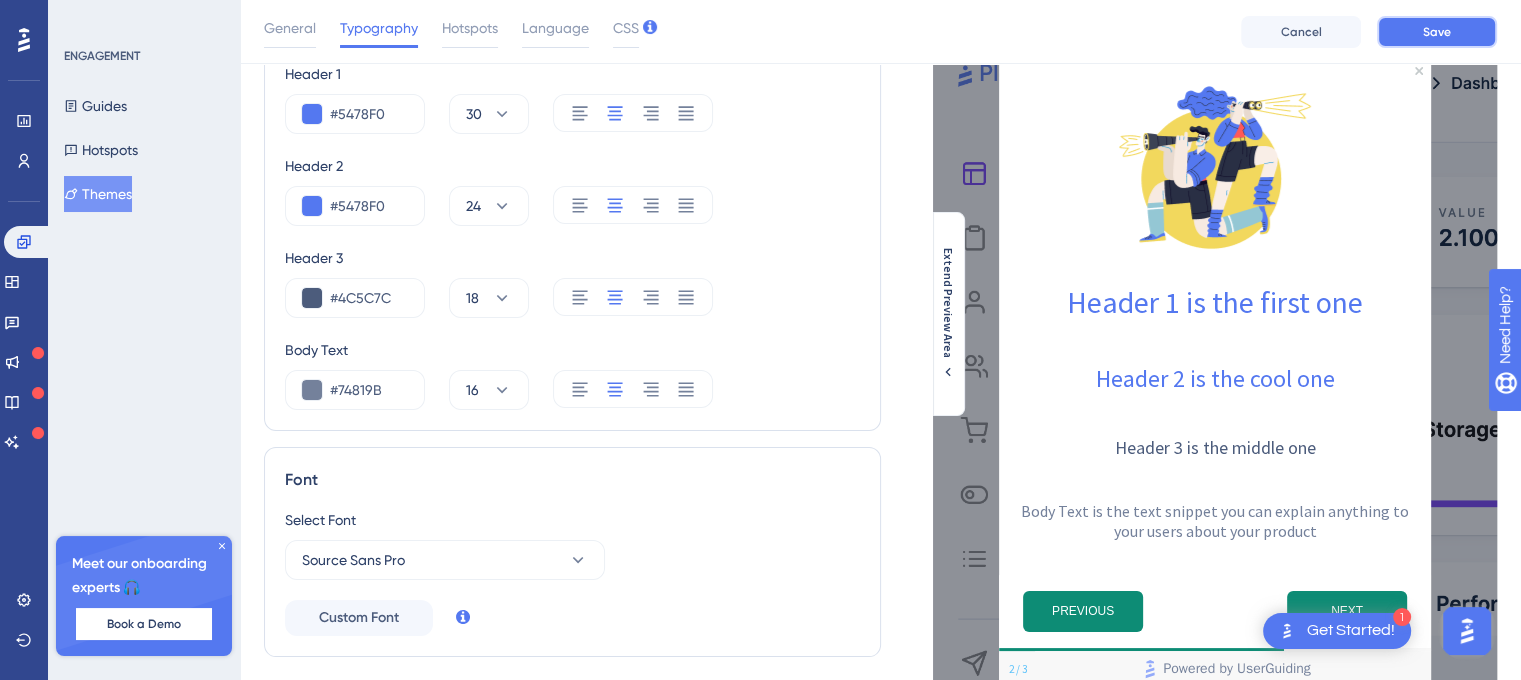 click on "Save" at bounding box center (1437, 32) 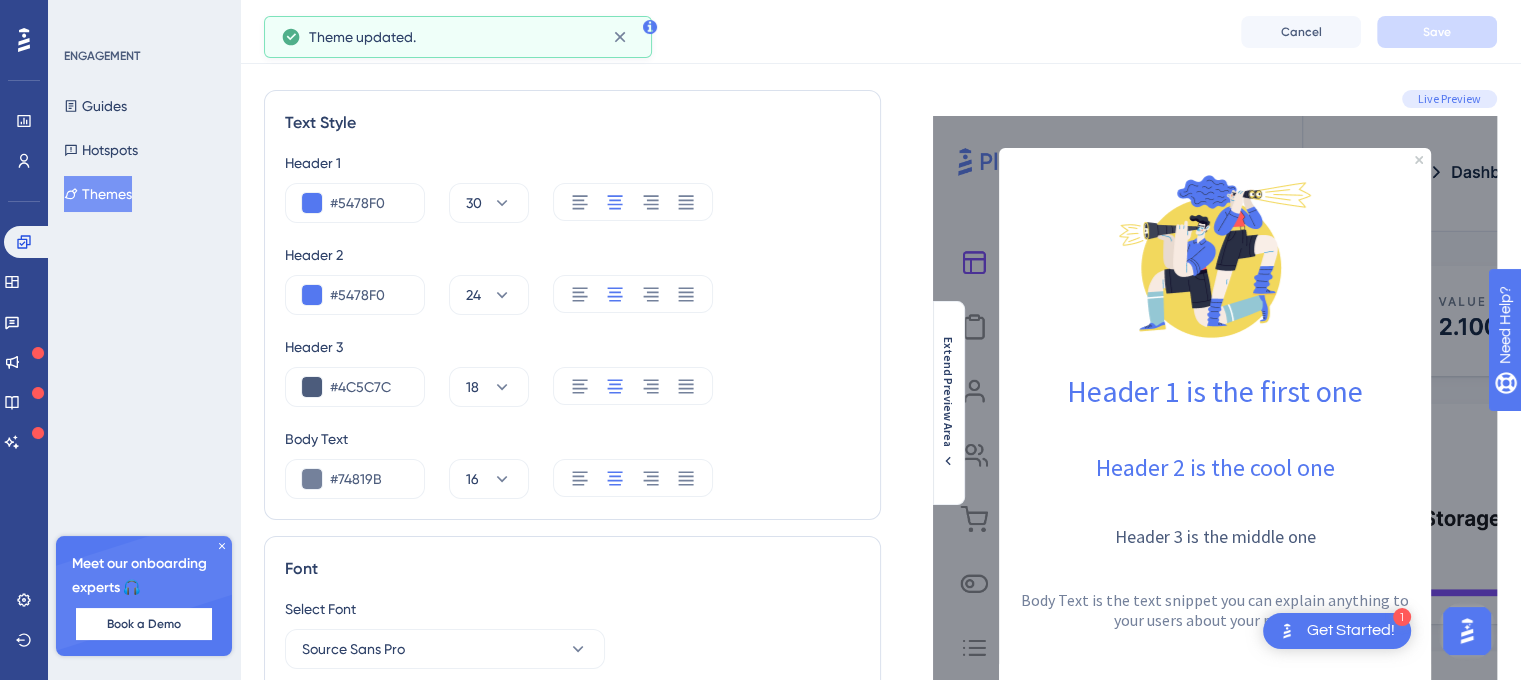 scroll, scrollTop: 0, scrollLeft: 0, axis: both 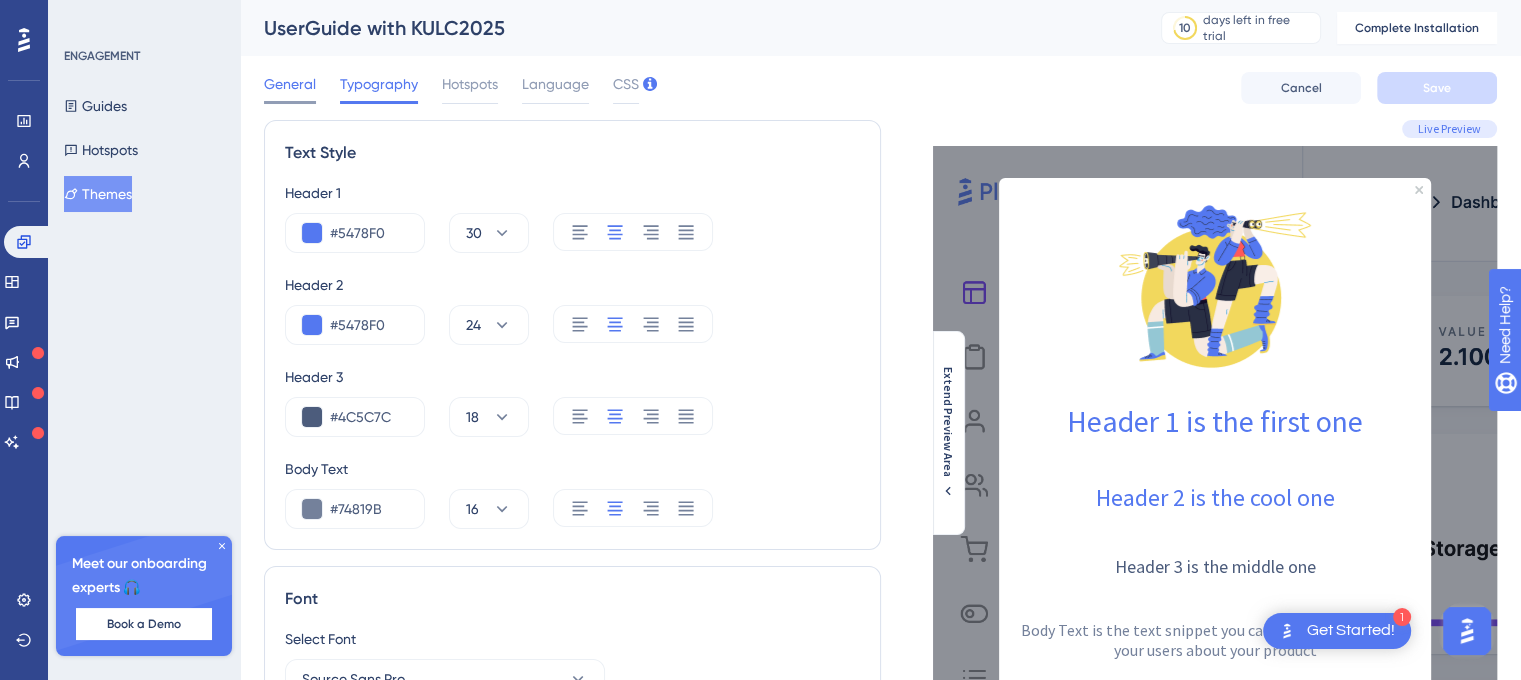 click on "General" at bounding box center (290, 84) 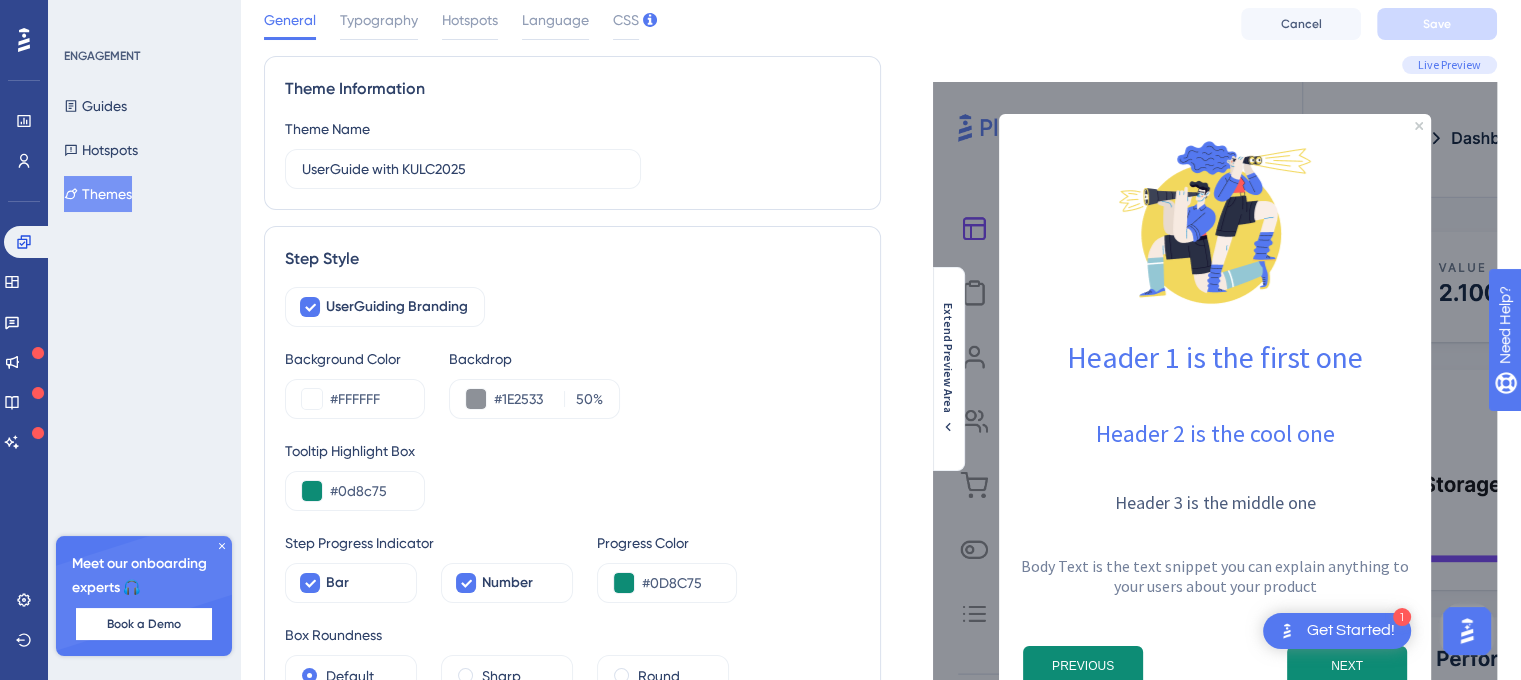 scroll, scrollTop: 100, scrollLeft: 0, axis: vertical 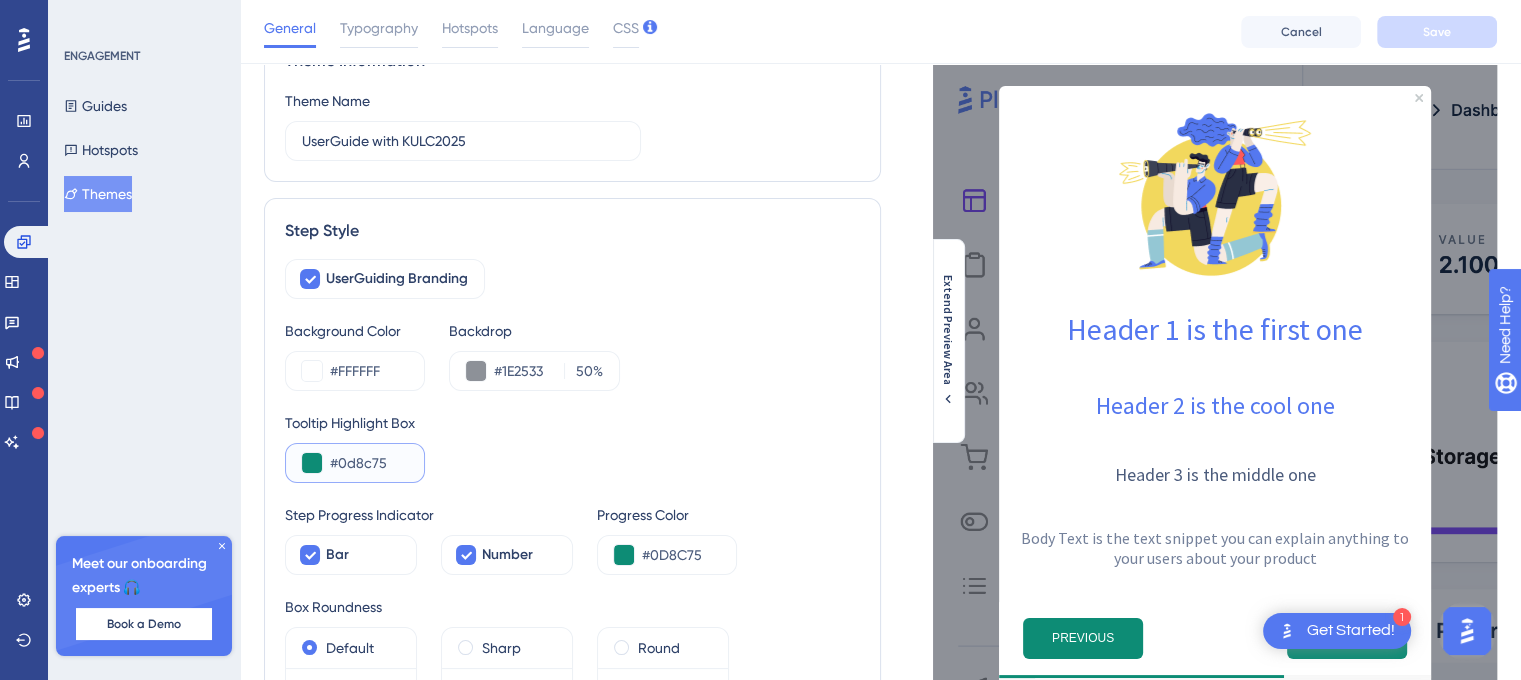 click on "#0d8c75" at bounding box center [369, 463] 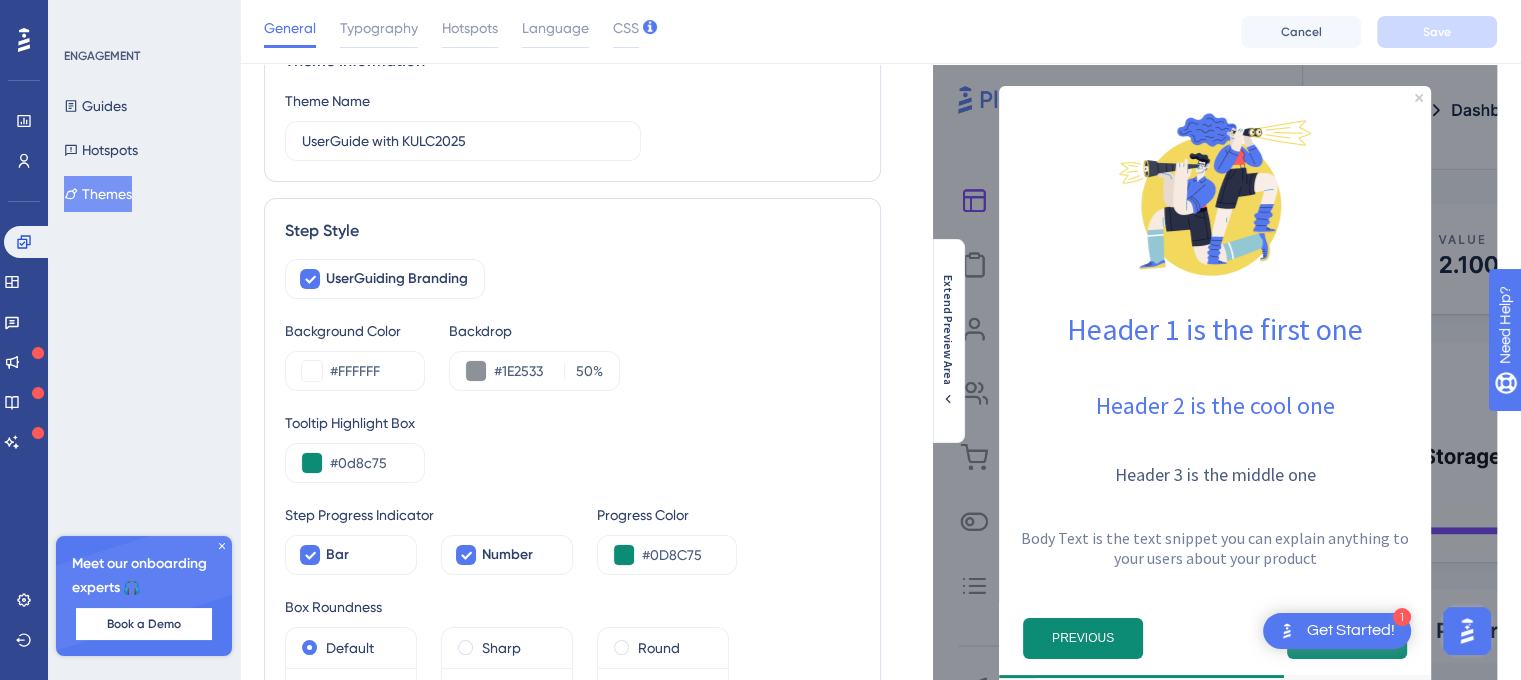 click on "Background Color #FFFFFF Backdrop #1E2533 50 %" at bounding box center (572, 355) 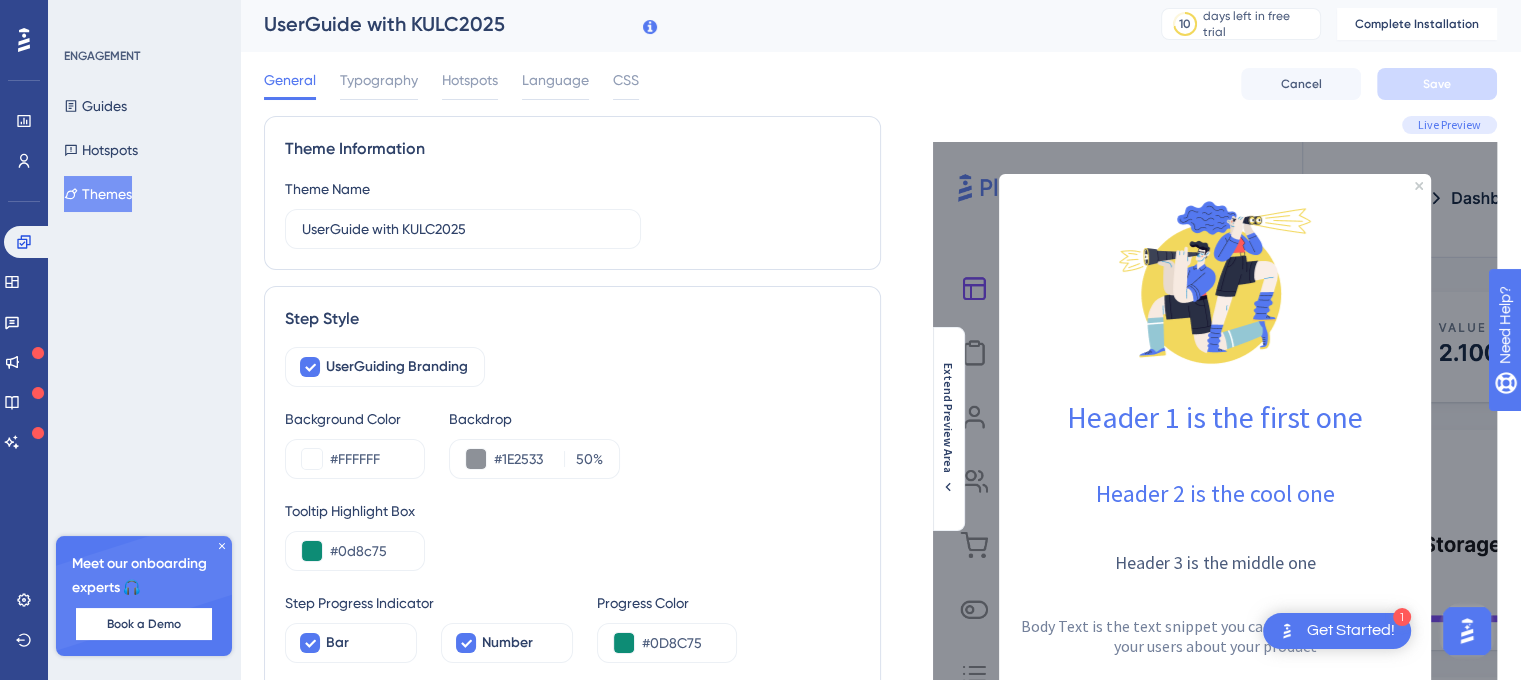 scroll, scrollTop: 0, scrollLeft: 0, axis: both 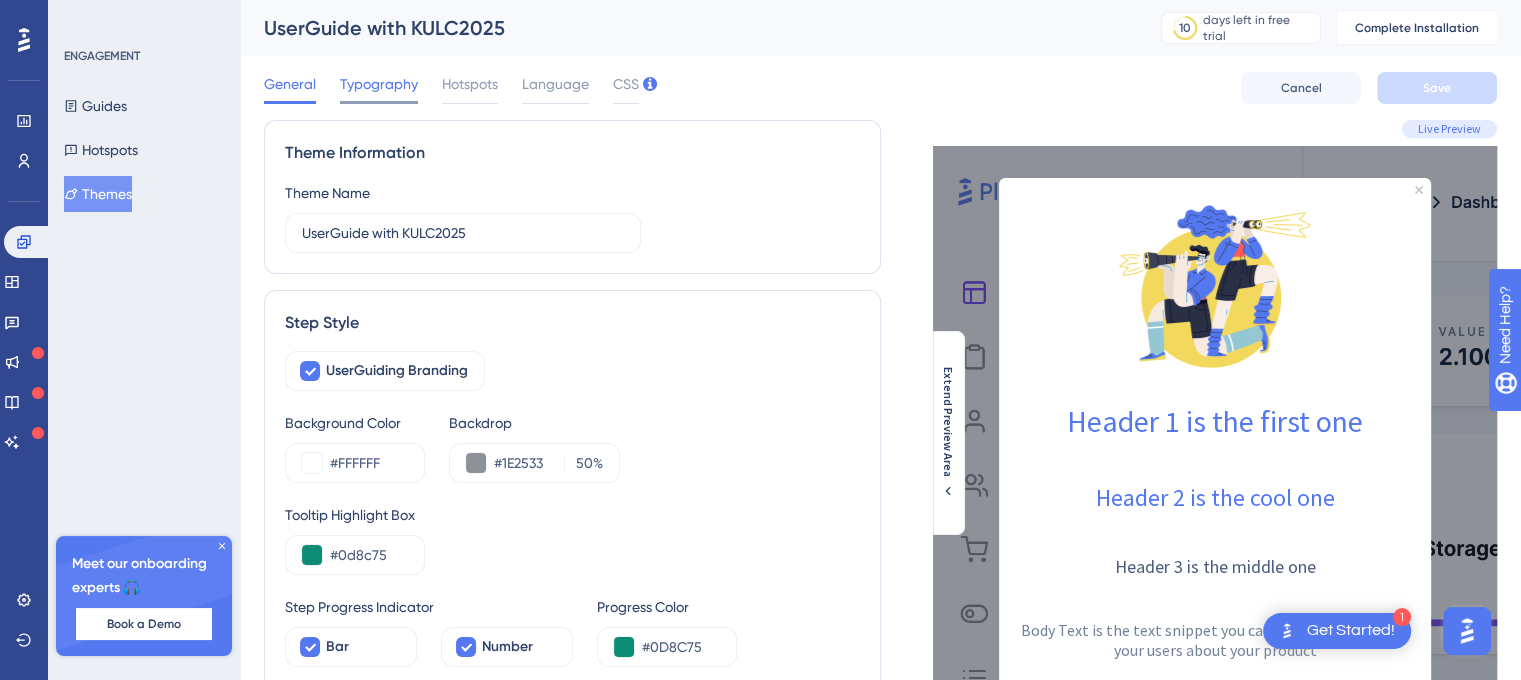 click on "Typography" at bounding box center [379, 84] 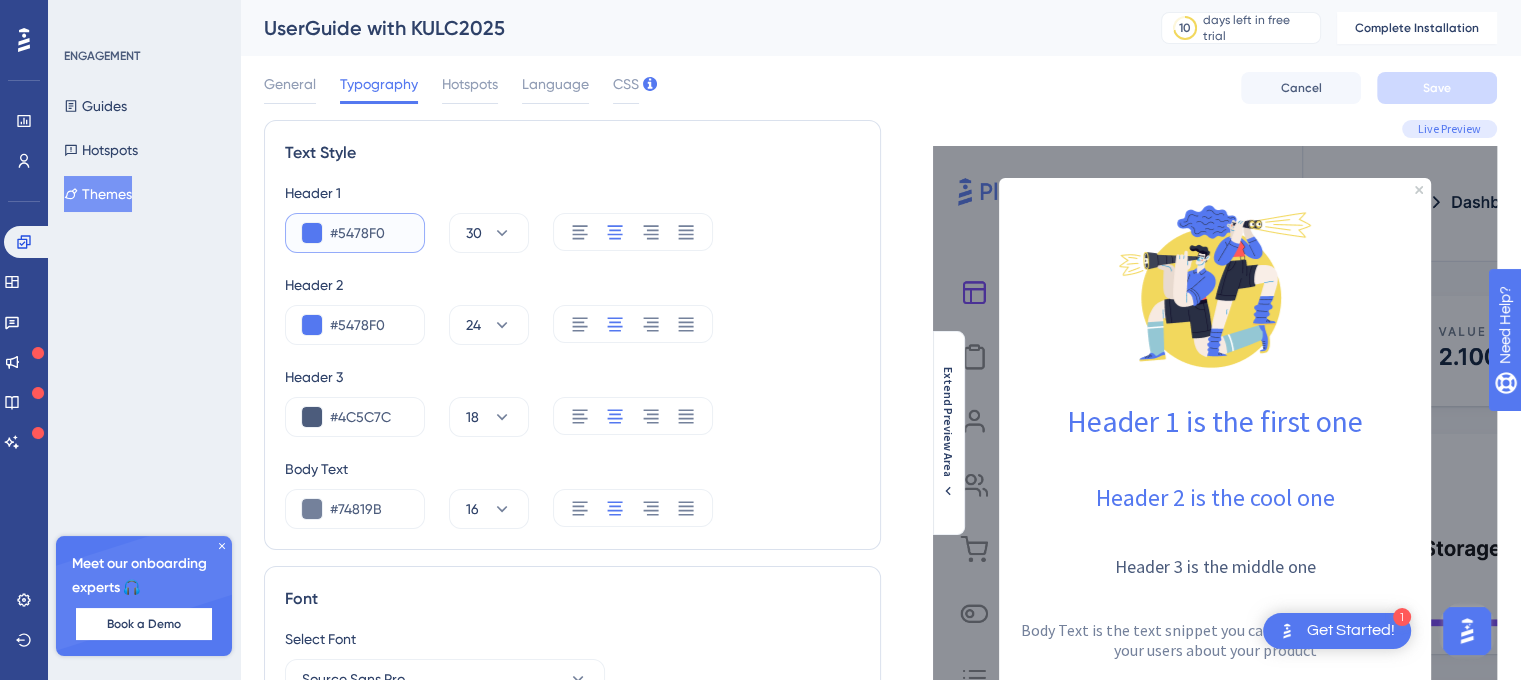 click on "#5478F0" at bounding box center [369, 233] 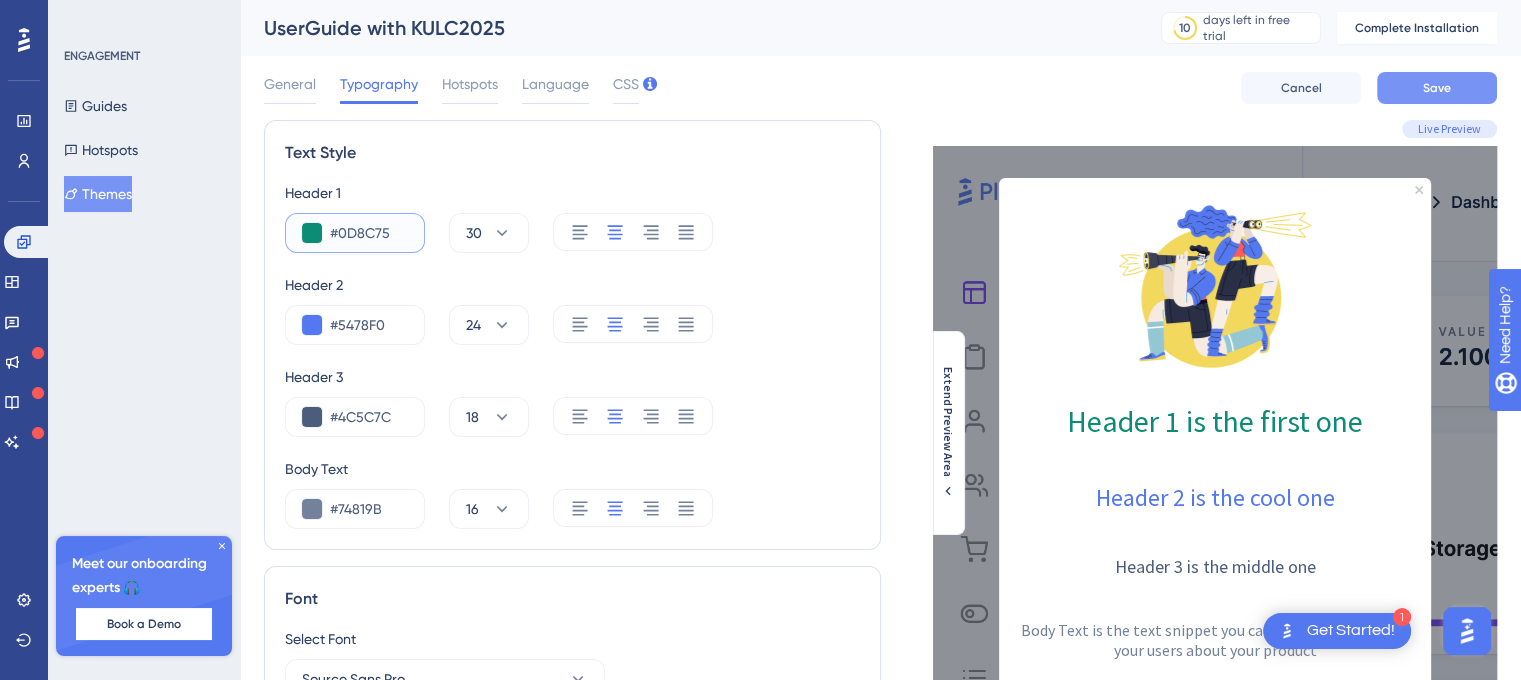 type on "#0D8C75" 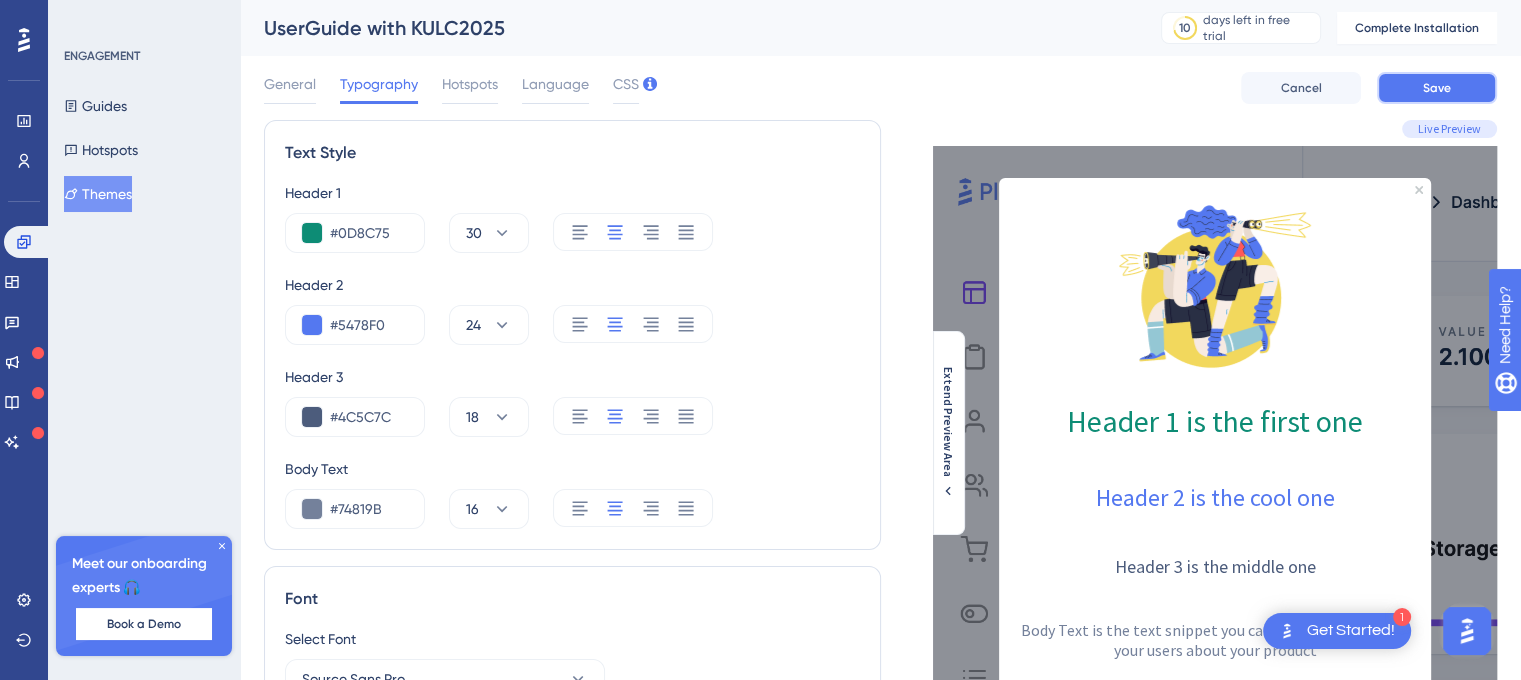 click on "Save" at bounding box center (1437, 88) 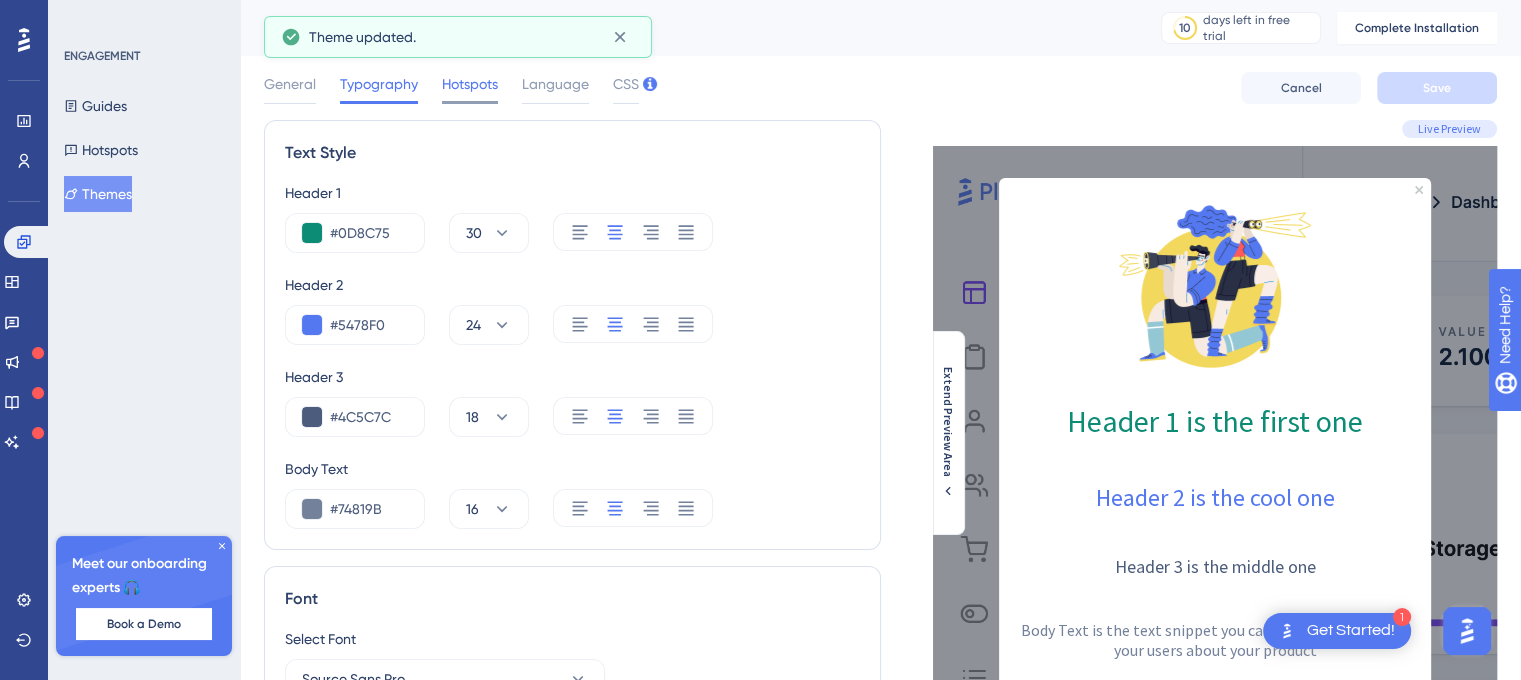 click on "Hotspots" at bounding box center (470, 84) 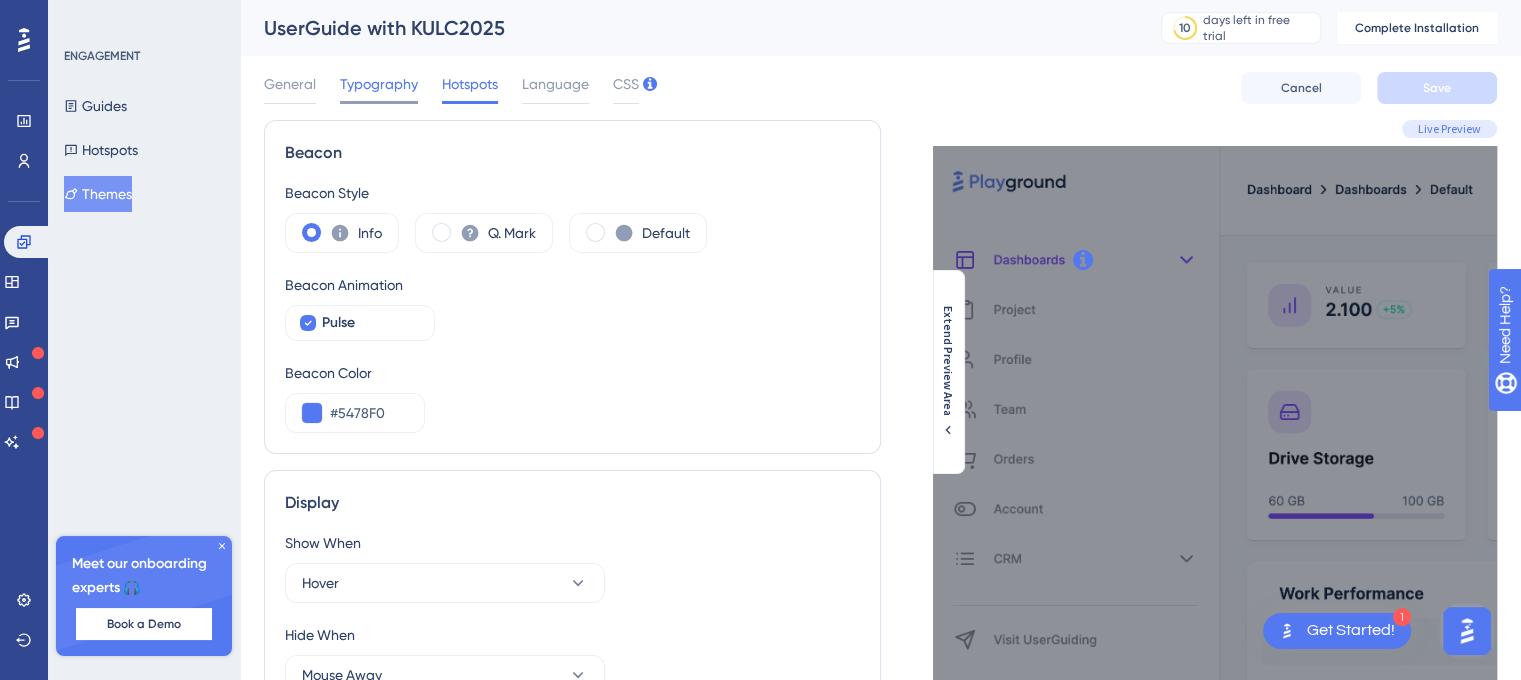 click on "Typography" at bounding box center (379, 84) 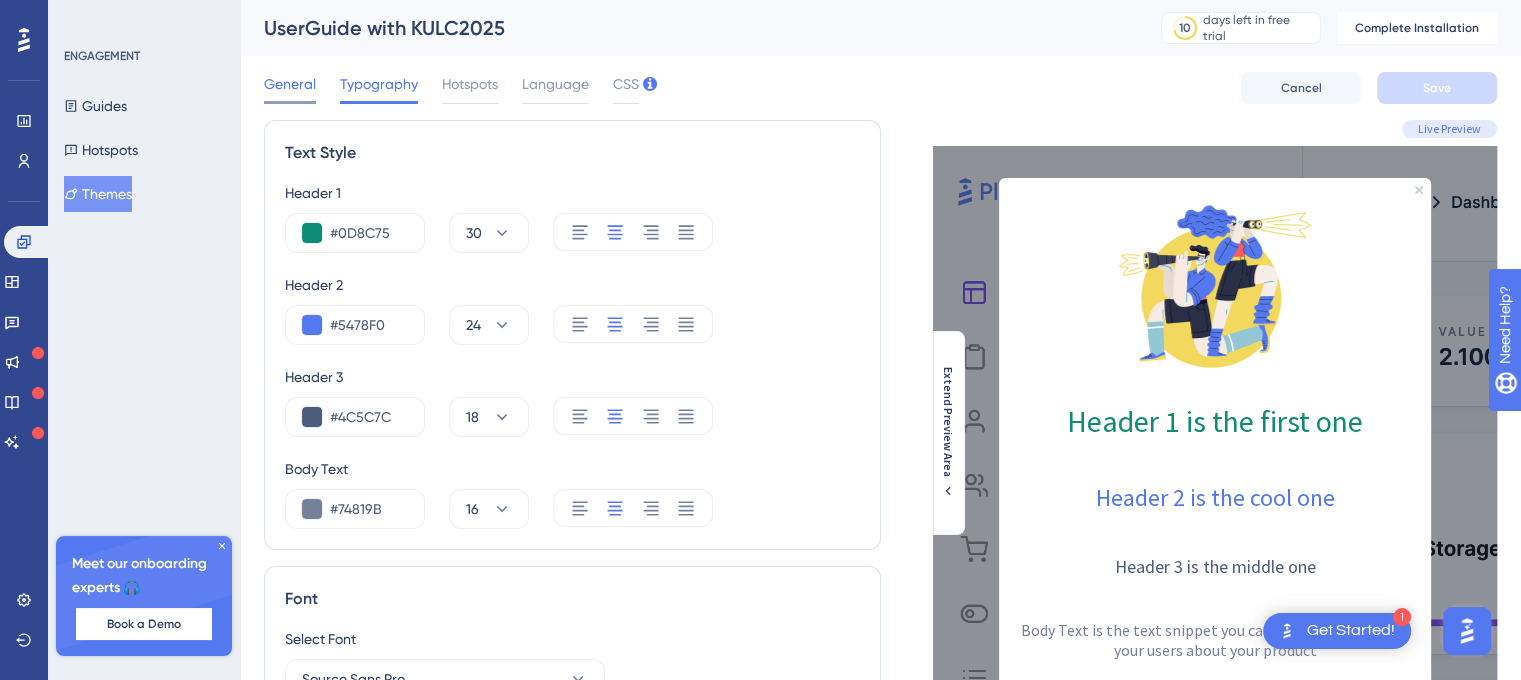 click on "General" at bounding box center (290, 84) 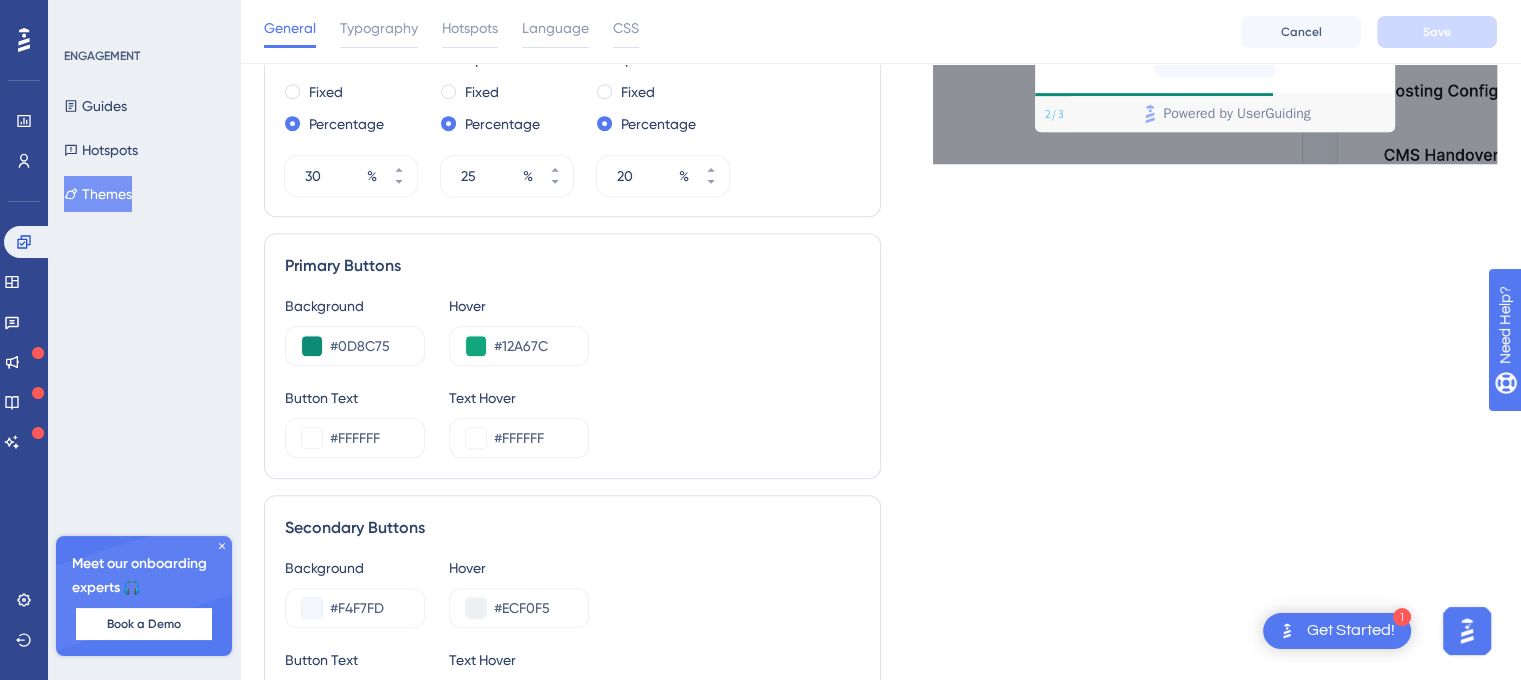 scroll, scrollTop: 900, scrollLeft: 0, axis: vertical 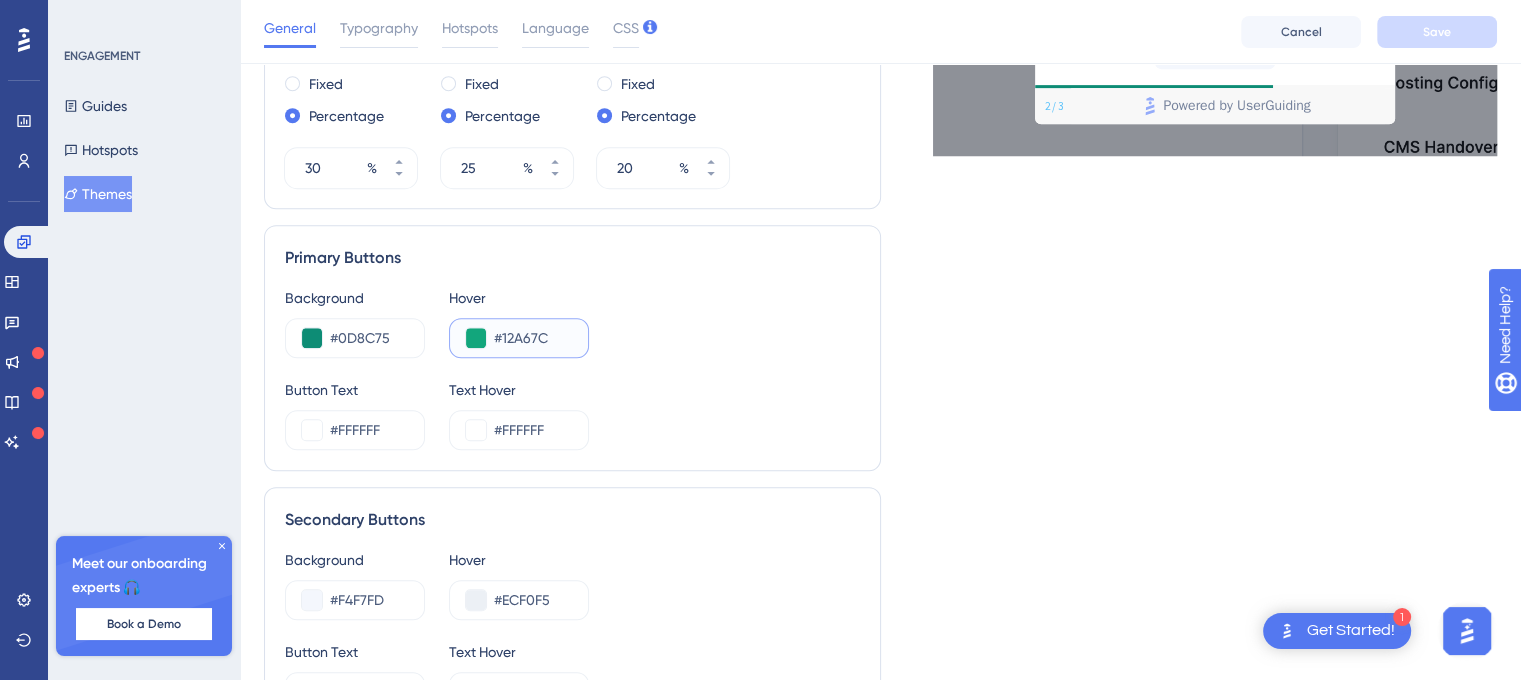 click on "#12A67C" at bounding box center [533, 338] 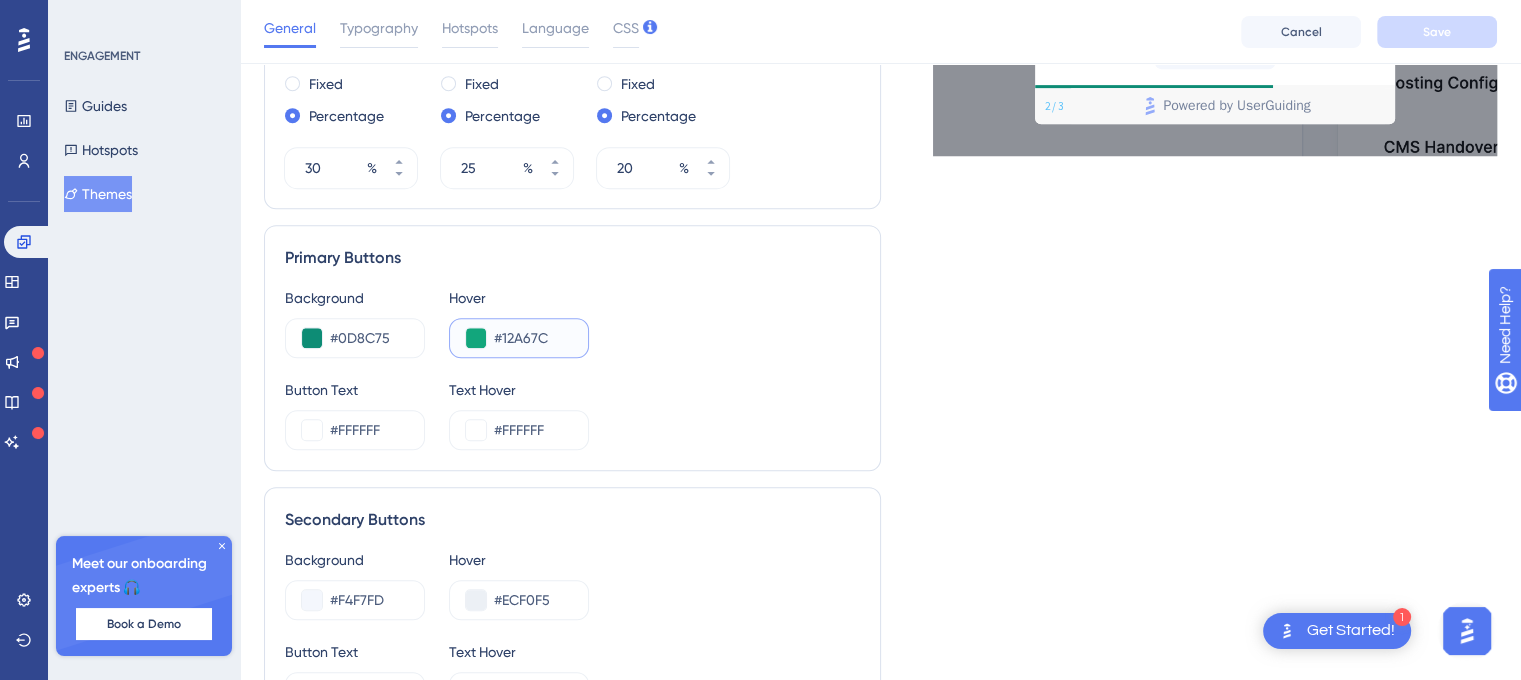 click on "#12A67C" at bounding box center (533, 338) 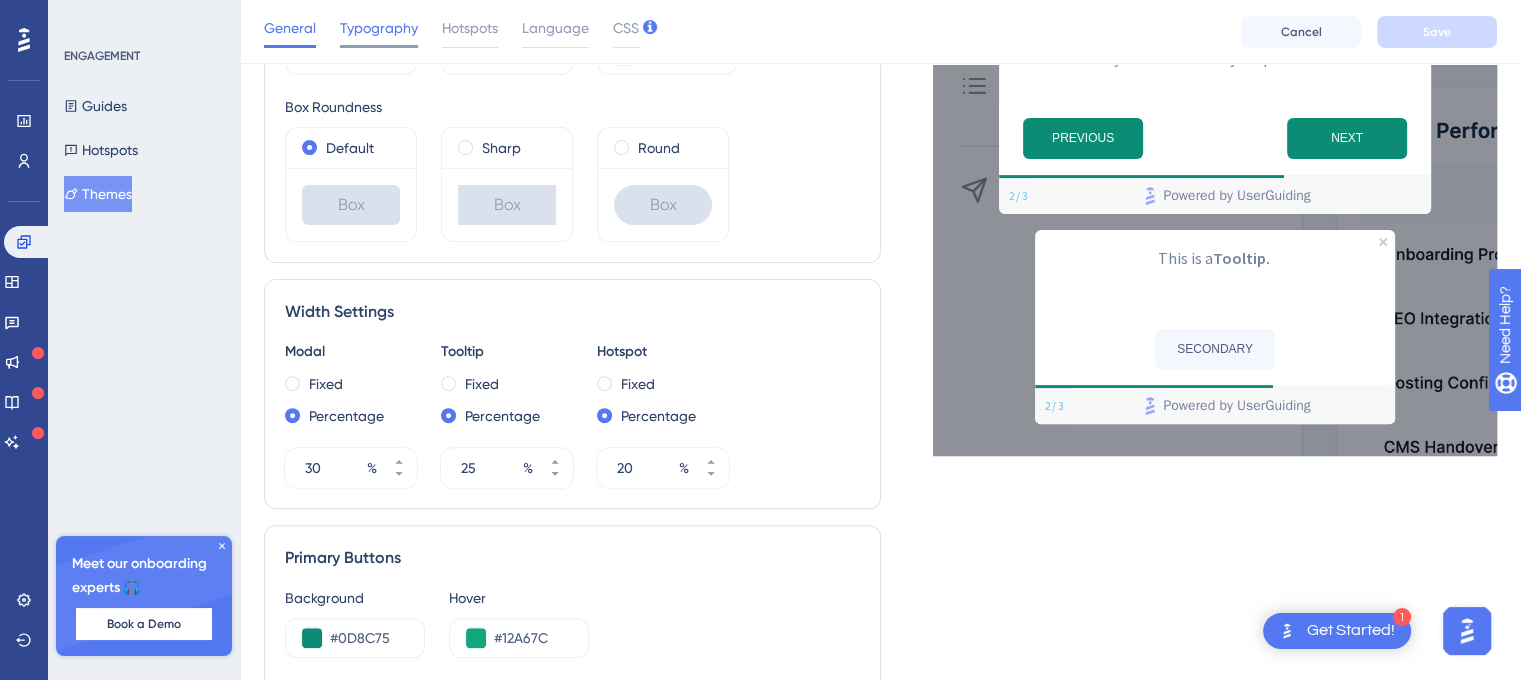 click on "Typography" at bounding box center (379, 28) 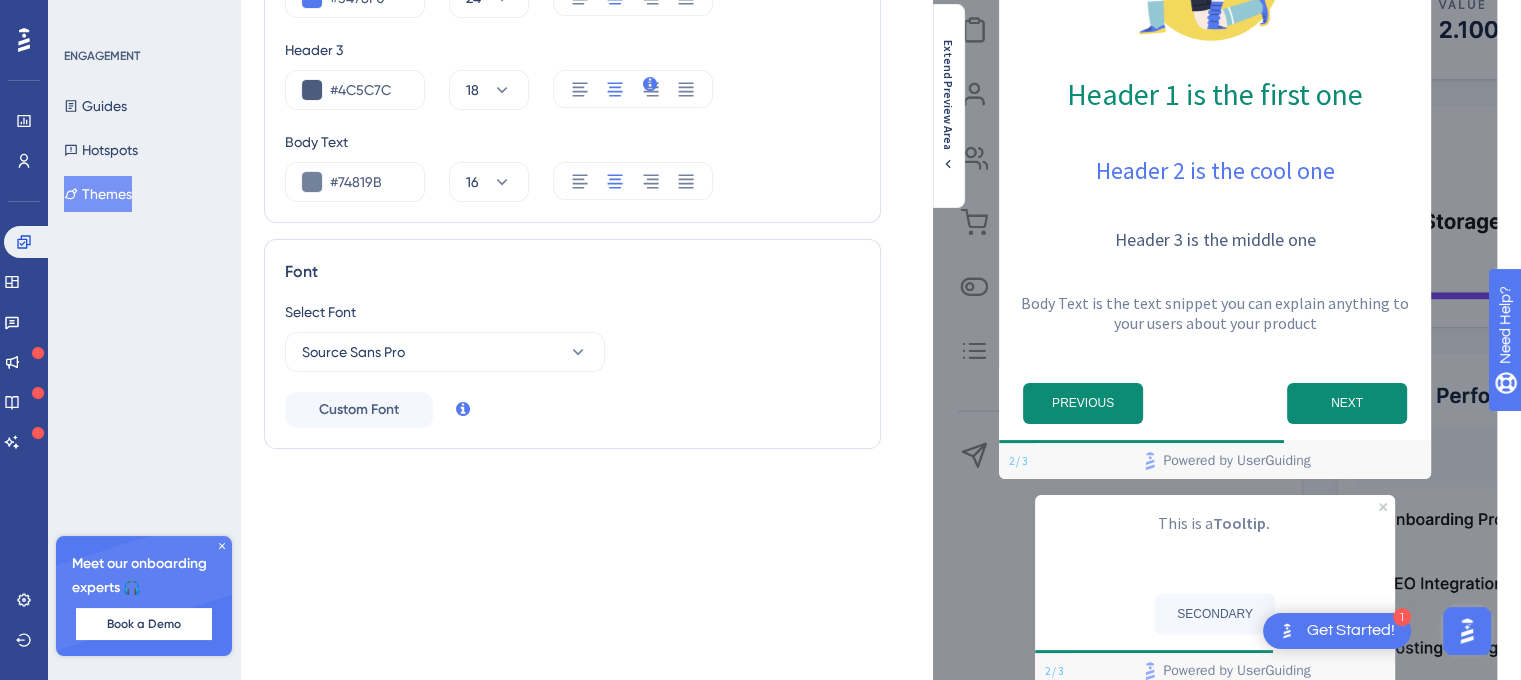 scroll, scrollTop: 0, scrollLeft: 0, axis: both 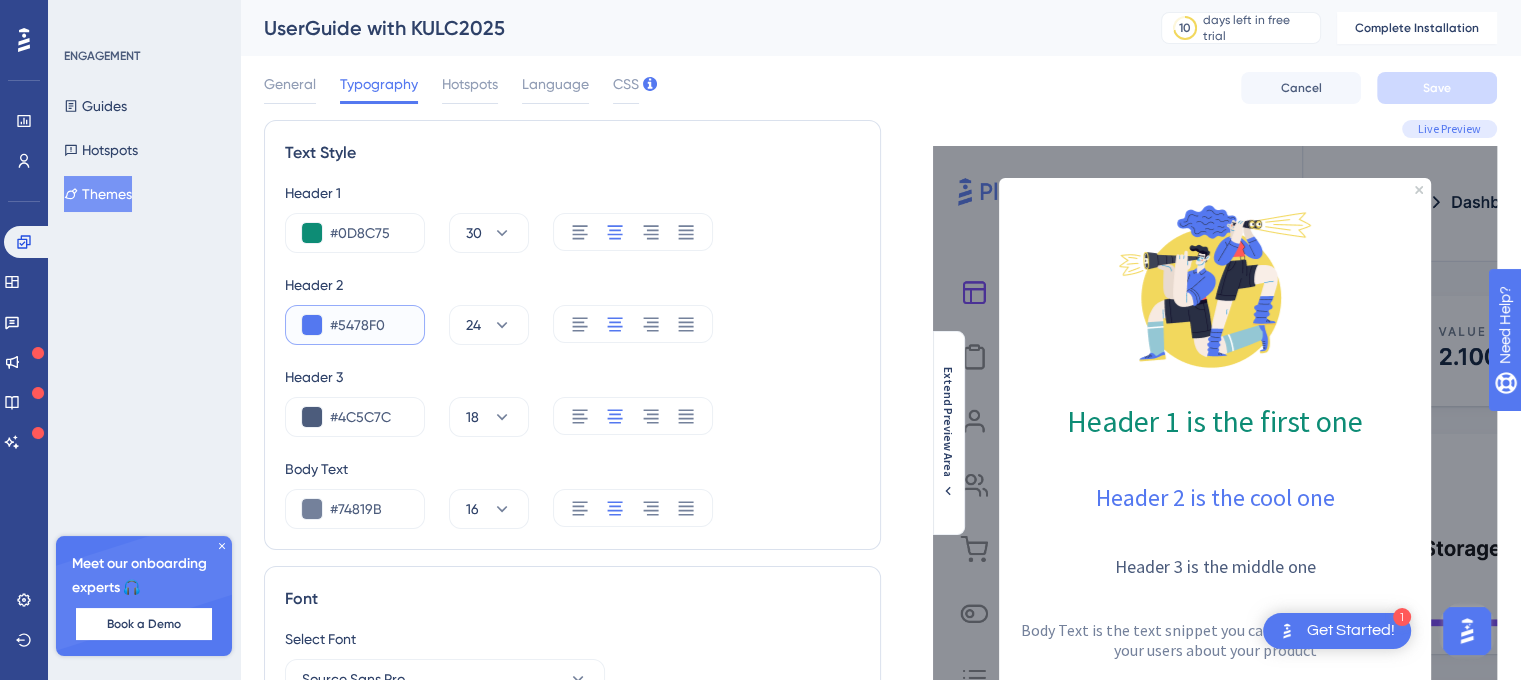 click on "#5478F0" at bounding box center [369, 325] 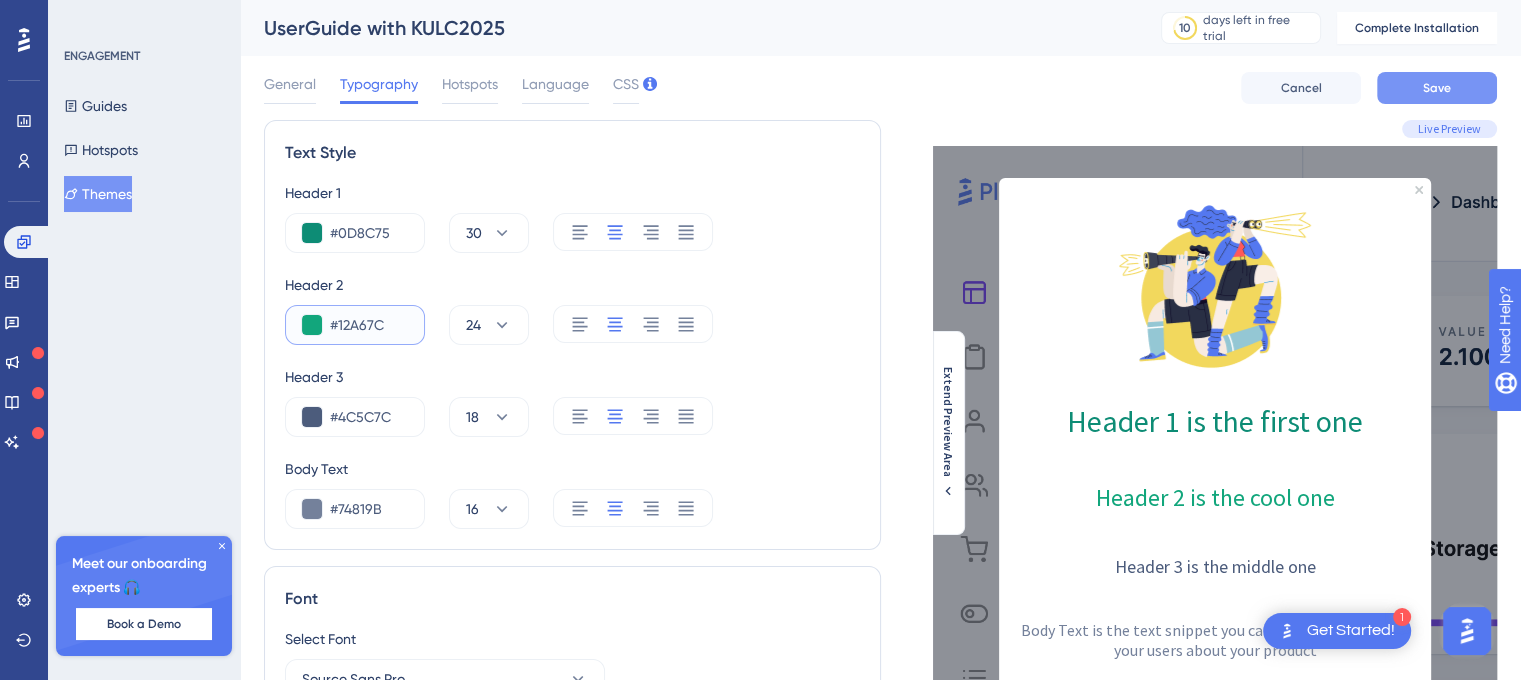 type on "#12A67C" 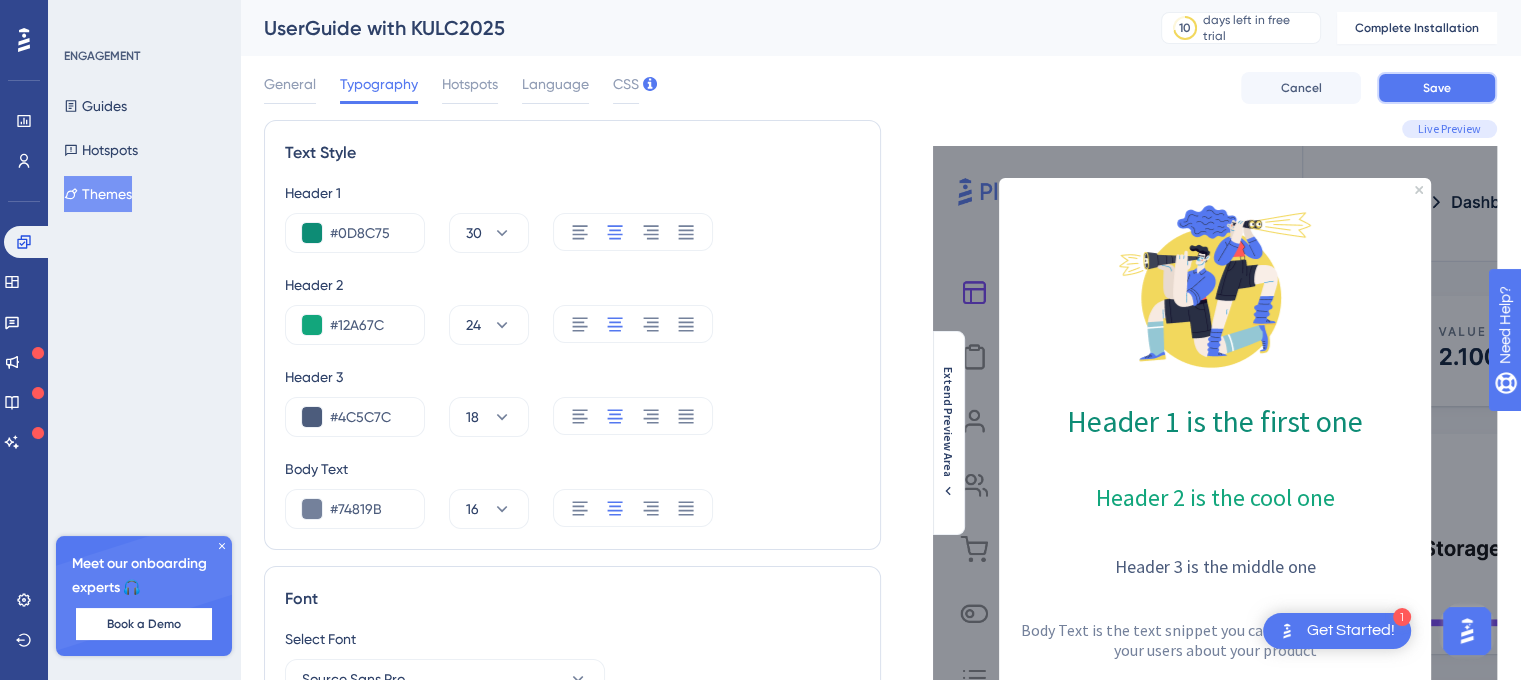 click on "Save" at bounding box center (1437, 88) 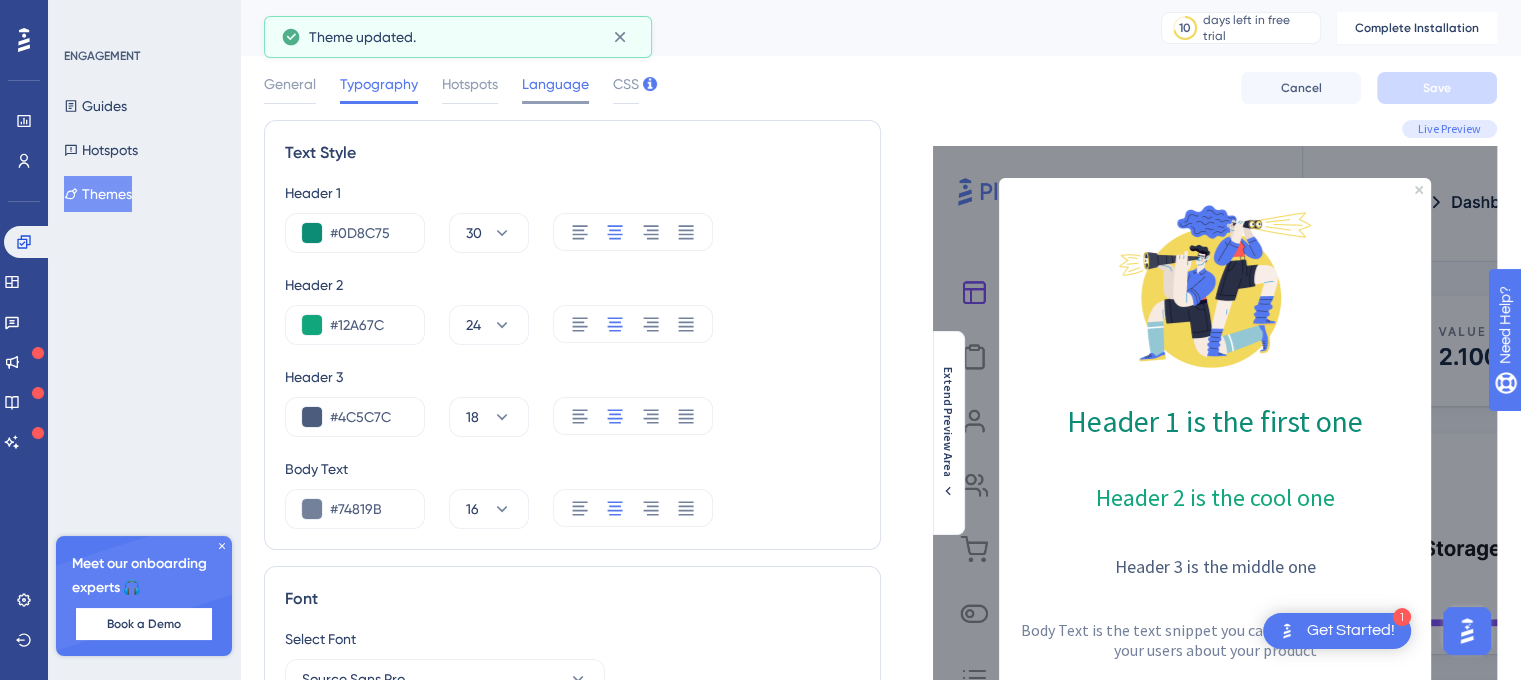 click on "Language" at bounding box center [555, 84] 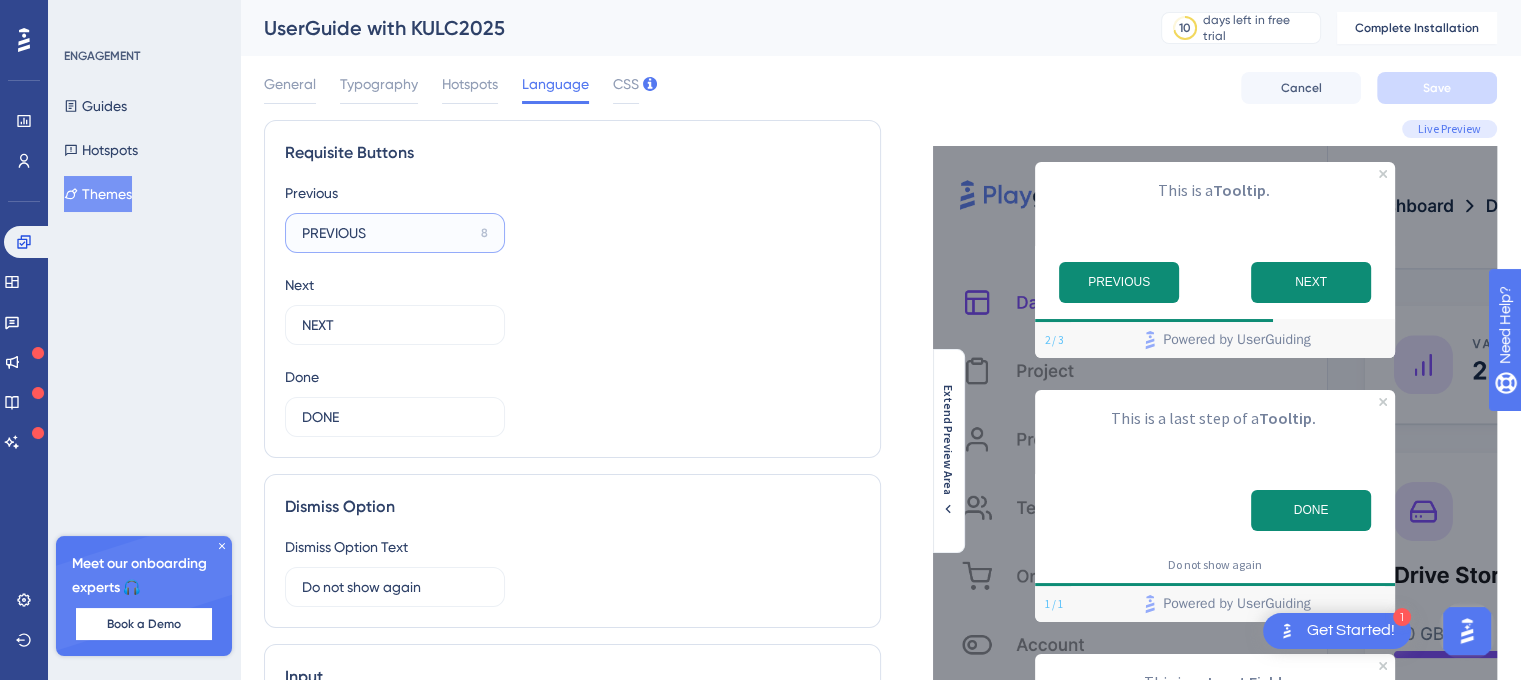 click on "PREVIOUS" at bounding box center (387, 233) 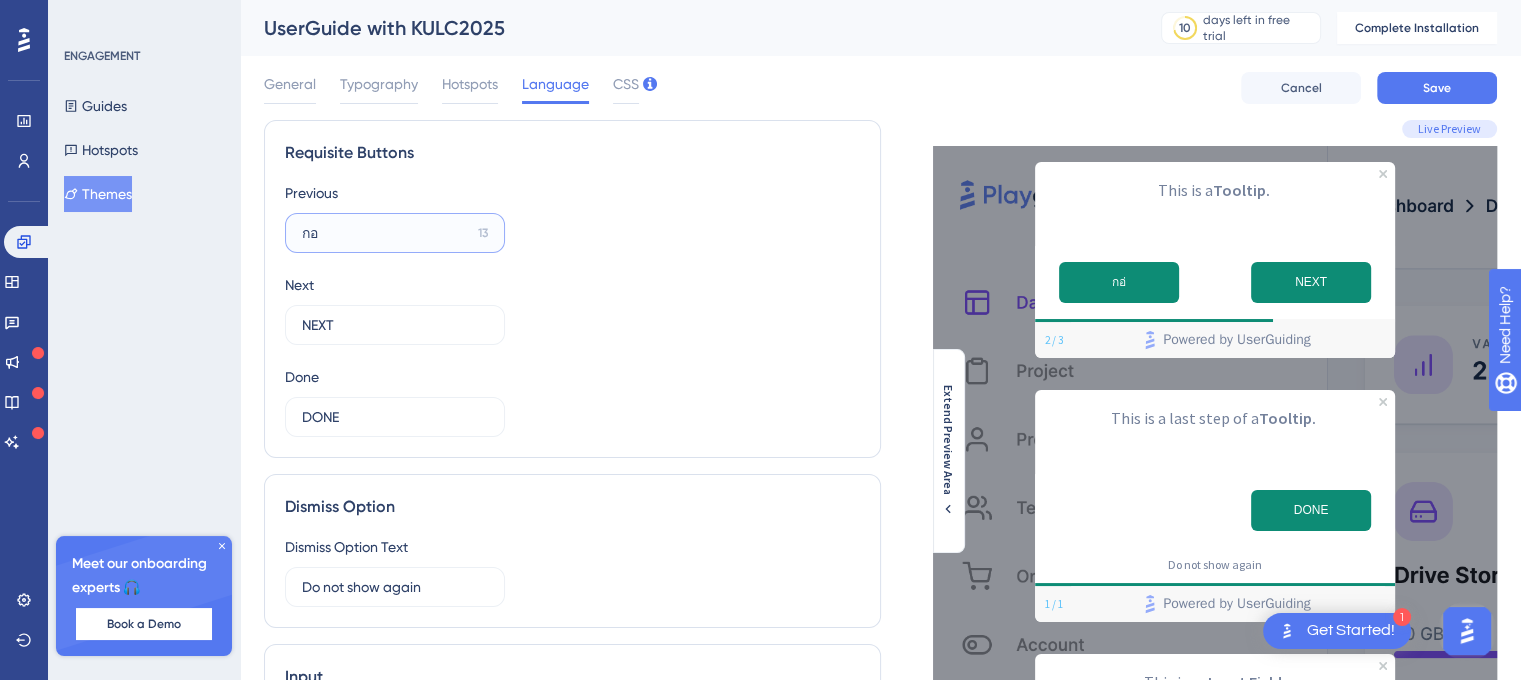 type on "ก" 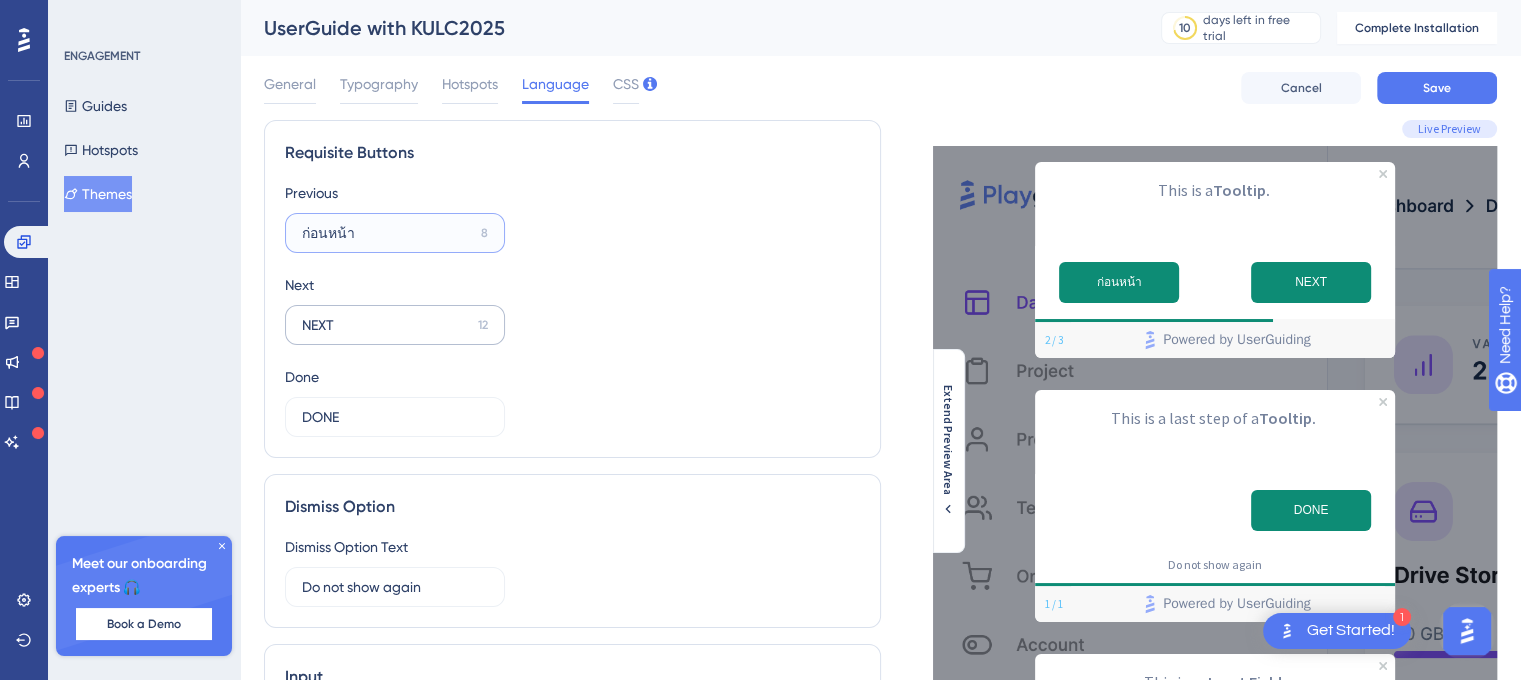 type on "ก่อนหน้า" 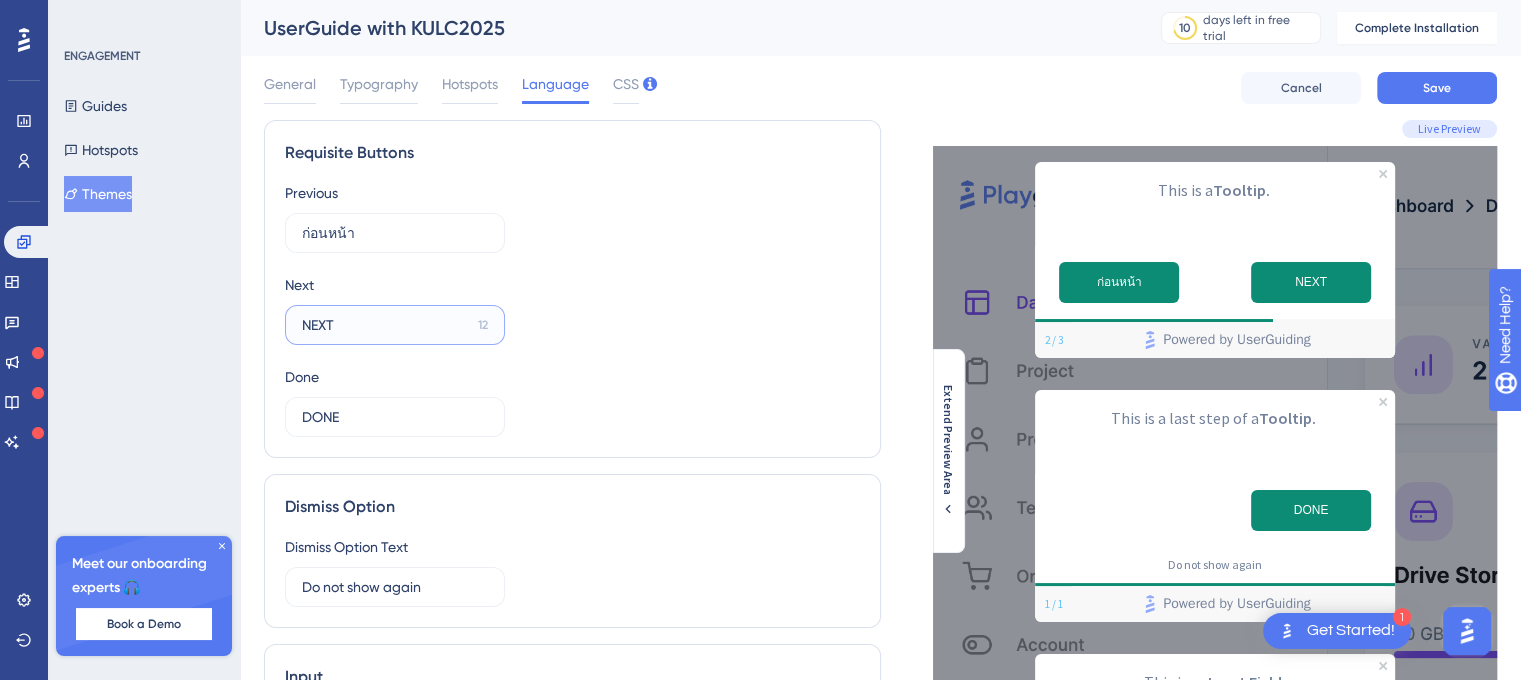 drag, startPoint x: 384, startPoint y: 332, endPoint x: 54, endPoint y: 291, distance: 332.5372 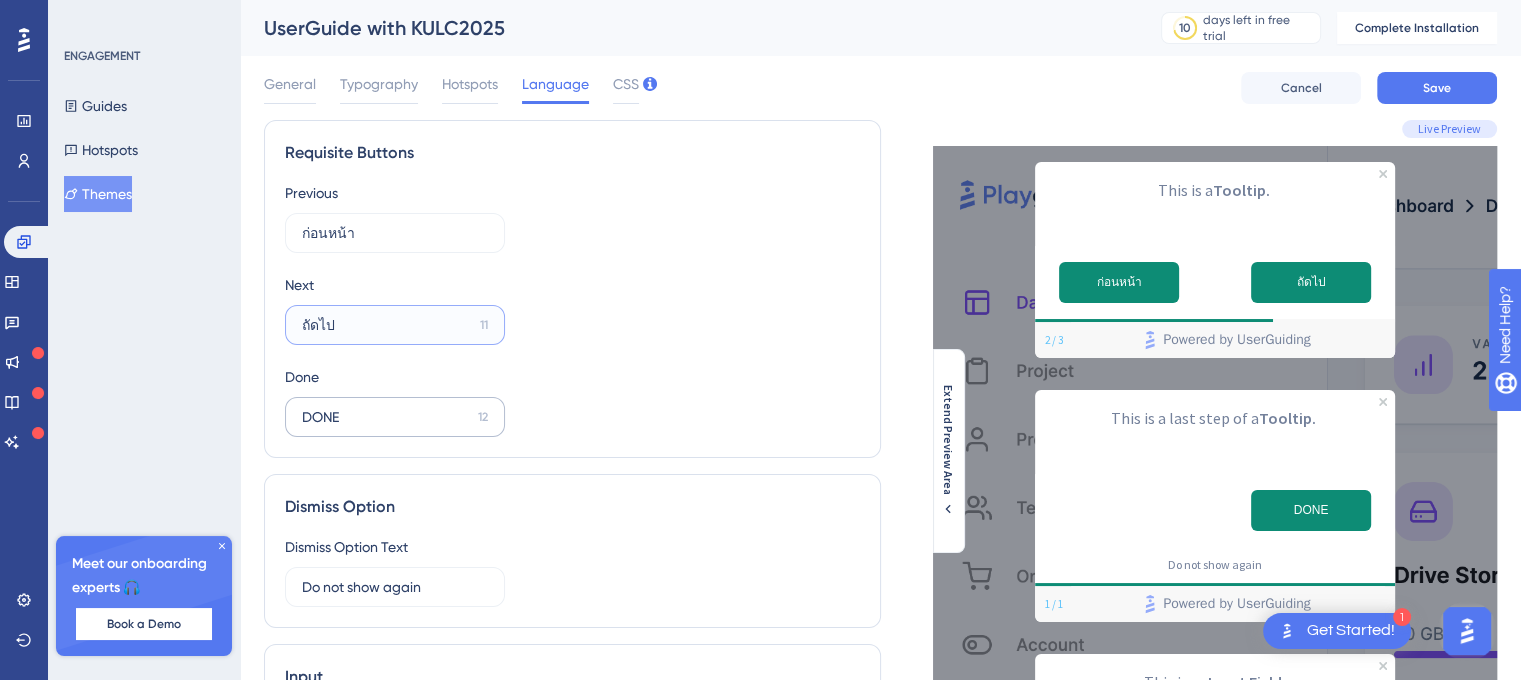 type on "ถัดไป" 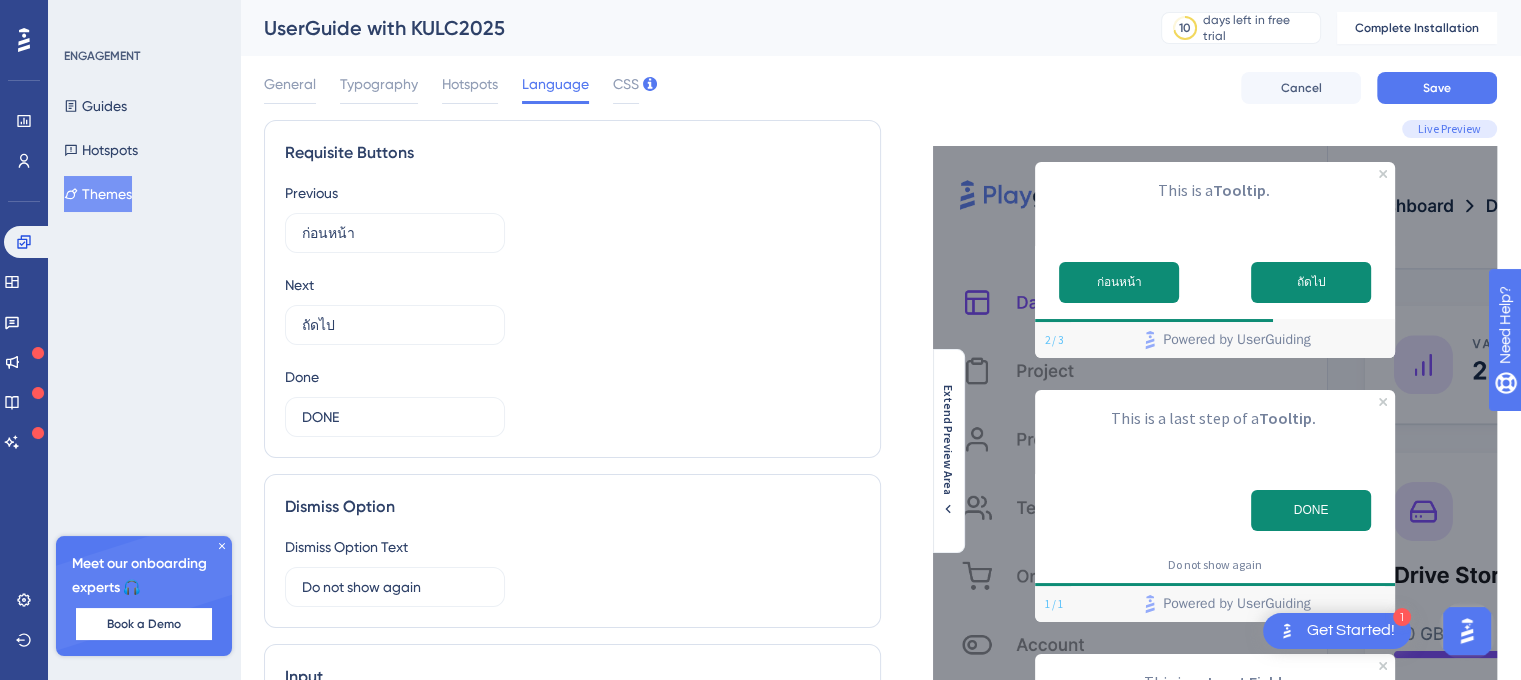 drag, startPoint x: 415, startPoint y: 429, endPoint x: 231, endPoint y: 411, distance: 184.87834 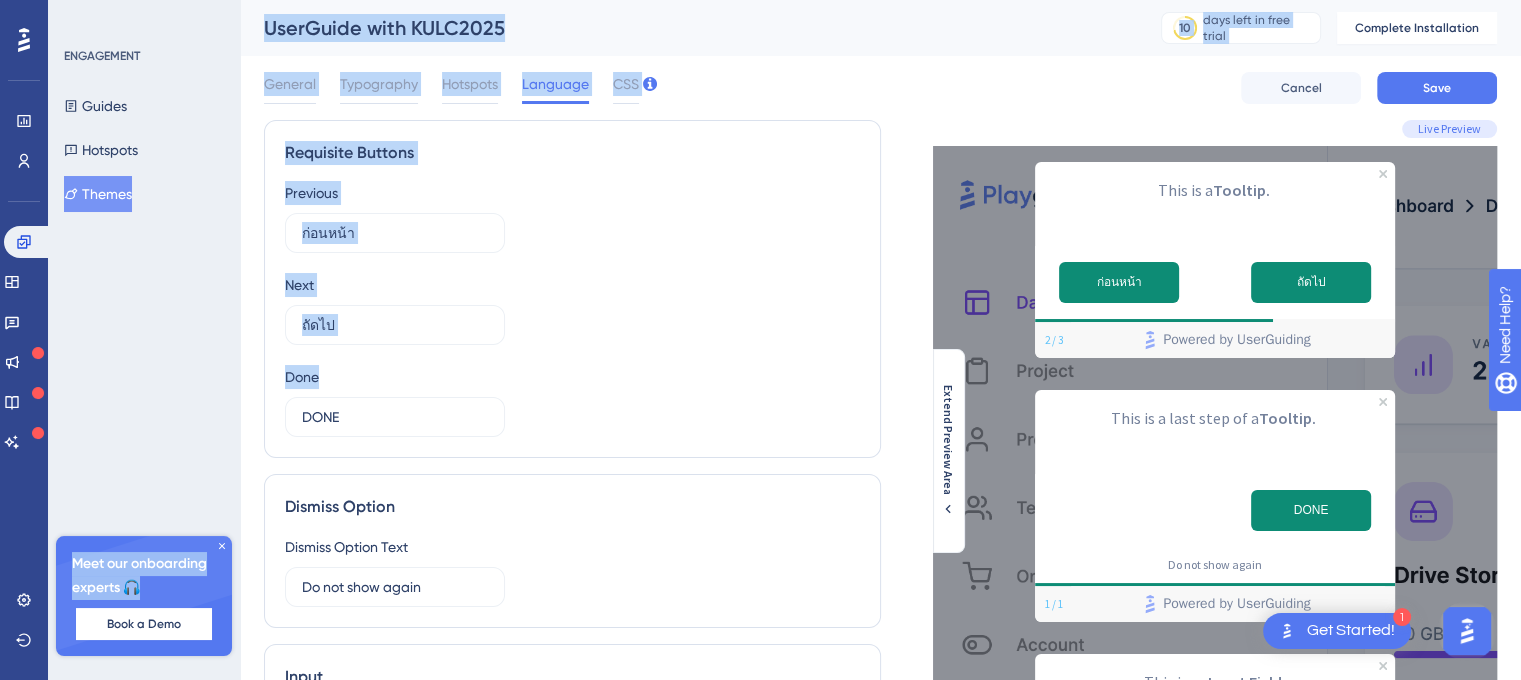 click on "Requisite Buttons Previous ก่อนหน้า 8 Next ถัดไป 11 Done DONE 12" at bounding box center (572, 289) 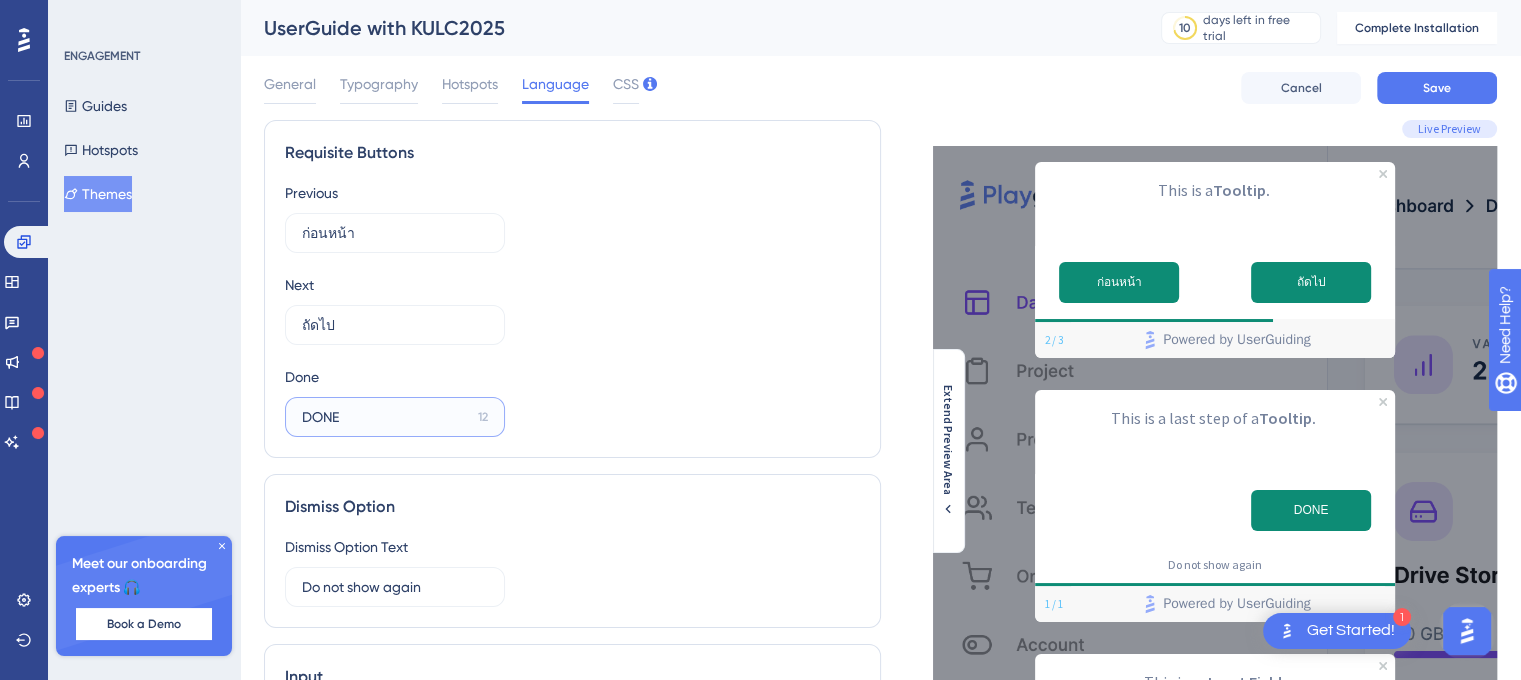 drag, startPoint x: 395, startPoint y: 416, endPoint x: 300, endPoint y: 419, distance: 95.047356 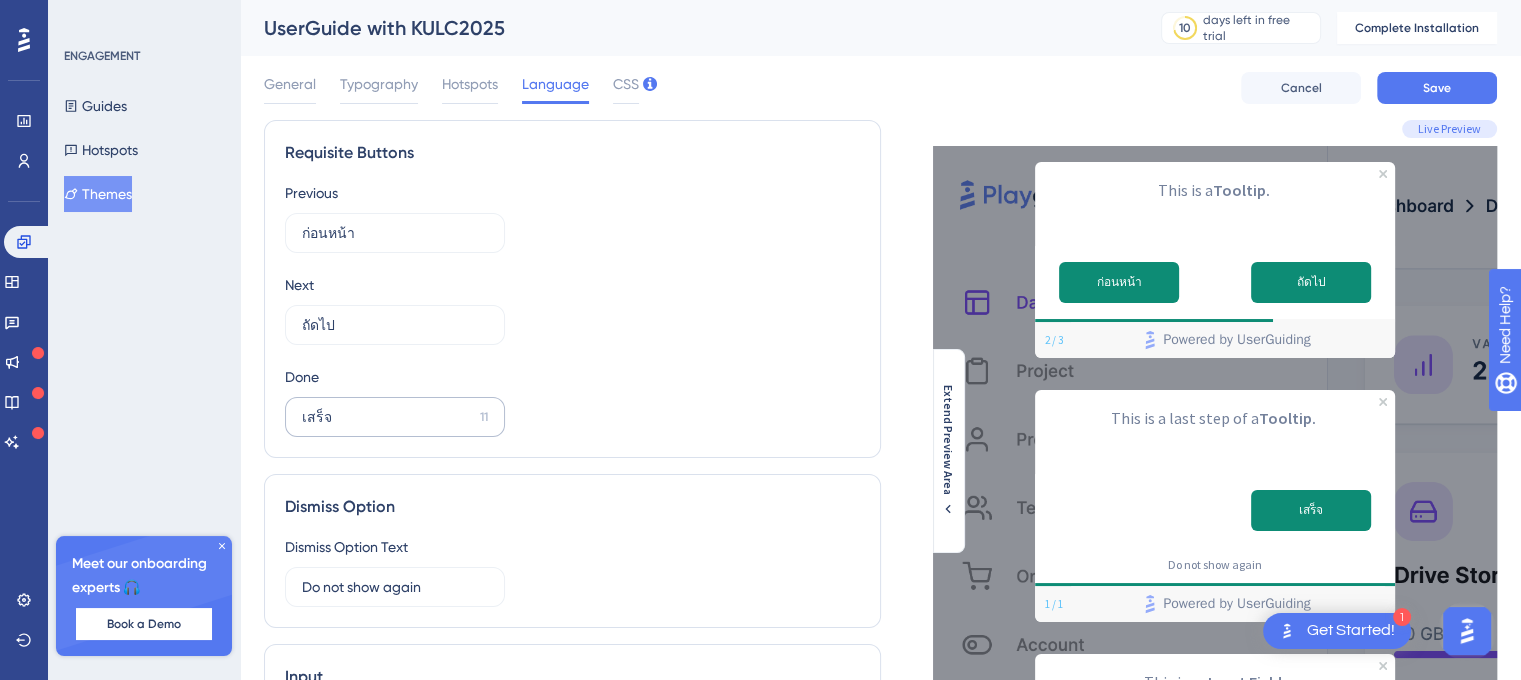 click on "เสร็จ 11" at bounding box center (395, 417) 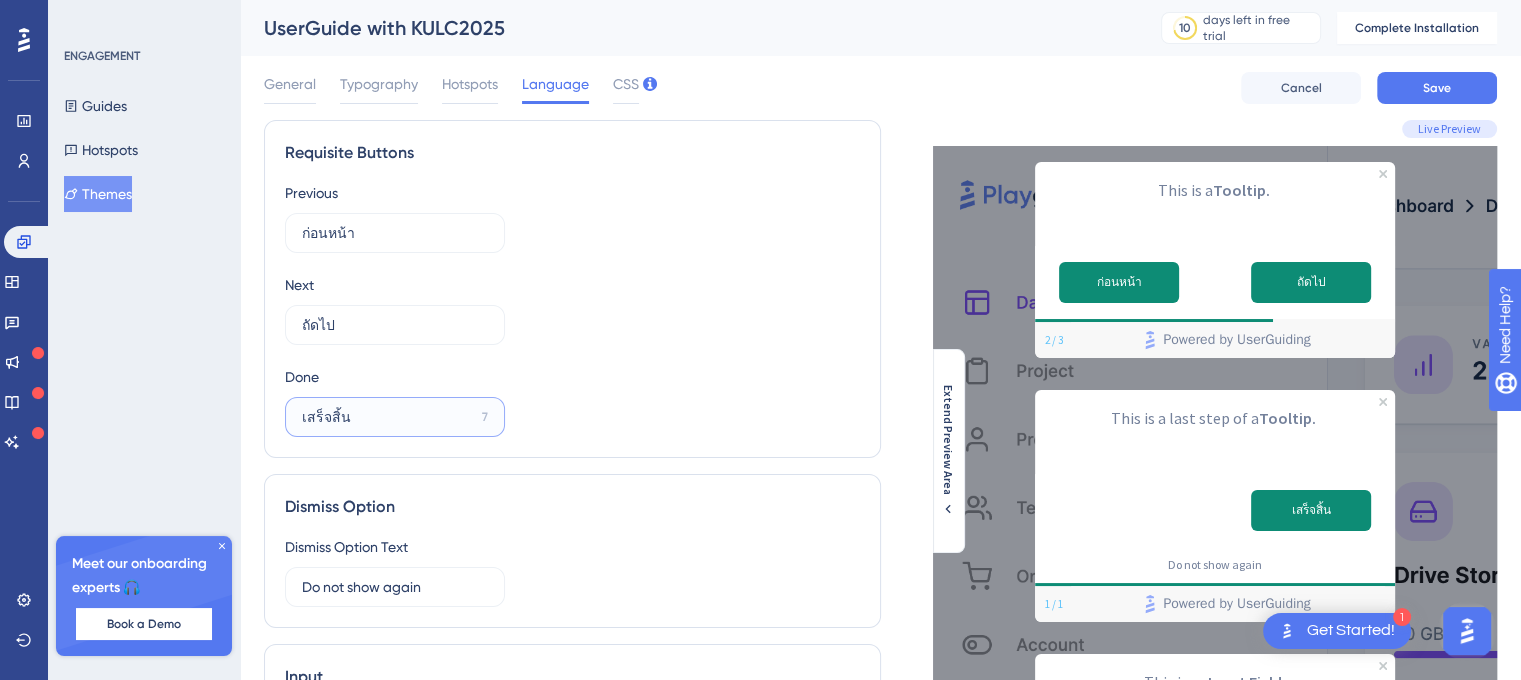 type on "เสร็จสิ้น" 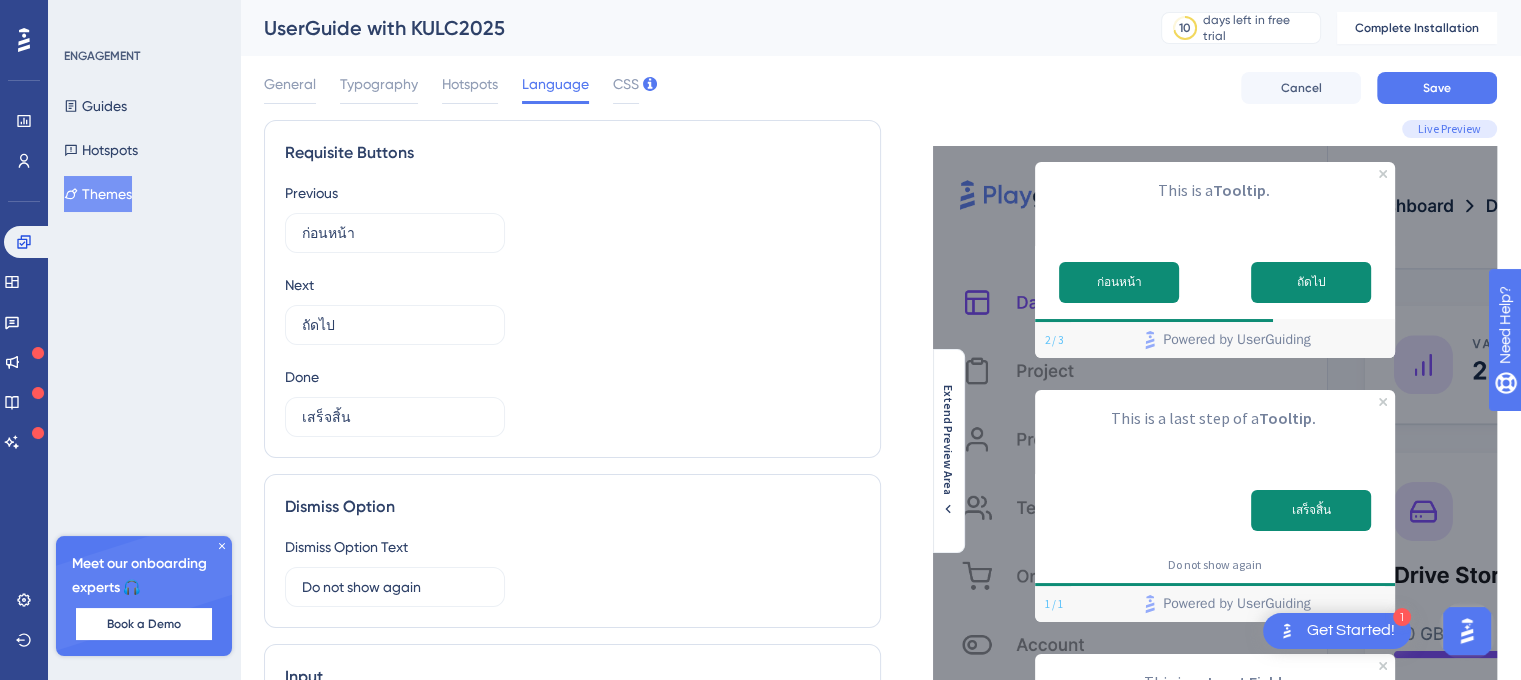 click on "Previous ก่อนหน้า 8 Next ถัดไป 11 Done เสร็จสิ้น 7" at bounding box center [572, 309] 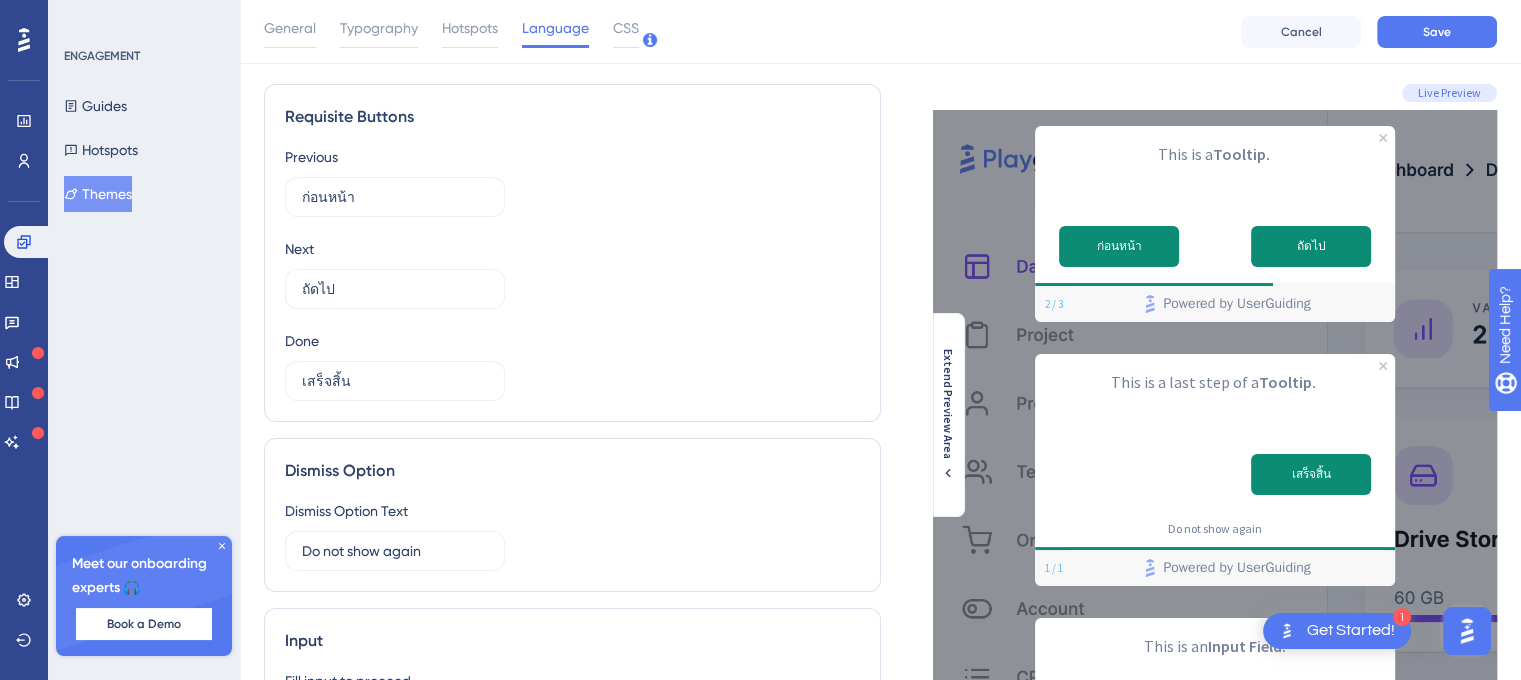 scroll, scrollTop: 300, scrollLeft: 0, axis: vertical 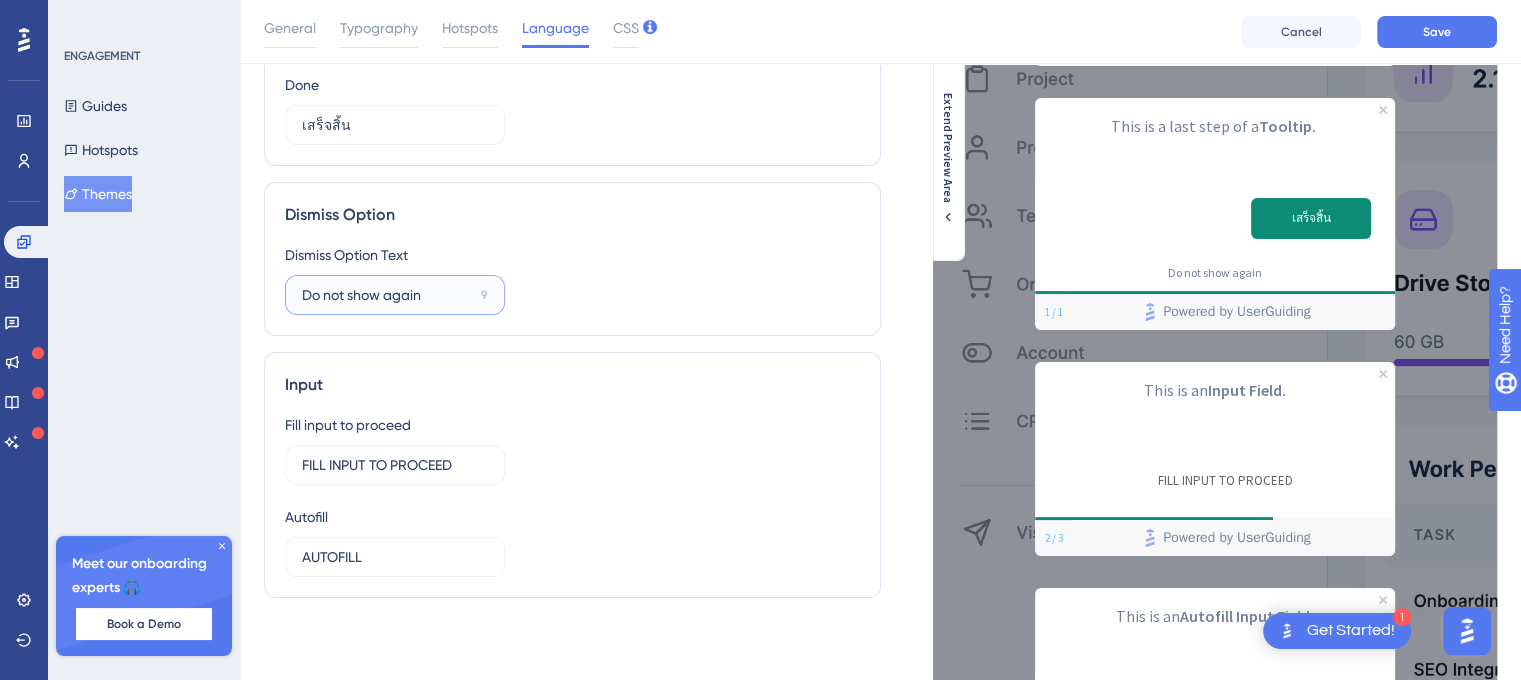 drag, startPoint x: 439, startPoint y: 296, endPoint x: 235, endPoint y: 296, distance: 204 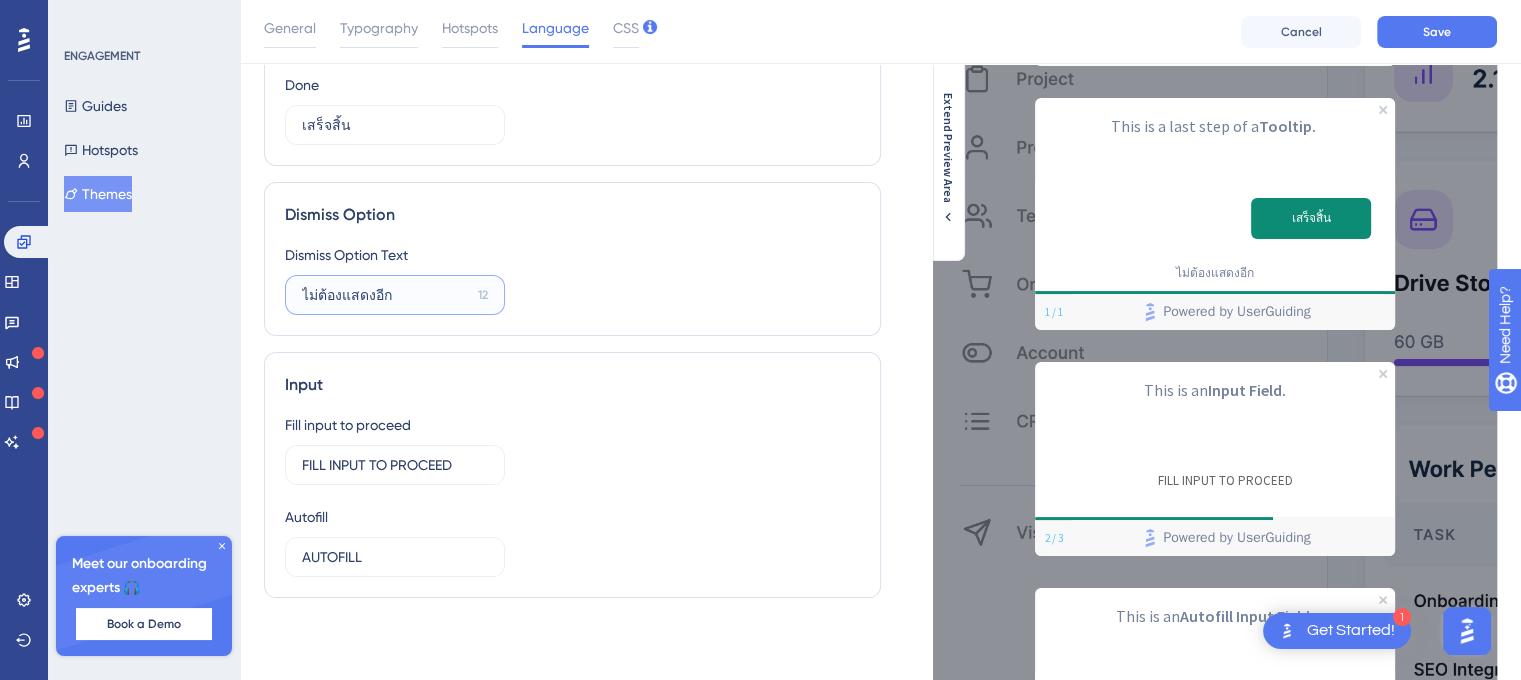 type on "ไม่ต้องแสดงอีก" 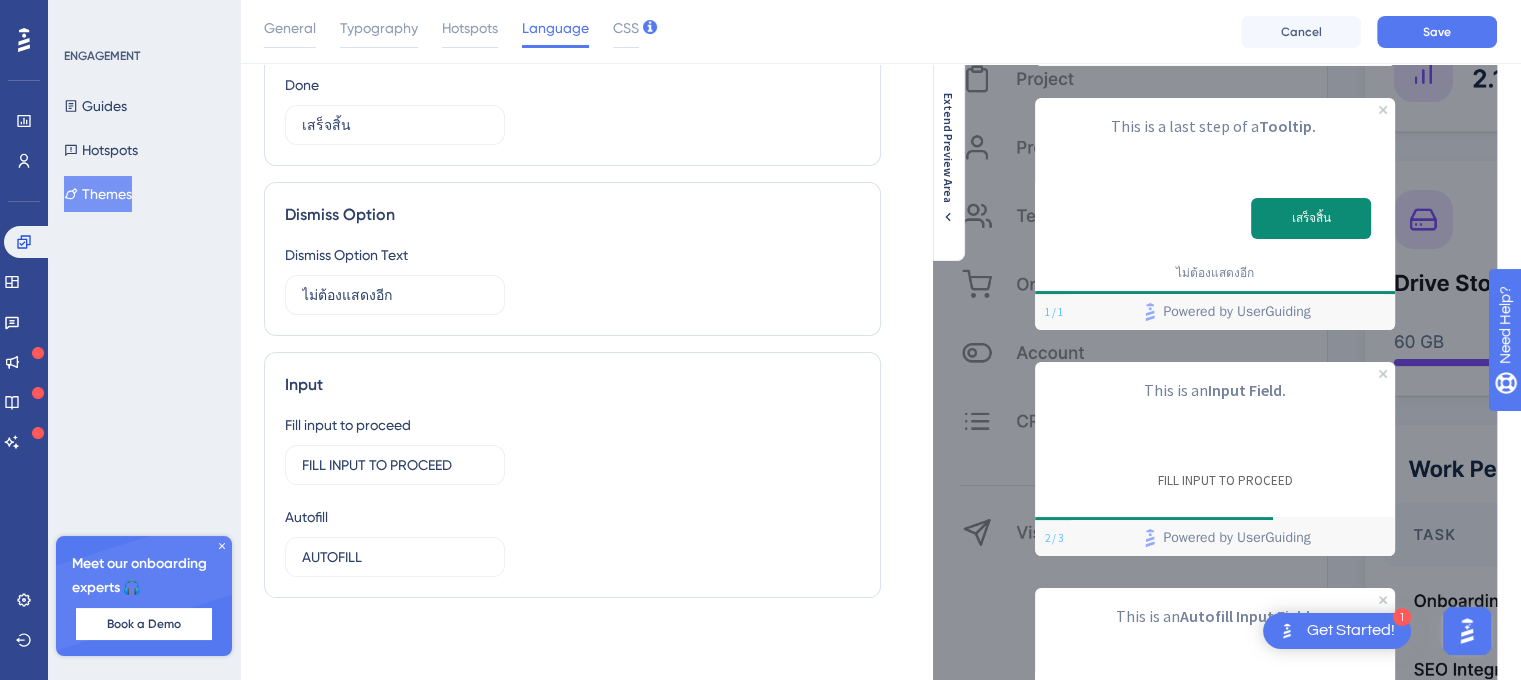 click on "Requisite Buttons Previous ก่อนหน้า 8 Next ถัดไป 11 Done เสร็จสิ้น 7 Dismiss Option Dismiss Option Text ไม่ต้องแสดงอีก 12 Input Fill input to proceed FILL INPUT TO PROCEED 2 Autofill AUTOFILL 8" at bounding box center (572, 322) 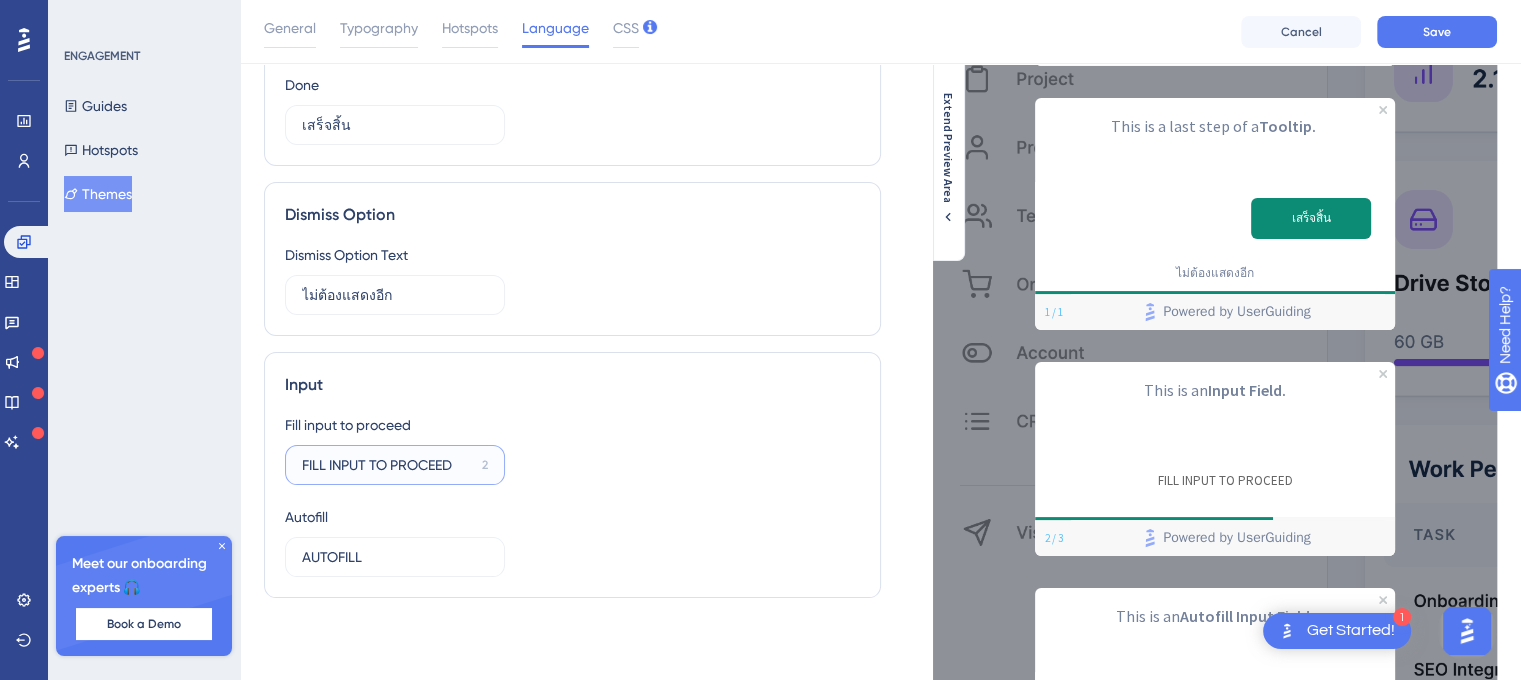 click on "FILL INPUT TO PROCEED" at bounding box center [388, 465] 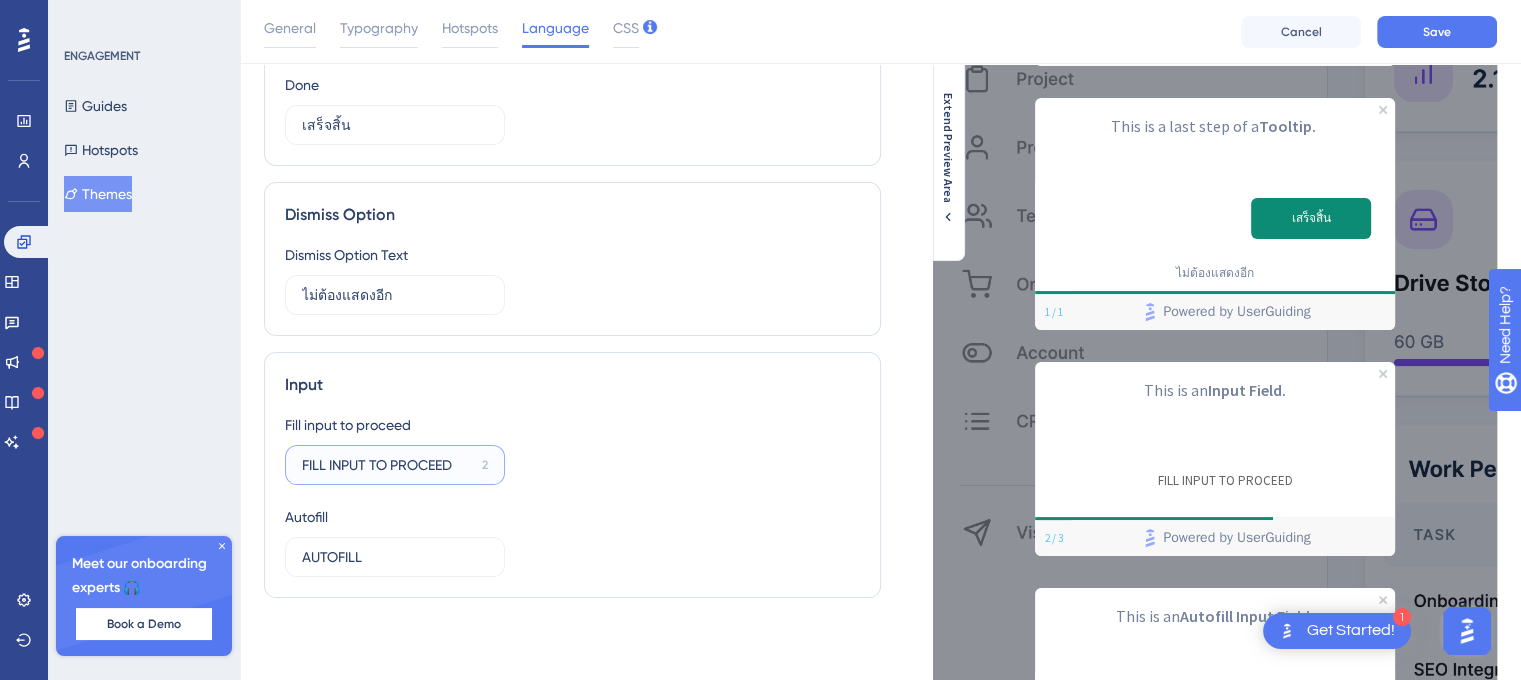 drag, startPoint x: 461, startPoint y: 463, endPoint x: 213, endPoint y: 477, distance: 248.39485 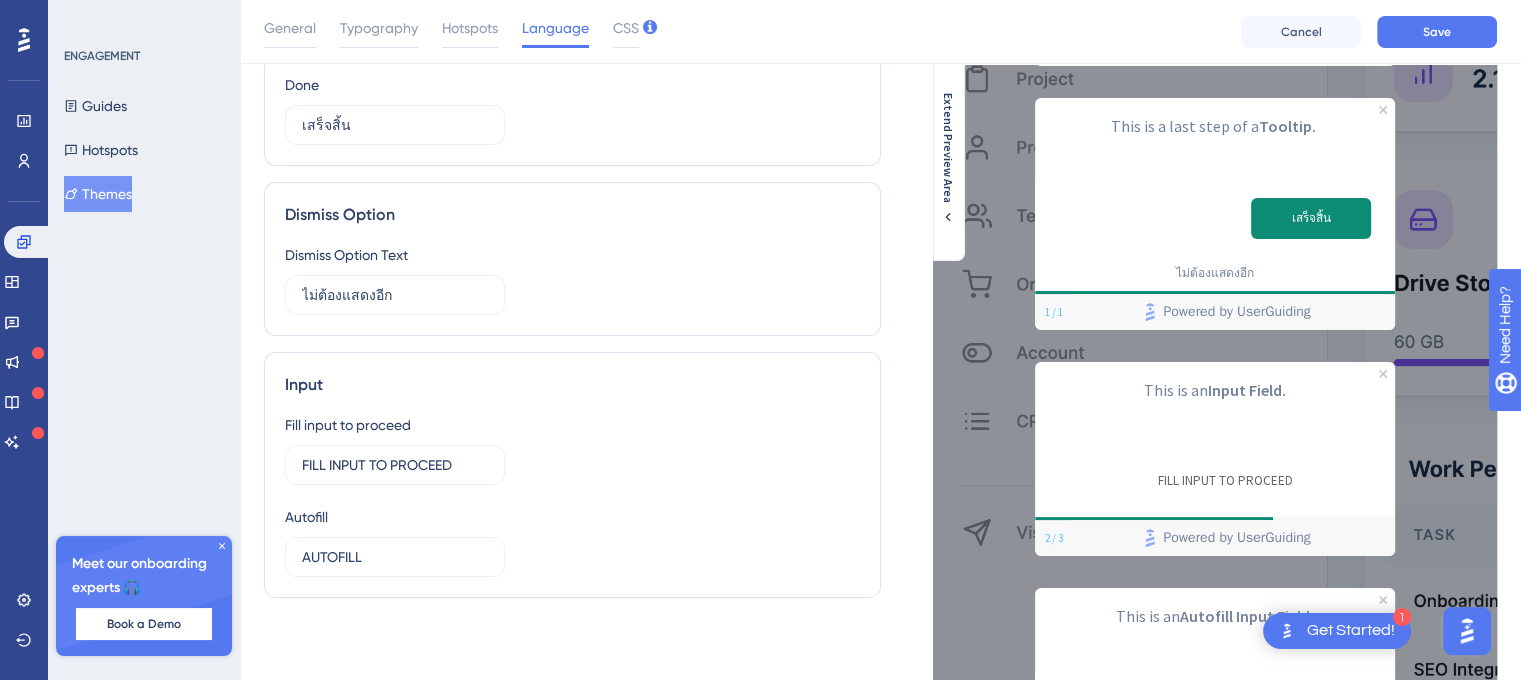 click on "Input Fill input to proceed FILL INPUT TO PROCEED 2 Autofill AUTOFILL 8" at bounding box center (572, 475) 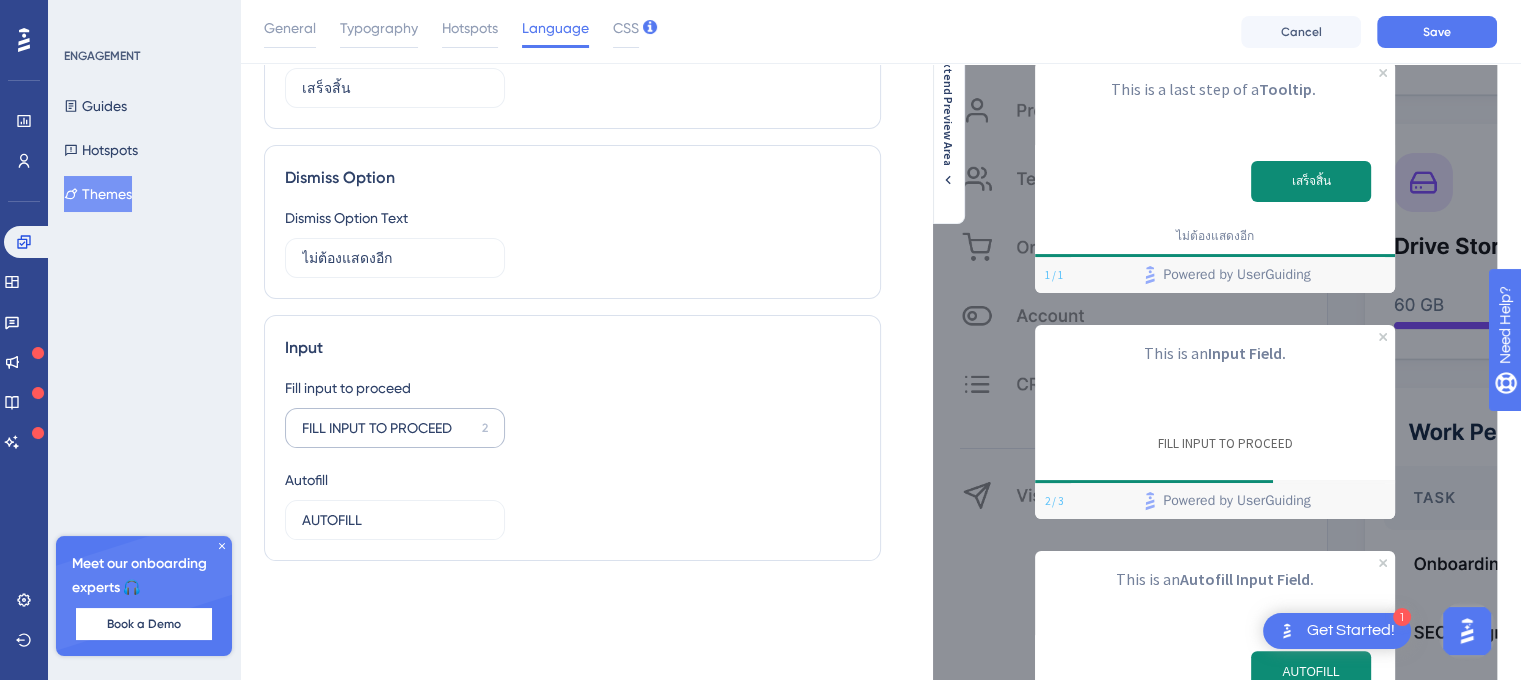 scroll, scrollTop: 400, scrollLeft: 0, axis: vertical 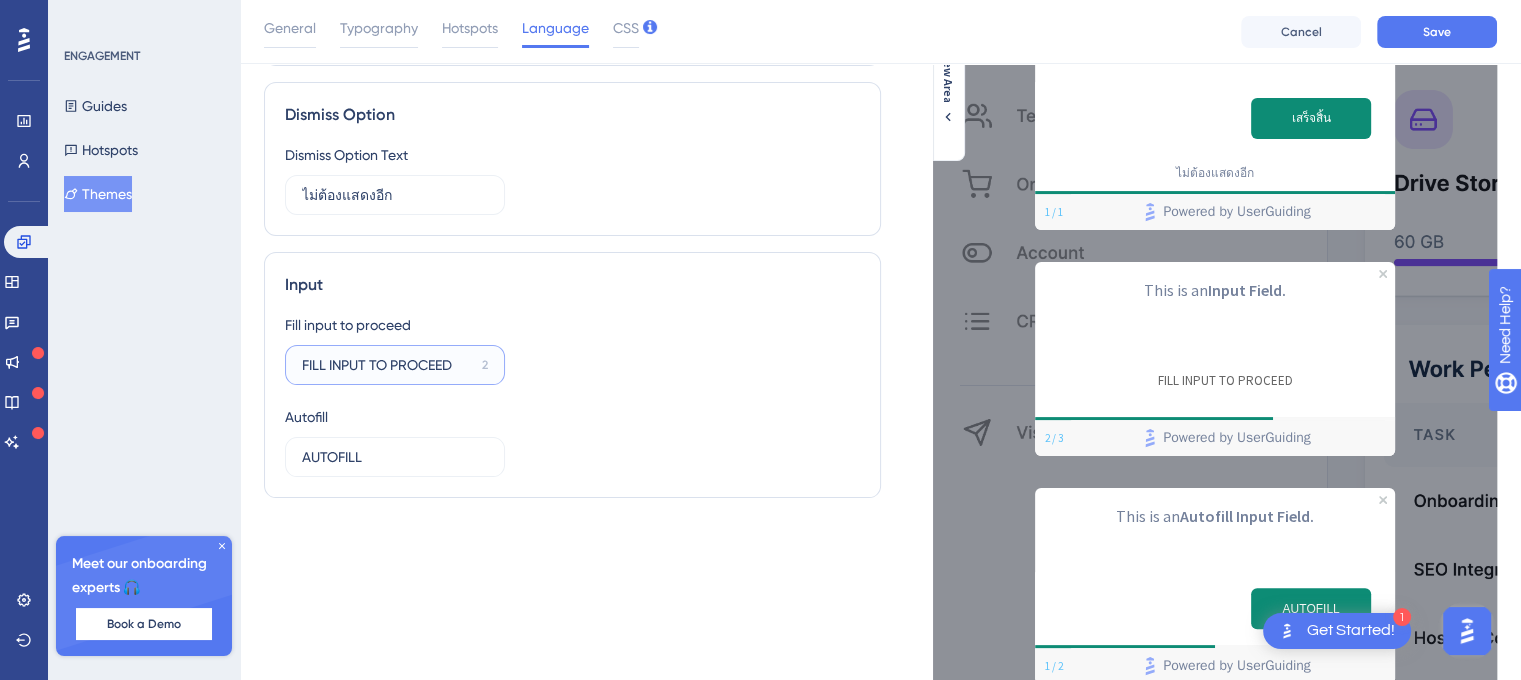 drag, startPoint x: 472, startPoint y: 371, endPoint x: 176, endPoint y: 371, distance: 296 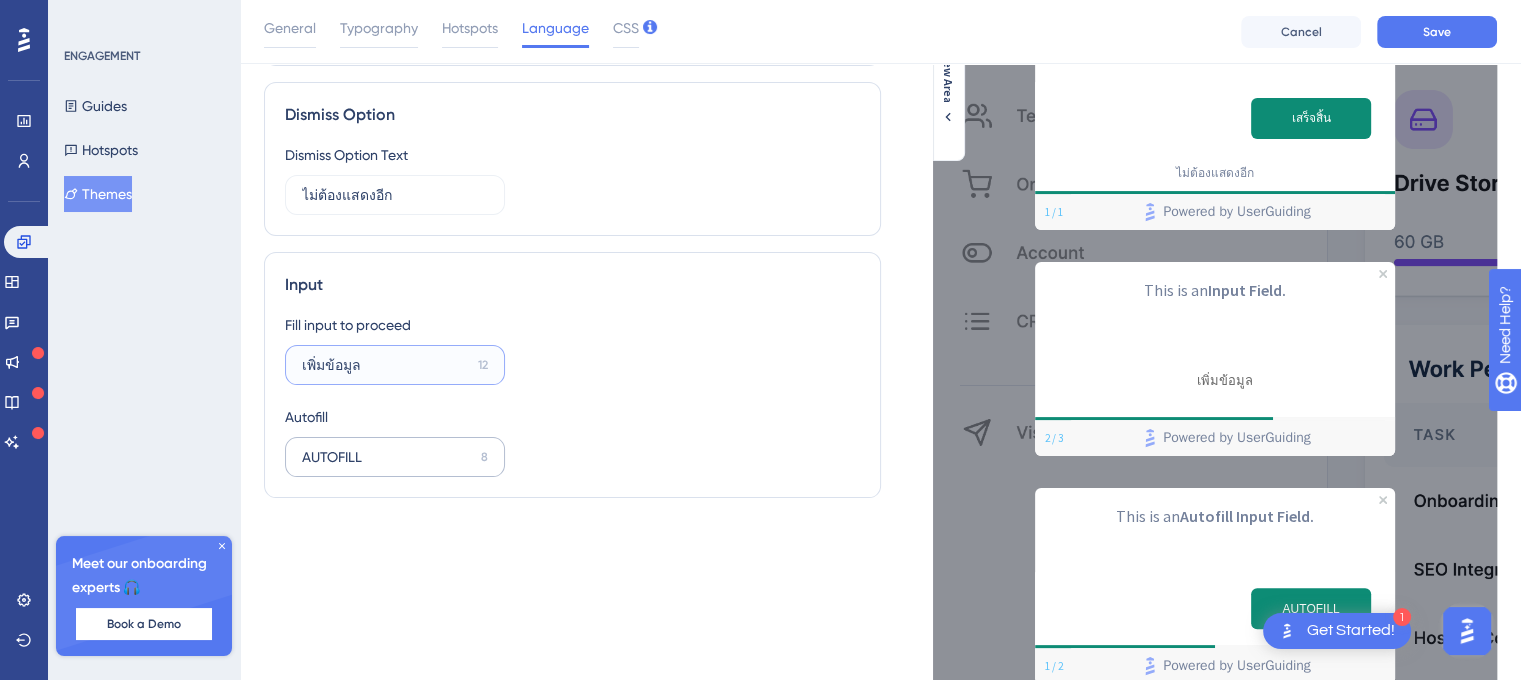 type on "เพิ่มข้อมูล" 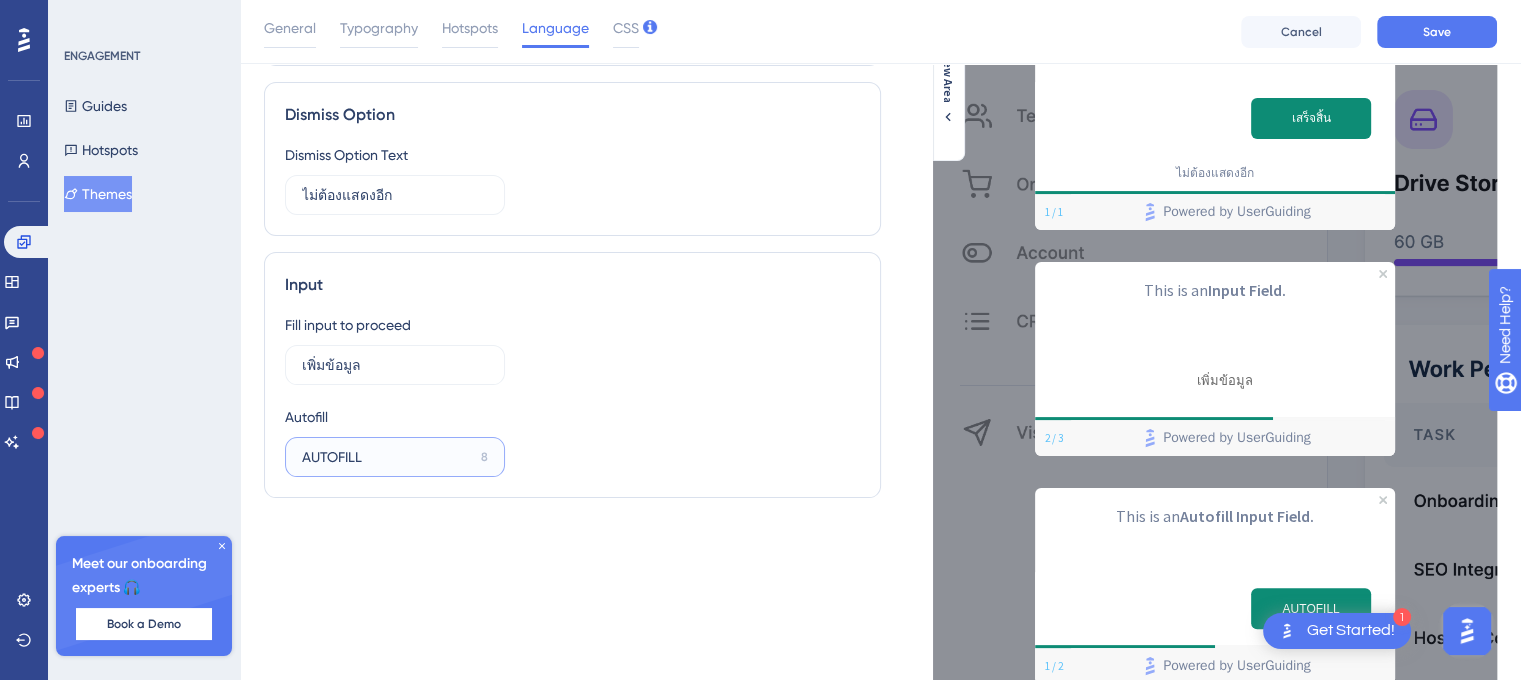 drag, startPoint x: 379, startPoint y: 460, endPoint x: 244, endPoint y: 440, distance: 136.47343 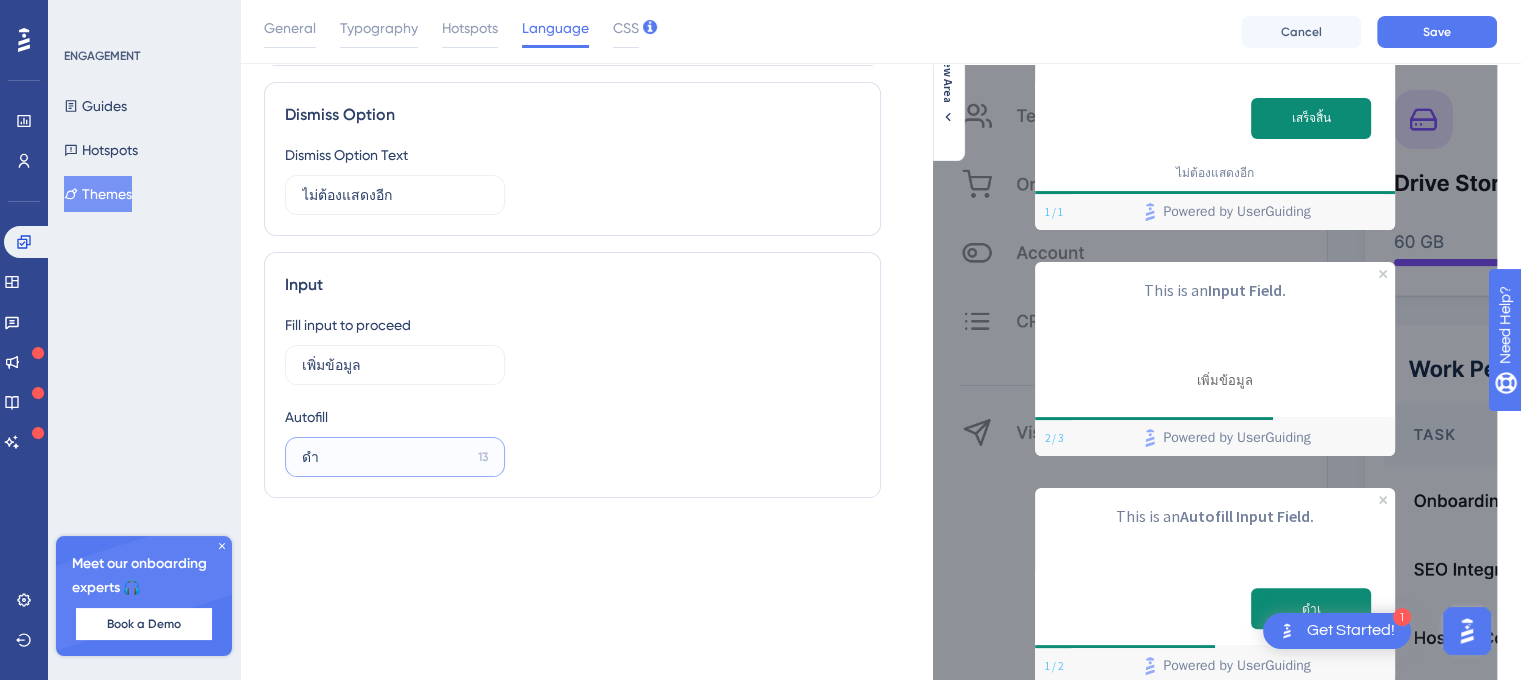 type on "ด" 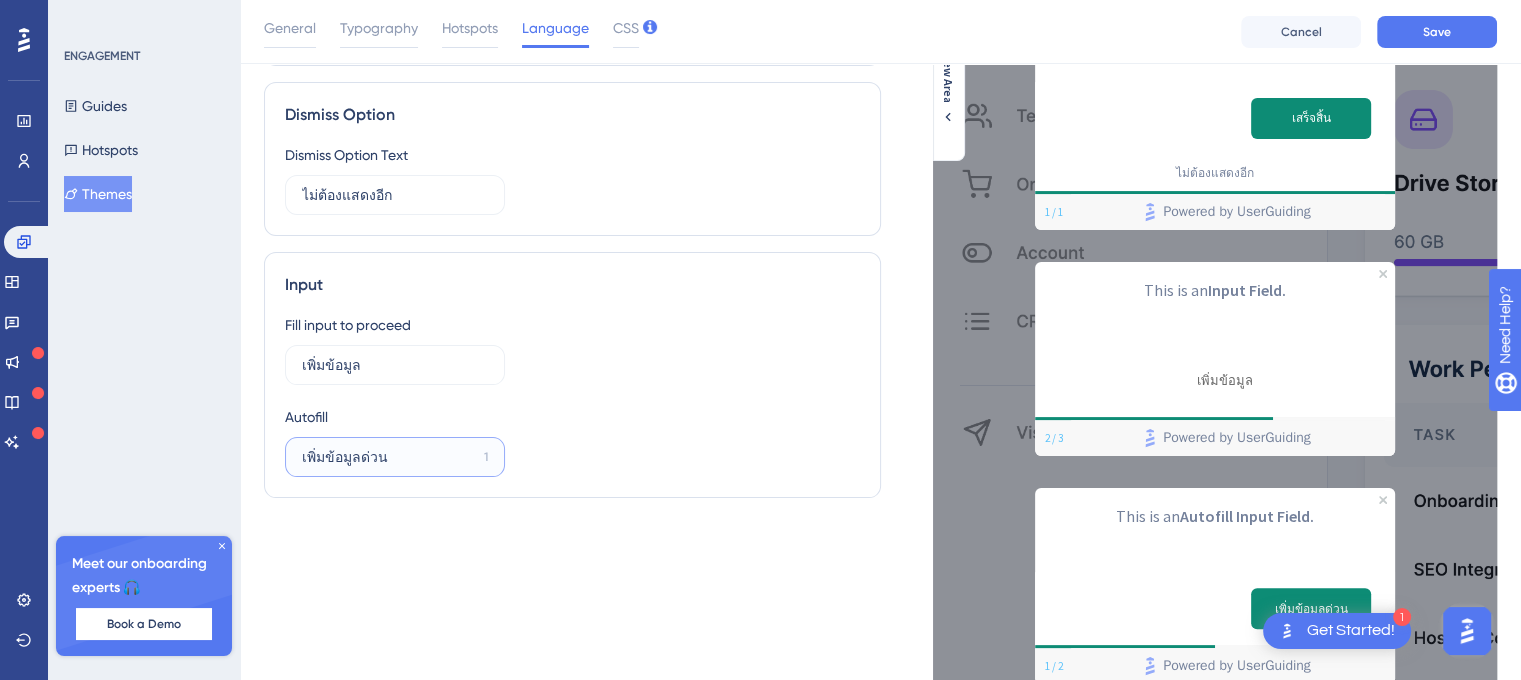 type on "เพิ่มข้อมูลด่วน" 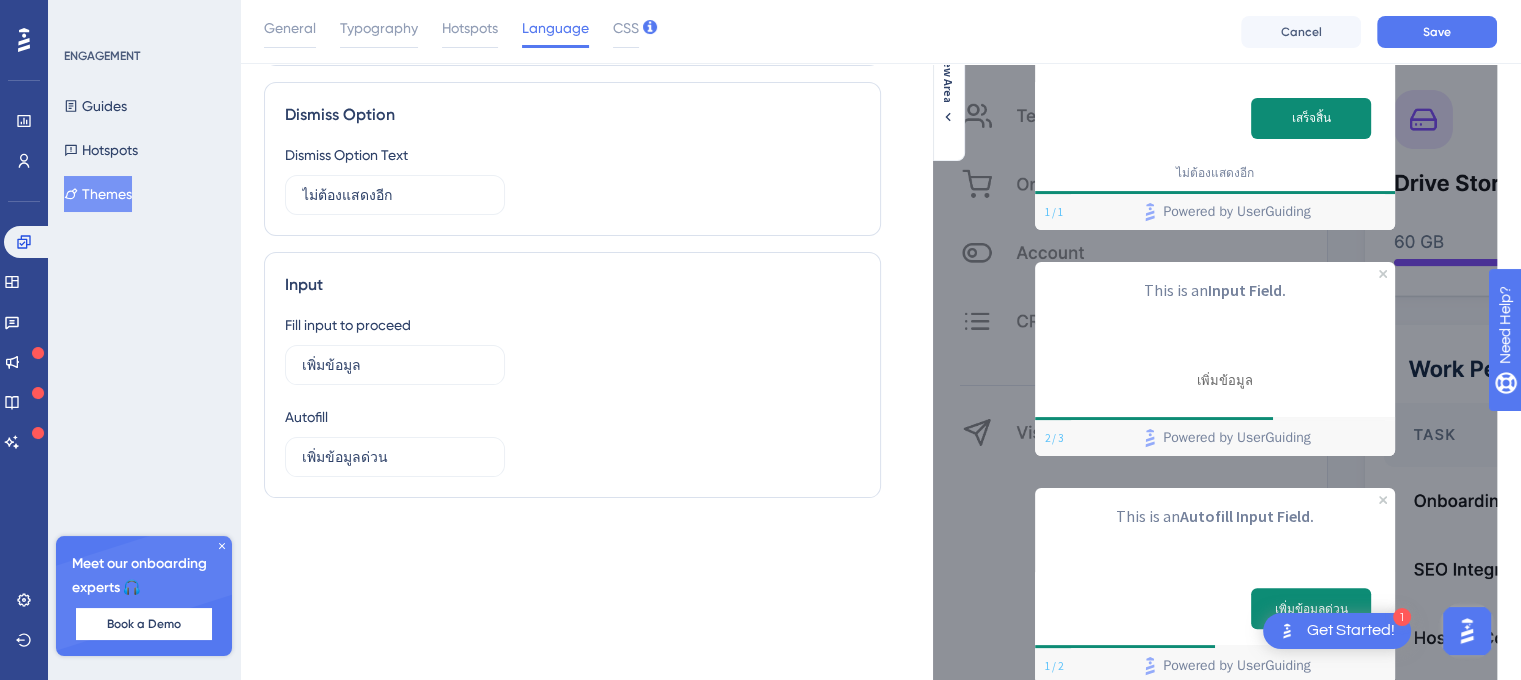click on "Fill input to proceed เพิ่มข้อมูล 12 Autofill เพิ่มข้อมูลด่วน 1" at bounding box center [572, 395] 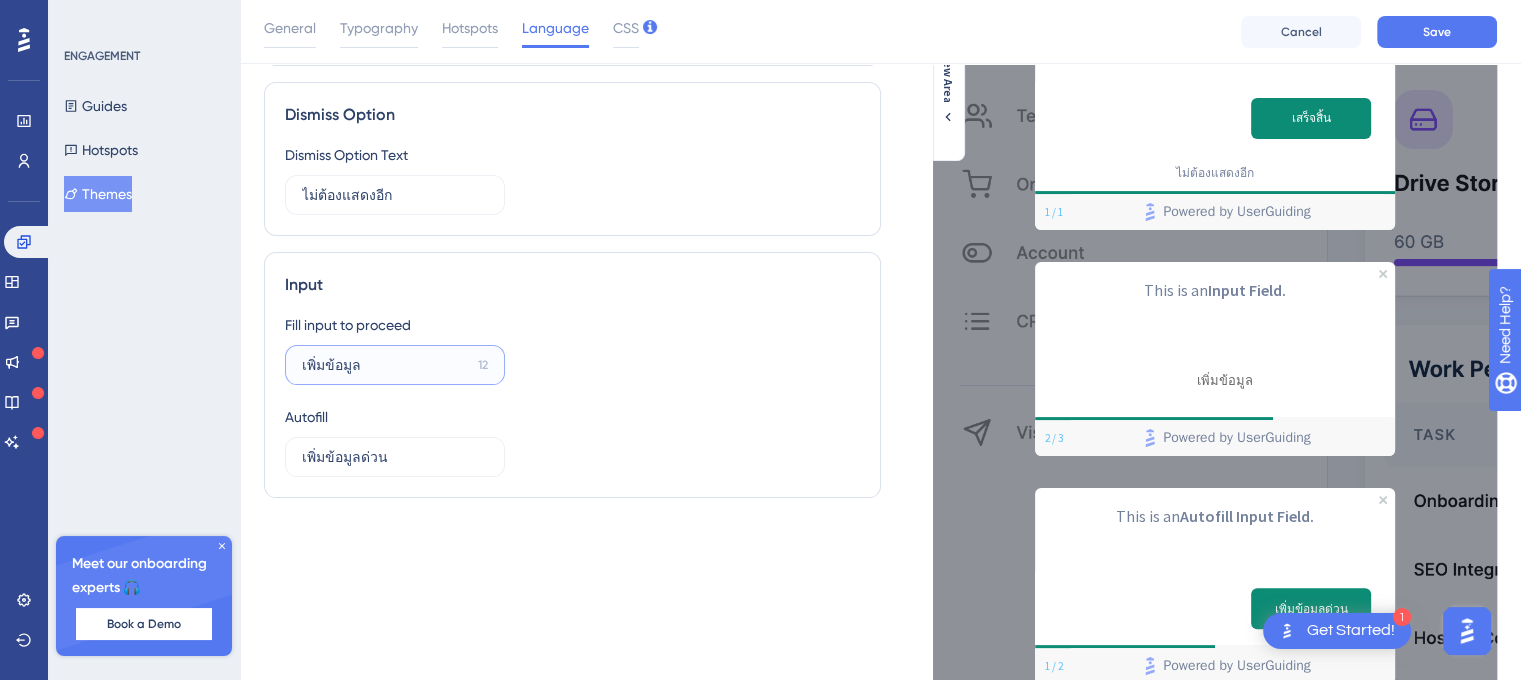 click on "เพิ่มข้อมูล" at bounding box center [386, 365] 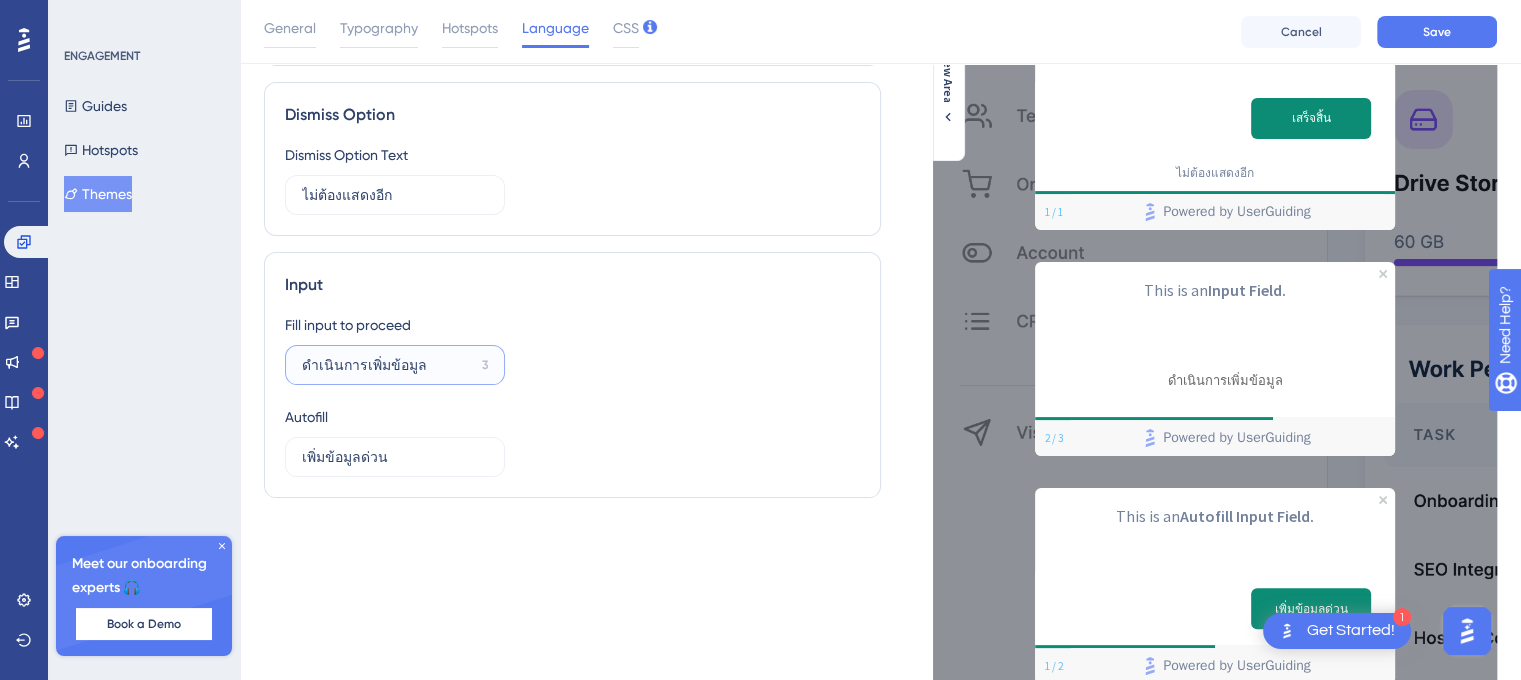 type on "ดำเนินการเพิ่มข้อมูล" 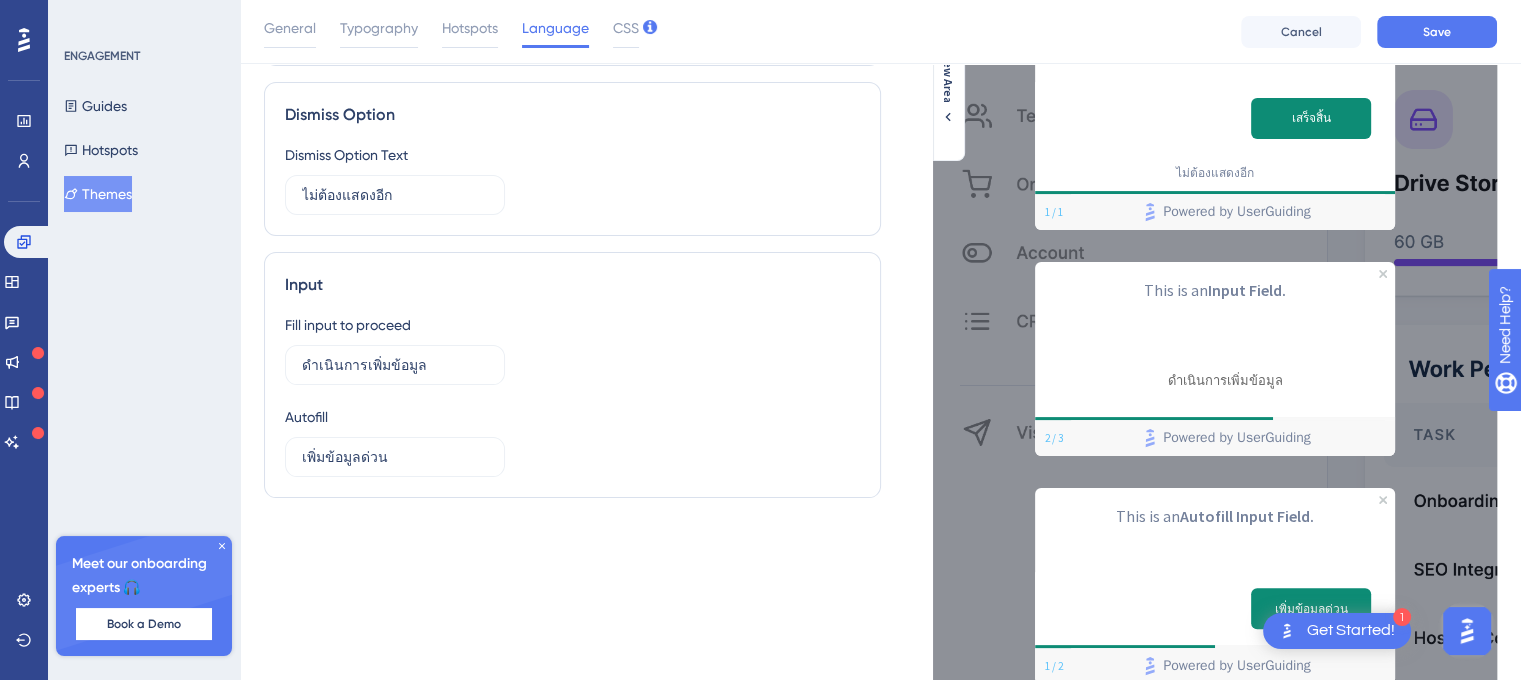 click on "Fill input to proceed ดำเนินการเพิ่มข้อมูล 3 Autofill เพิ่มข้อมูลด่วน 1" at bounding box center (572, 395) 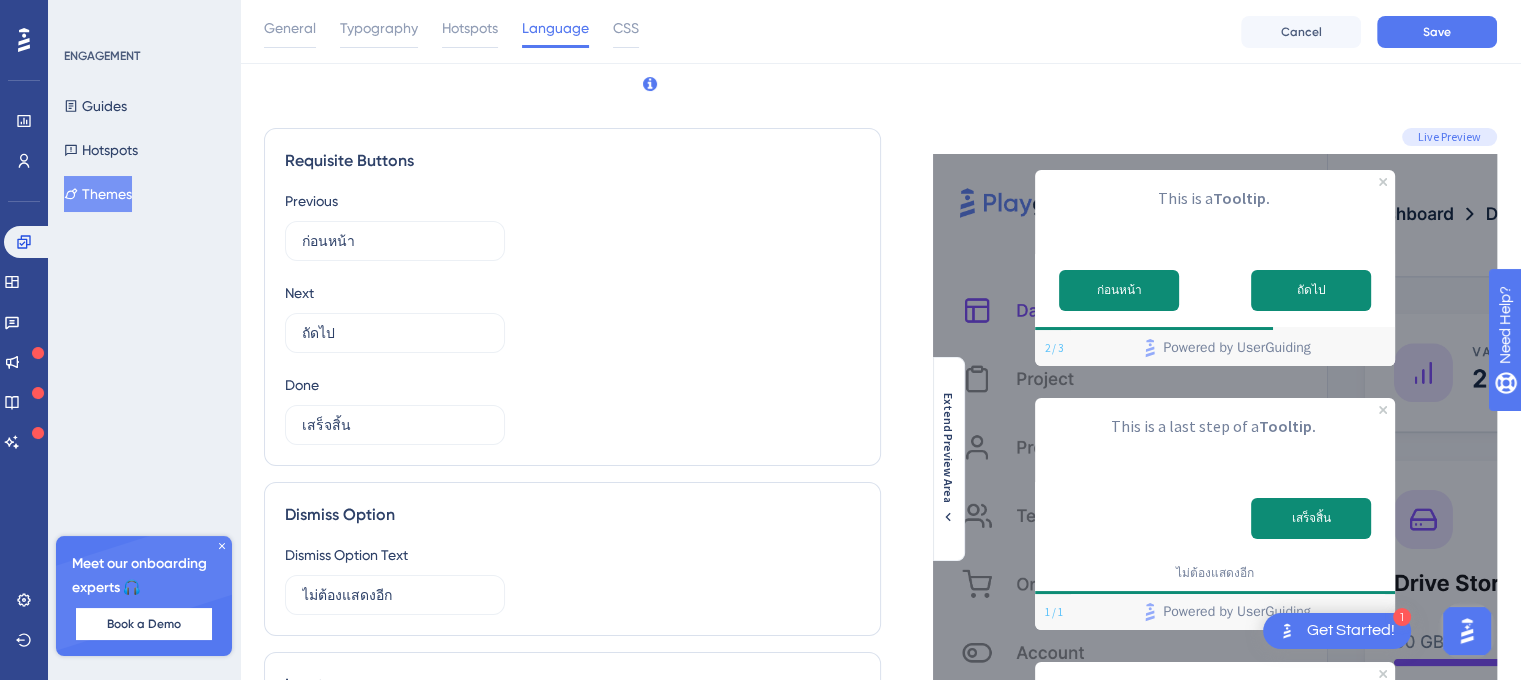 scroll, scrollTop: 400, scrollLeft: 0, axis: vertical 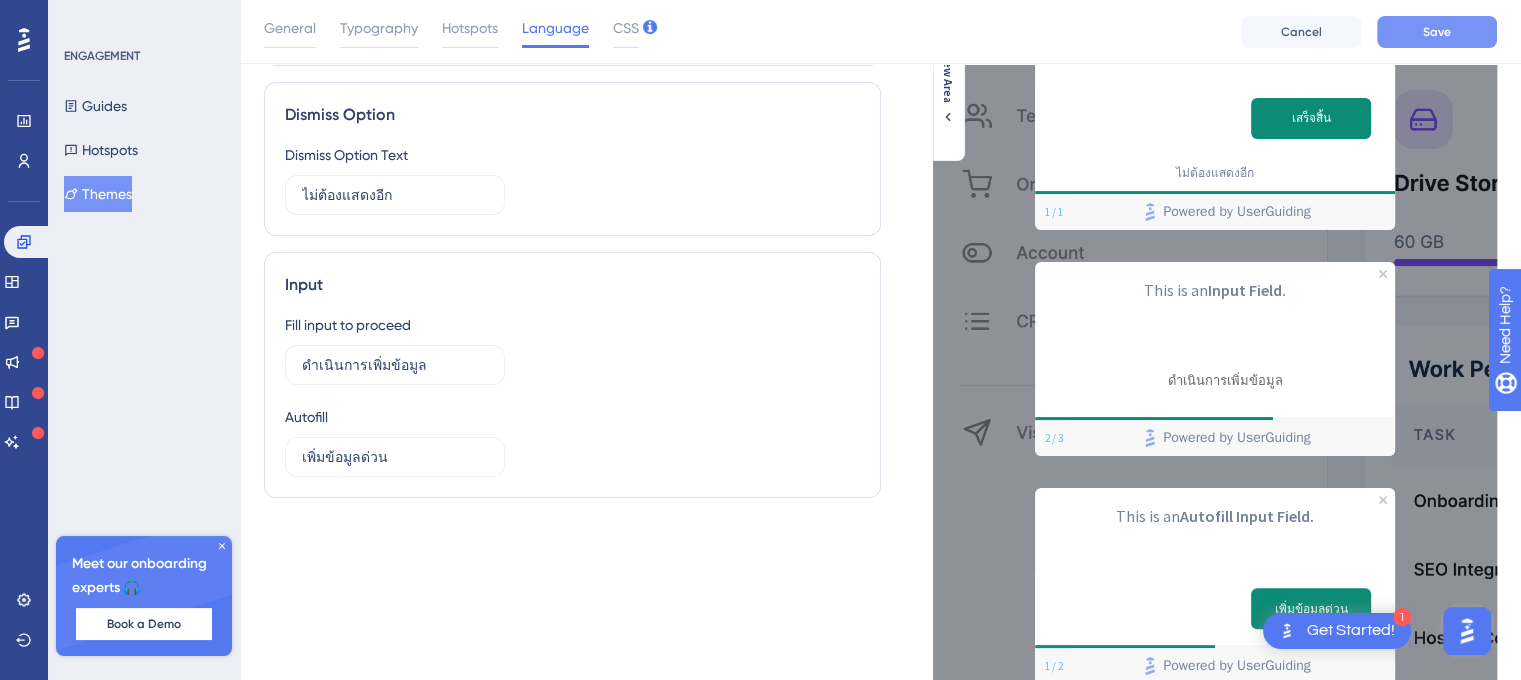 click on "Save" at bounding box center [1437, 32] 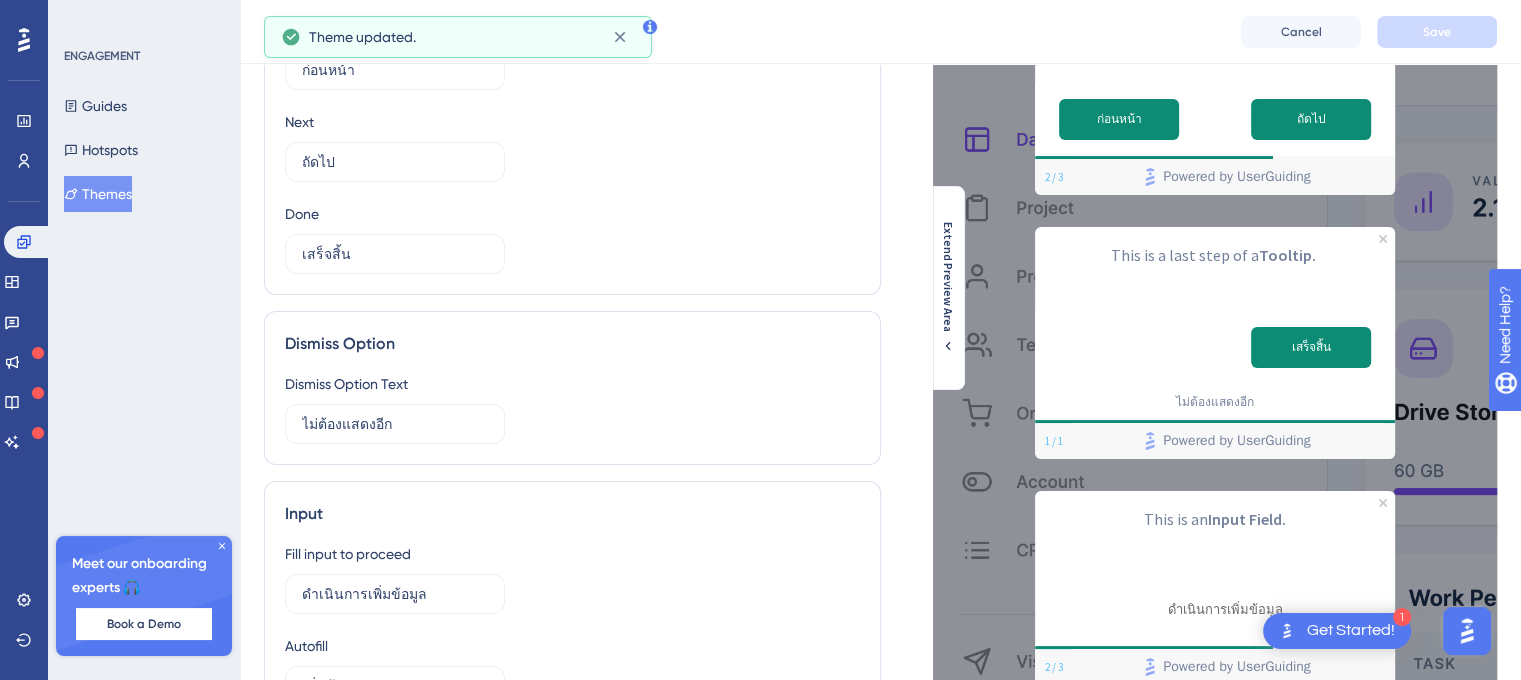 scroll, scrollTop: 0, scrollLeft: 0, axis: both 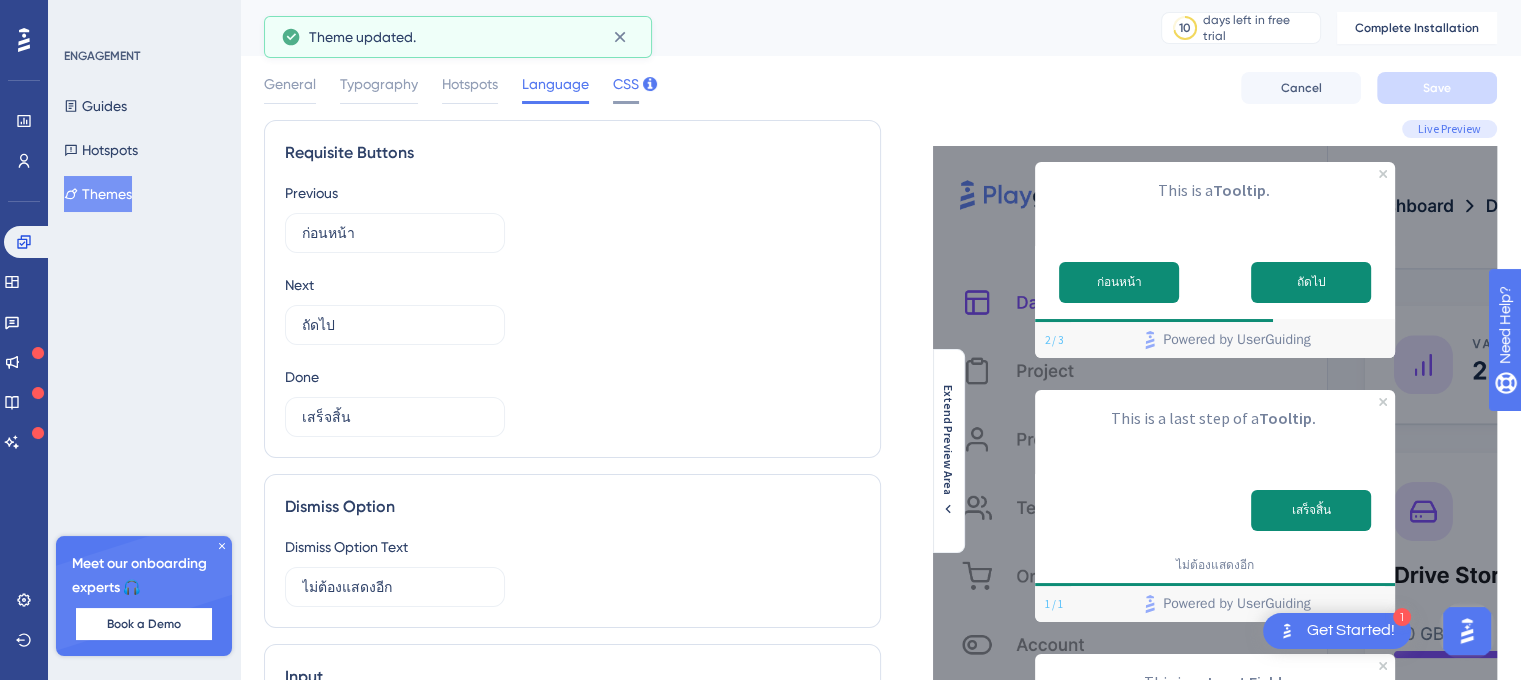 click on "CSS" at bounding box center [626, 84] 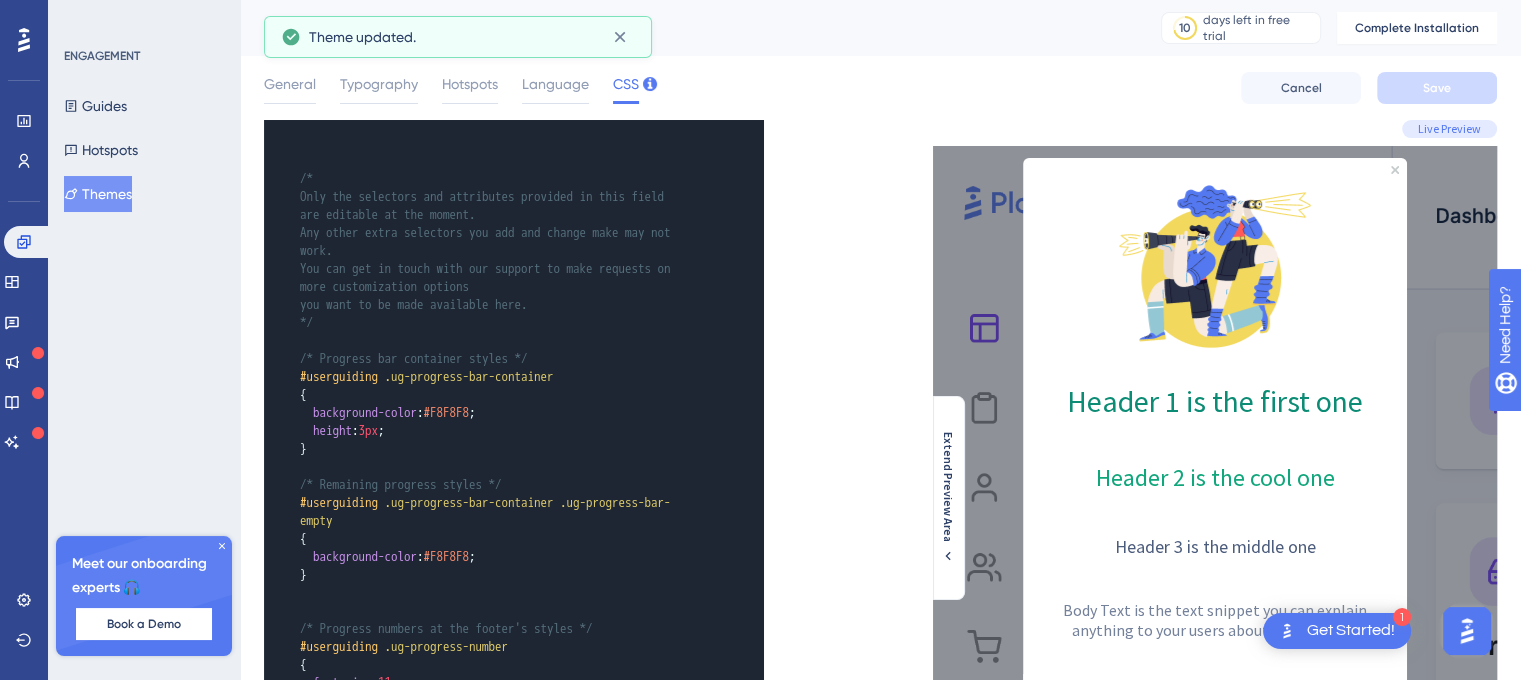 scroll, scrollTop: 0, scrollLeft: 0, axis: both 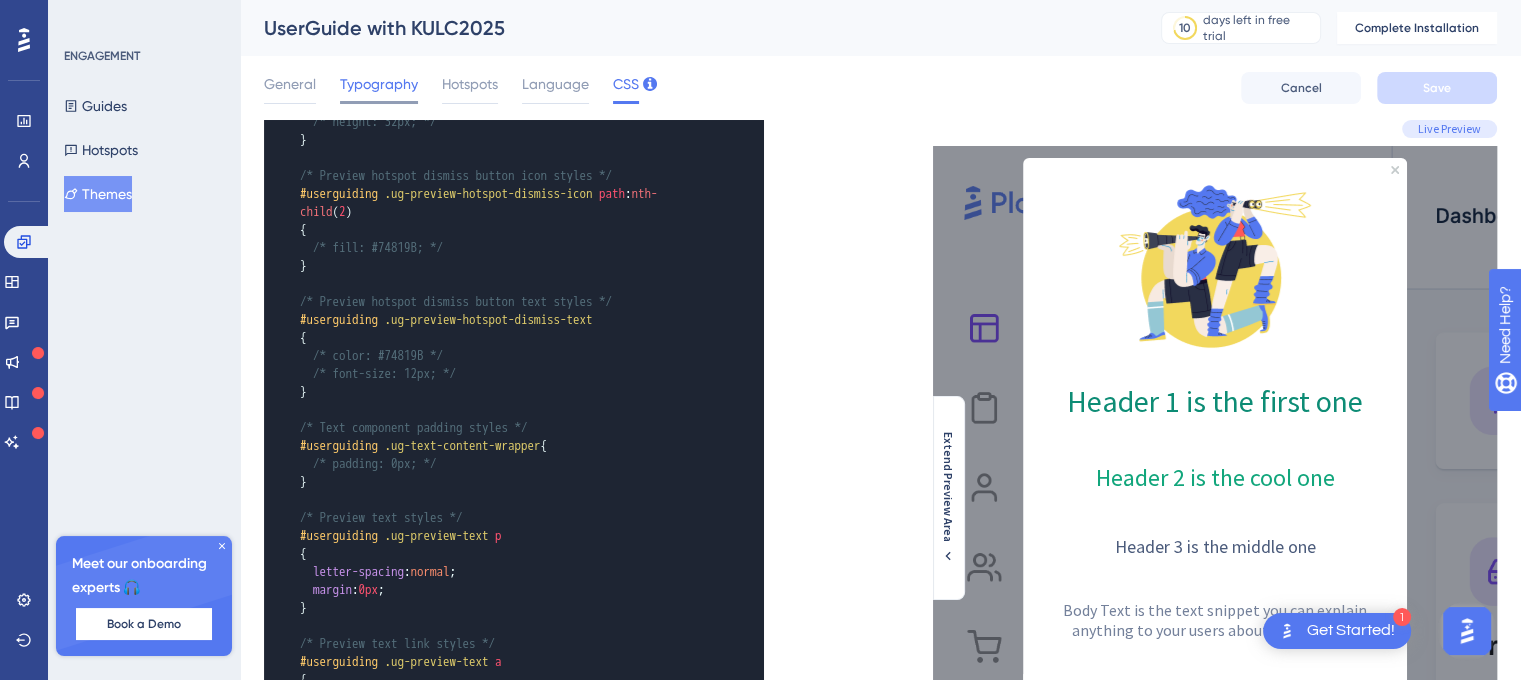 click on "Typography" at bounding box center (379, 84) 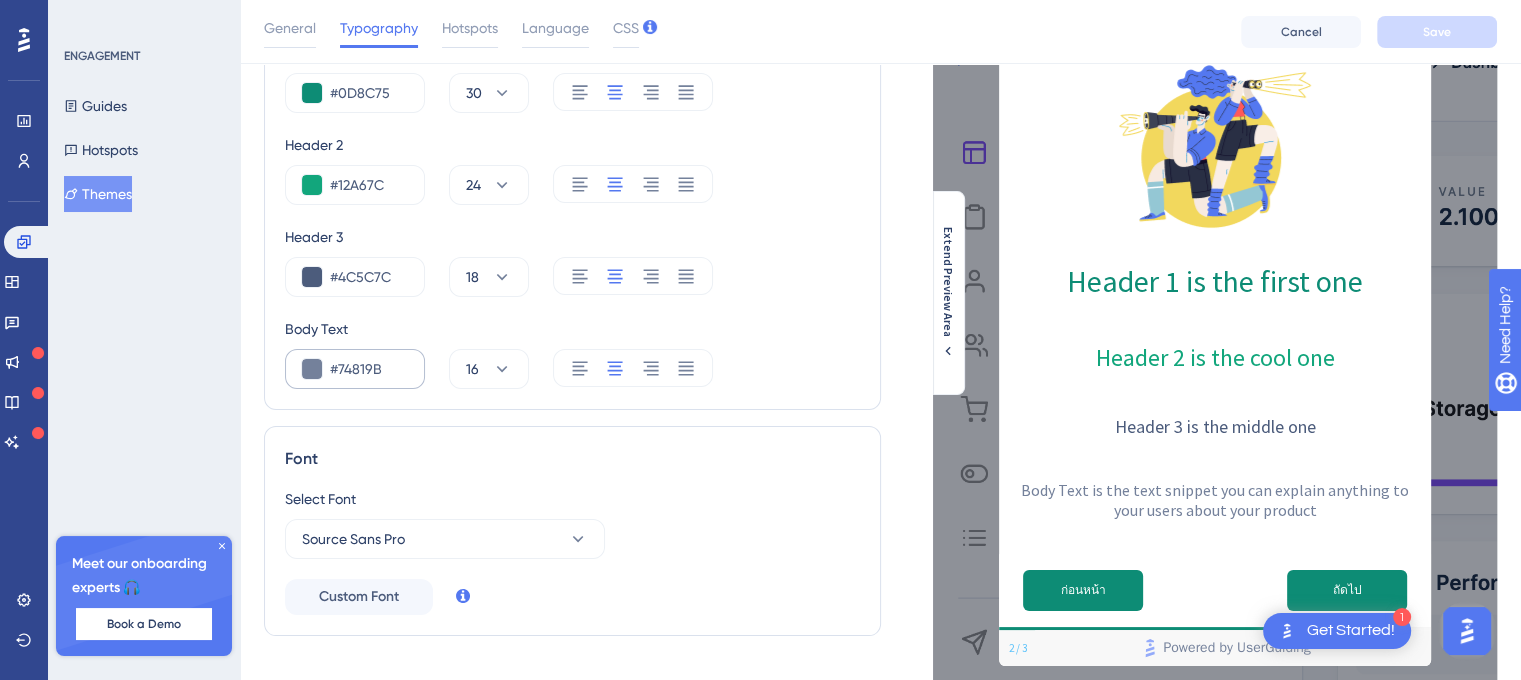 scroll, scrollTop: 100, scrollLeft: 0, axis: vertical 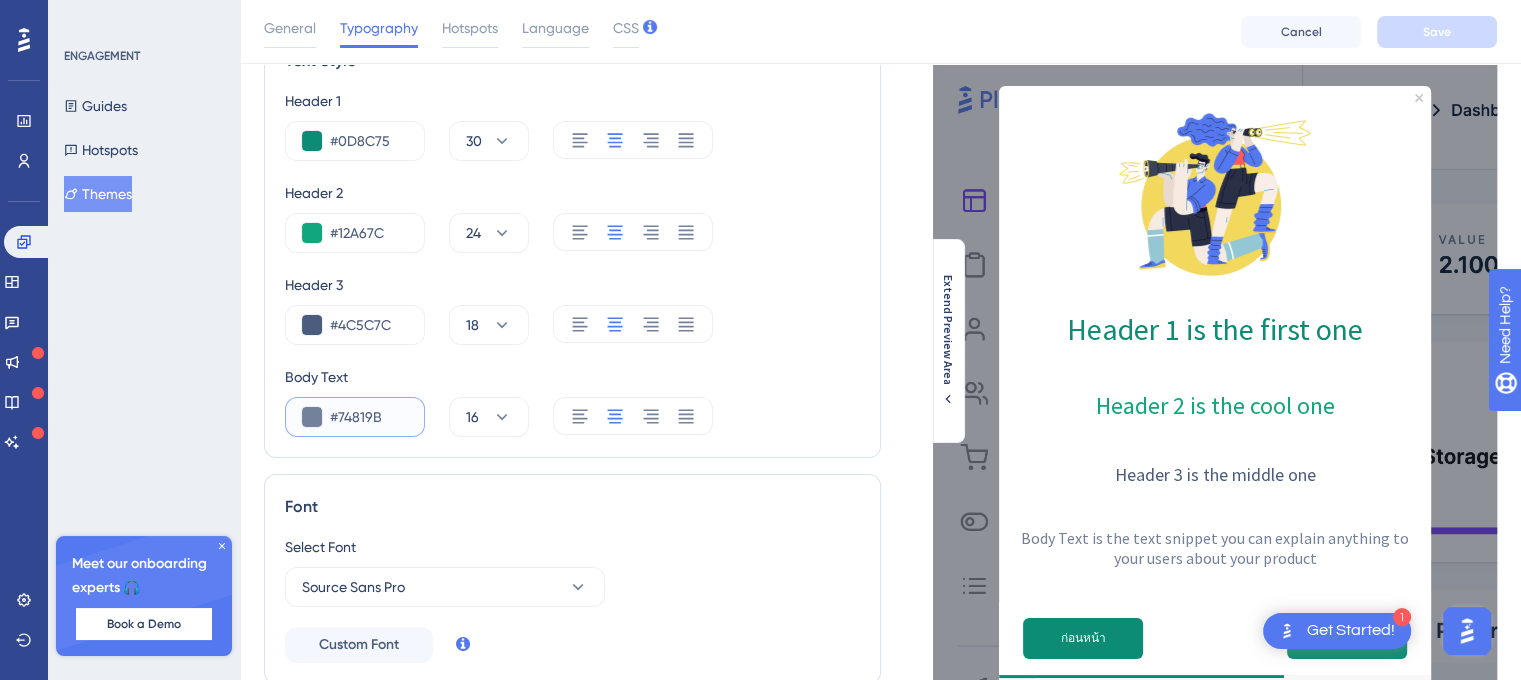 click on "#74819B" at bounding box center (369, 417) 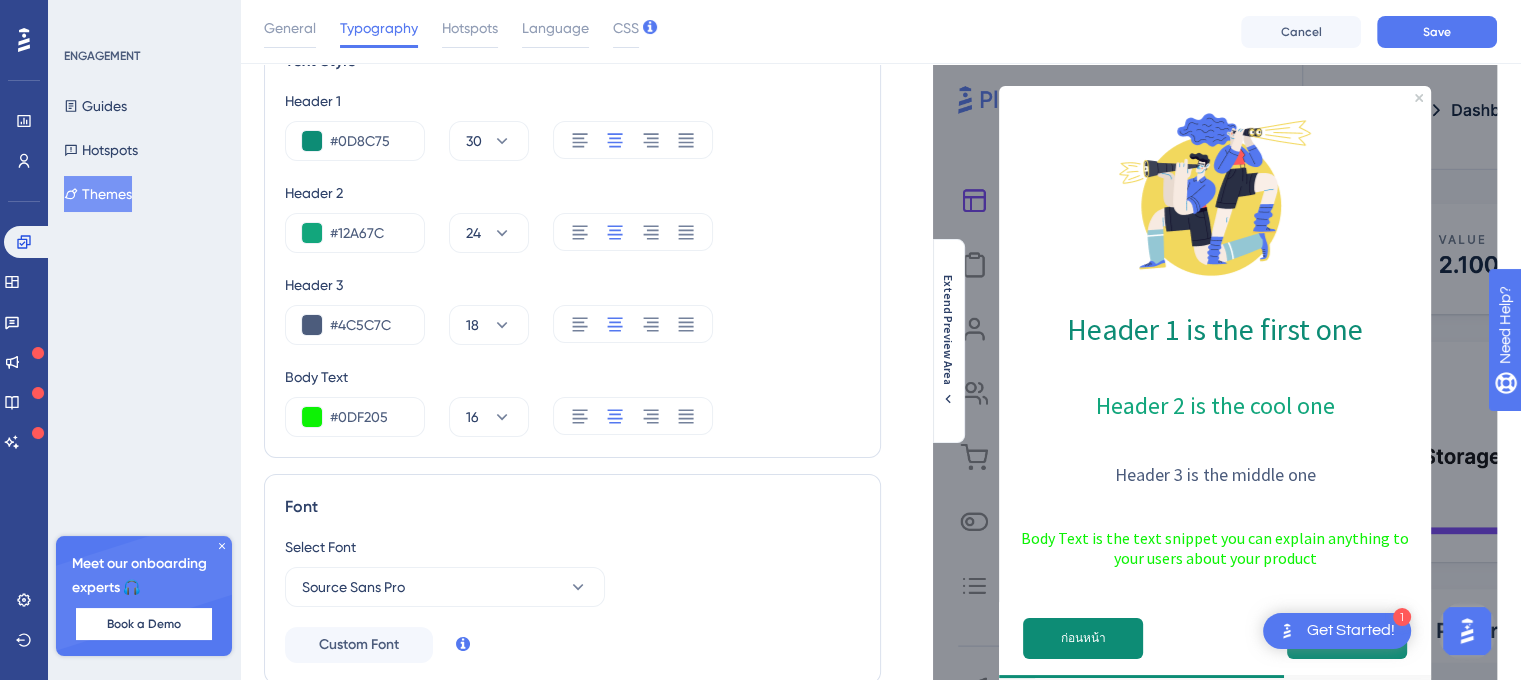 click on "#4C5C7C 18" at bounding box center [572, 325] 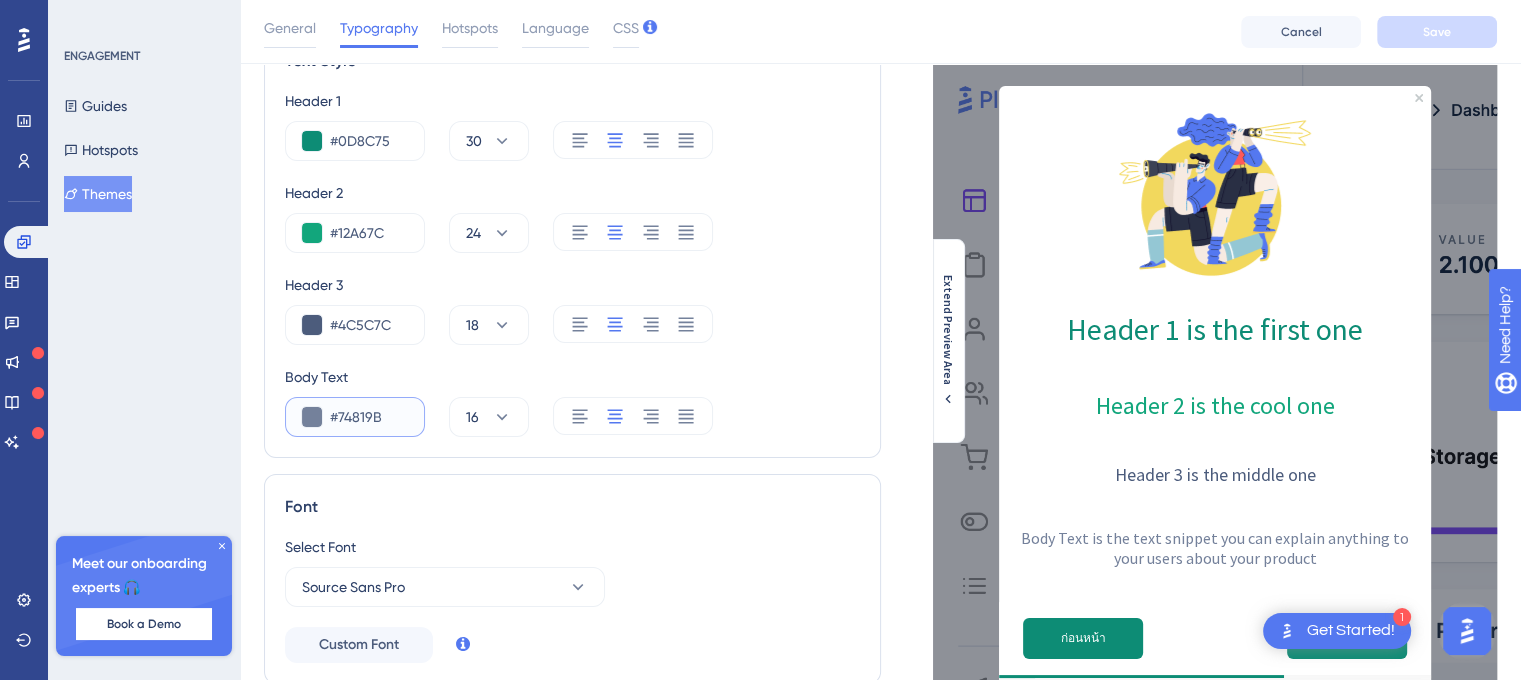 type on "#74819B" 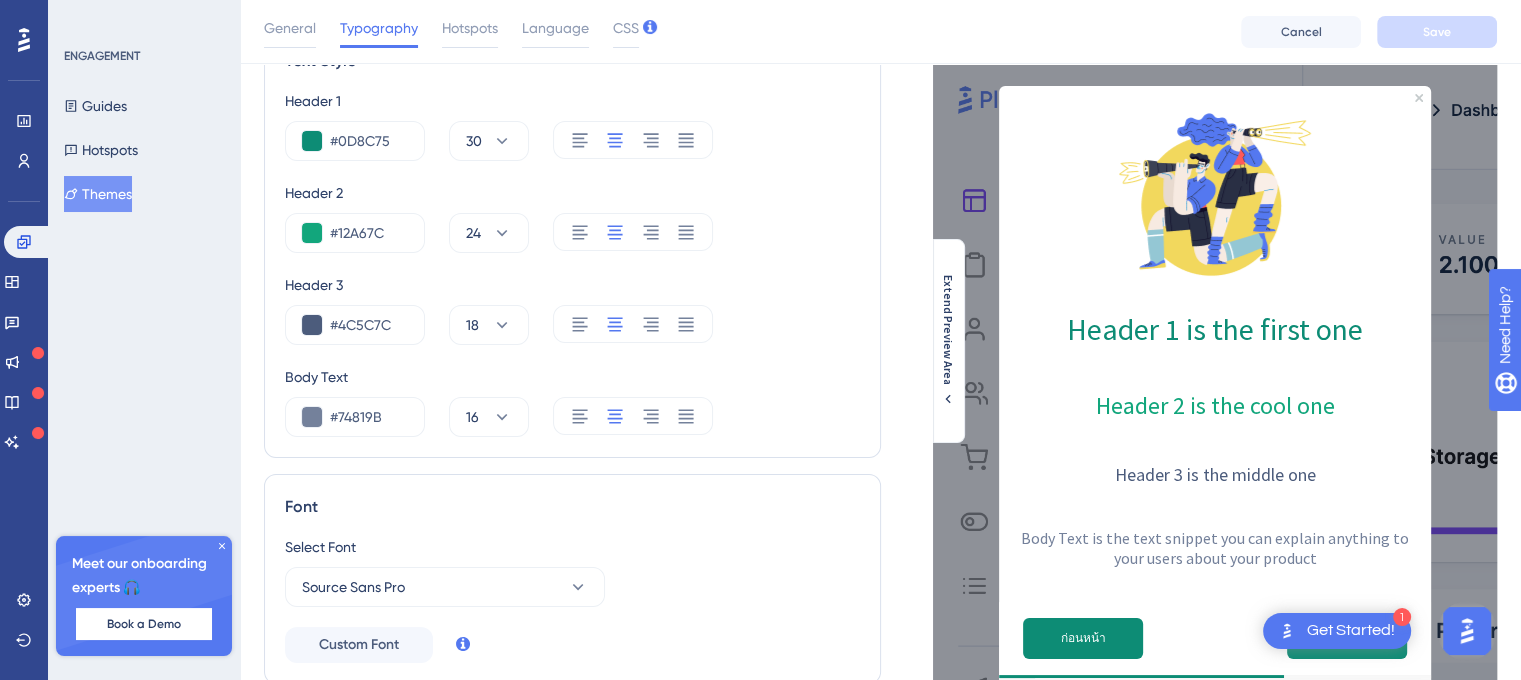 click on "Header 3" at bounding box center [572, 285] 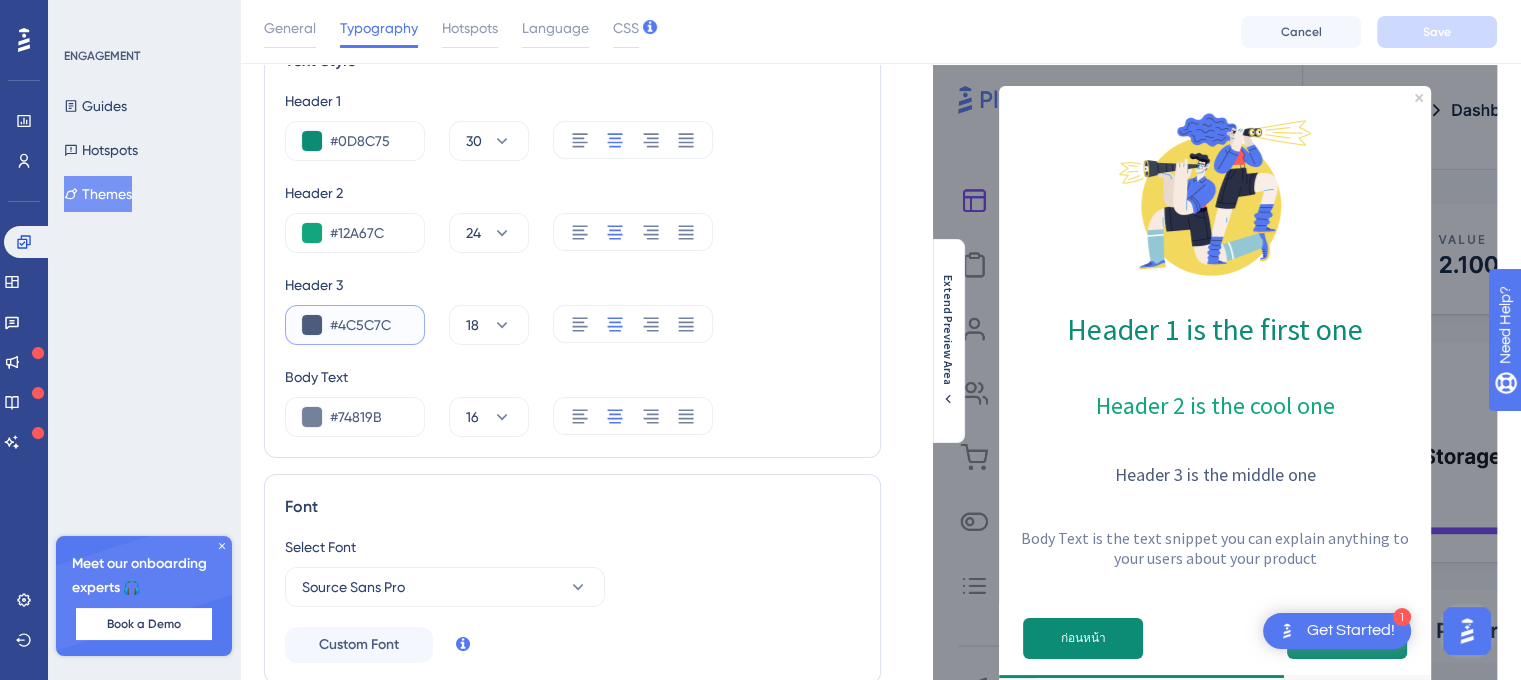 click on "#4C5C7C" at bounding box center (369, 325) 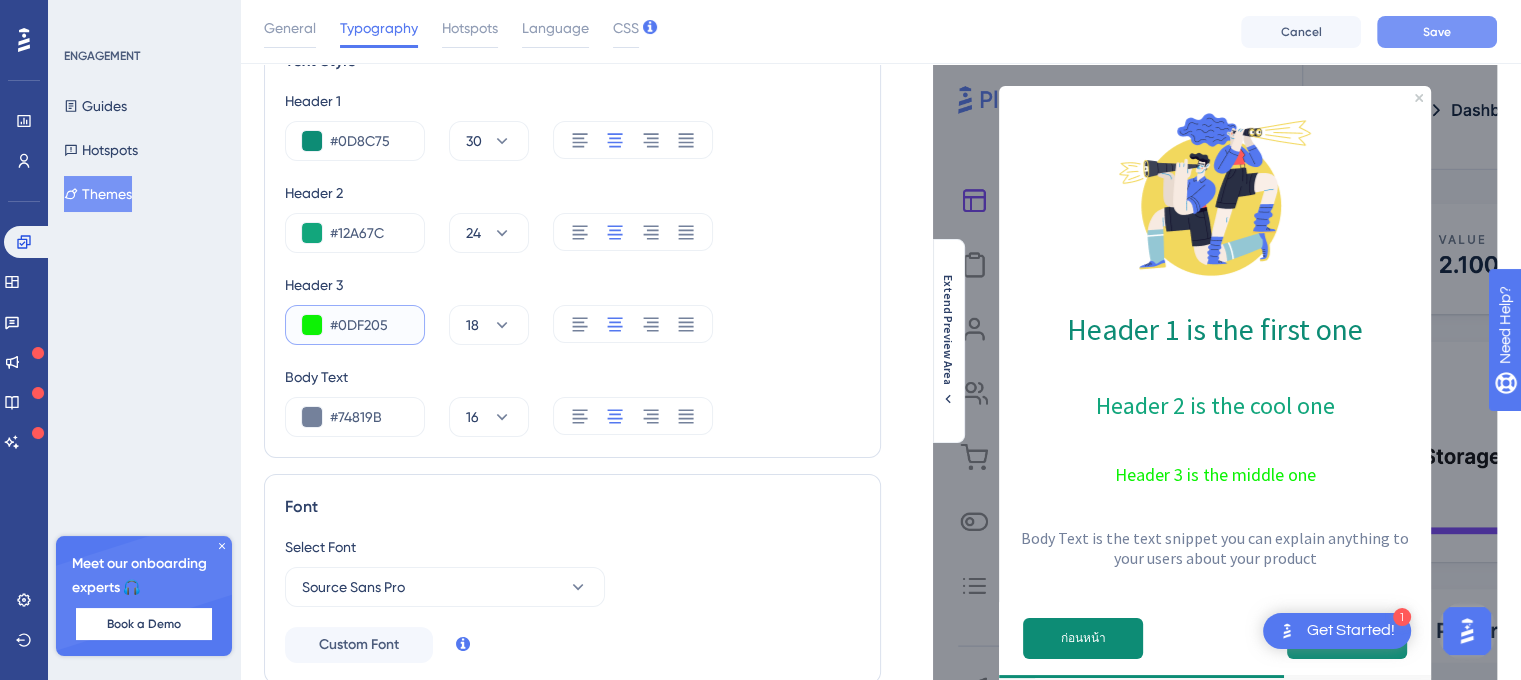 type on "#0DF205" 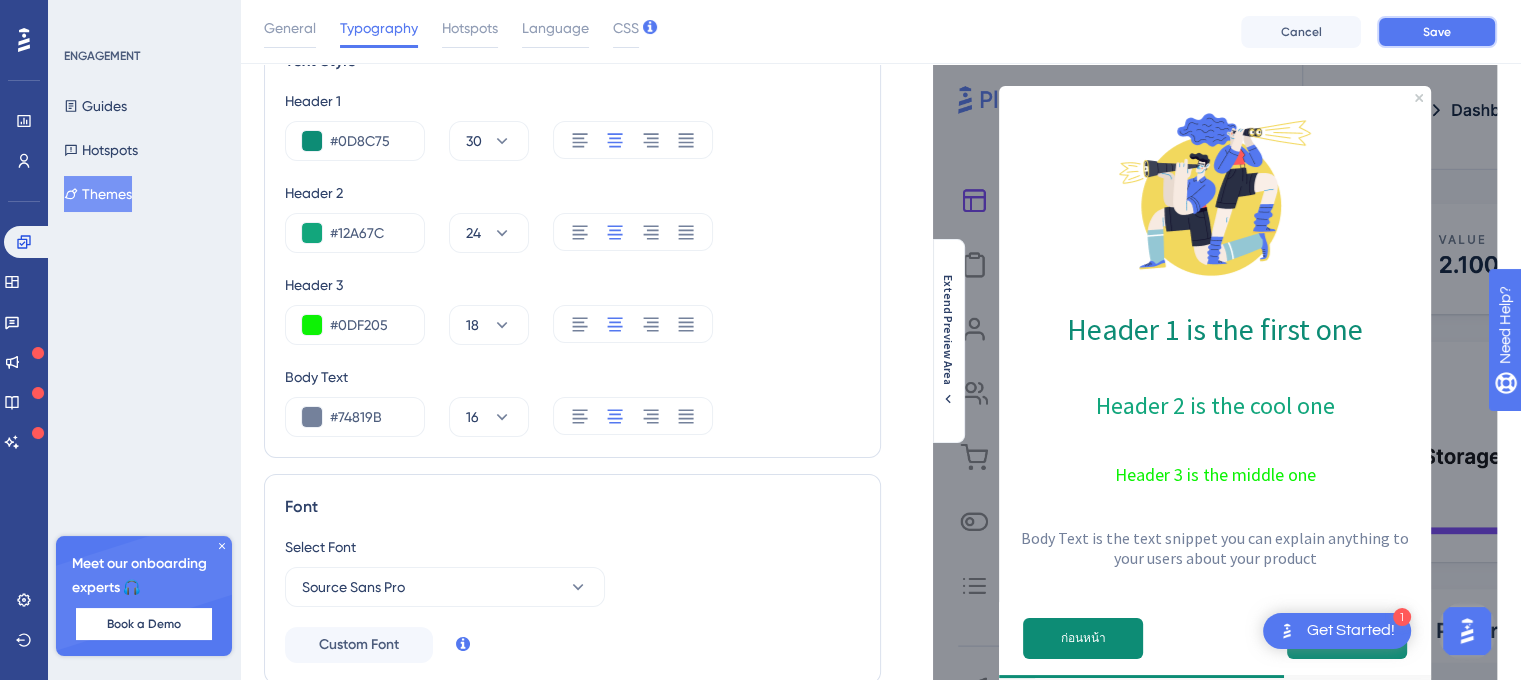 click on "Save" at bounding box center (1437, 32) 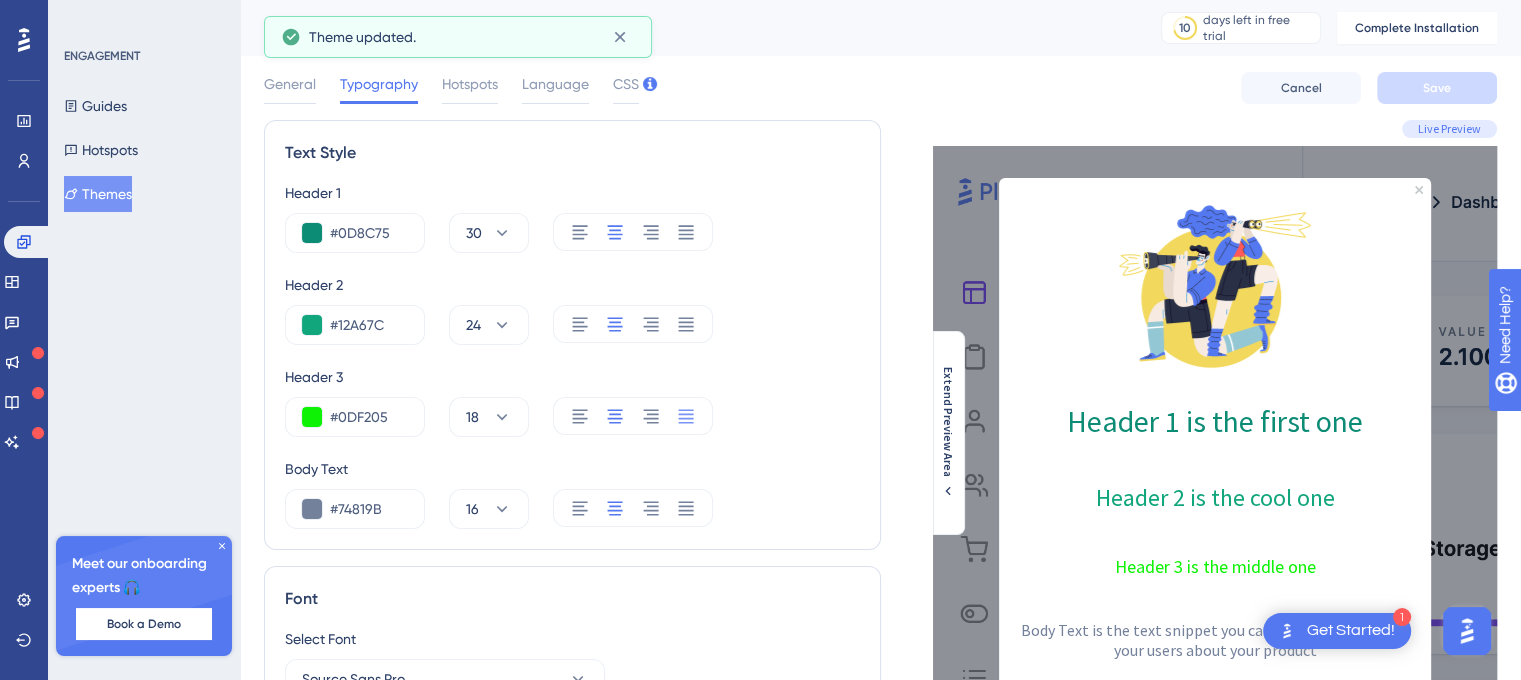 scroll, scrollTop: 0, scrollLeft: 0, axis: both 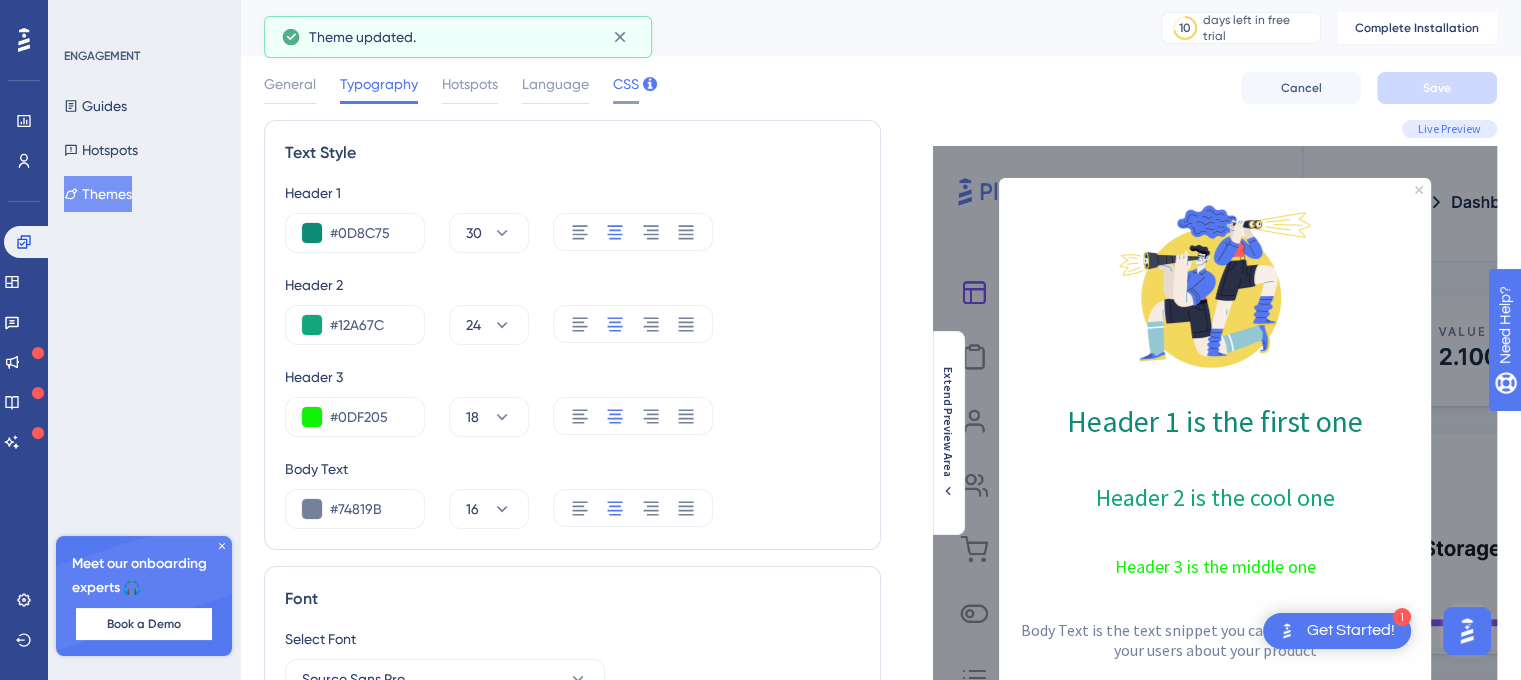 click on "CSS" at bounding box center (626, 84) 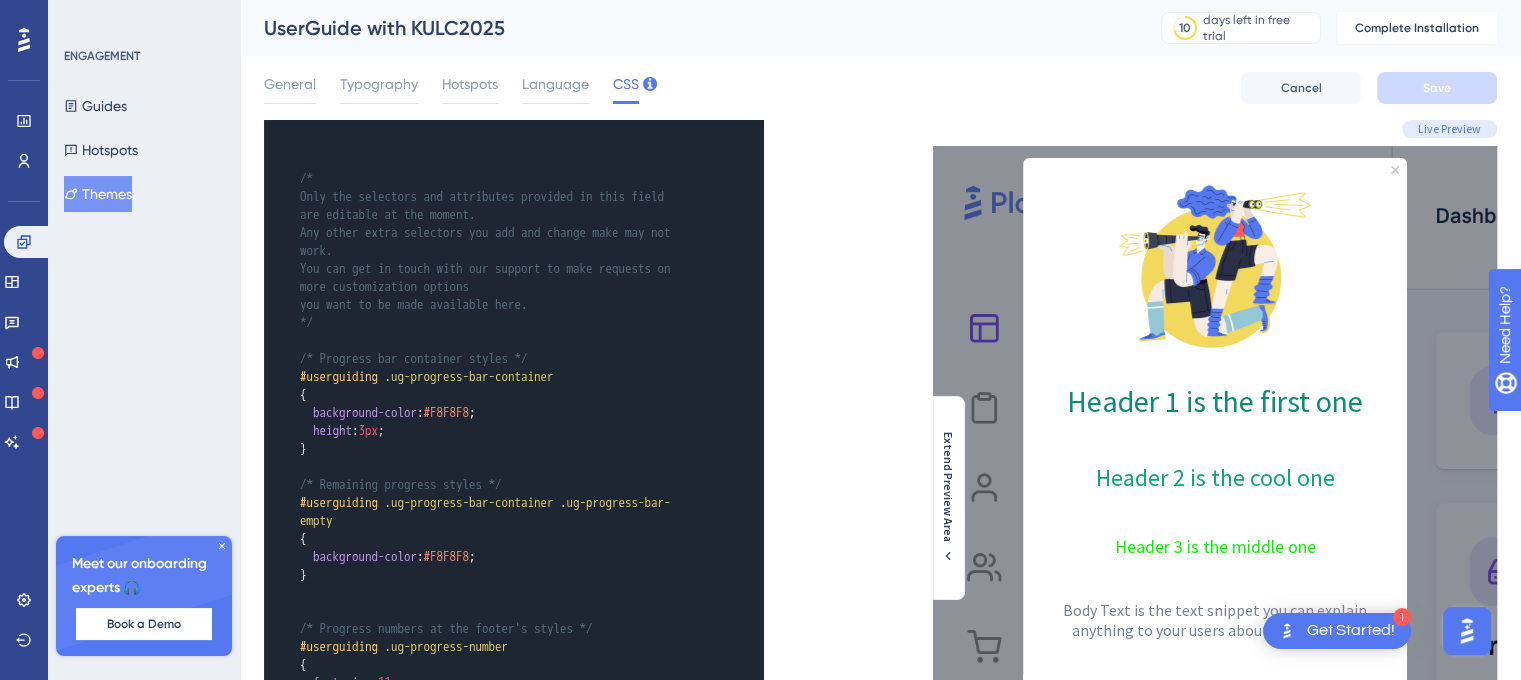 scroll, scrollTop: 0, scrollLeft: 0, axis: both 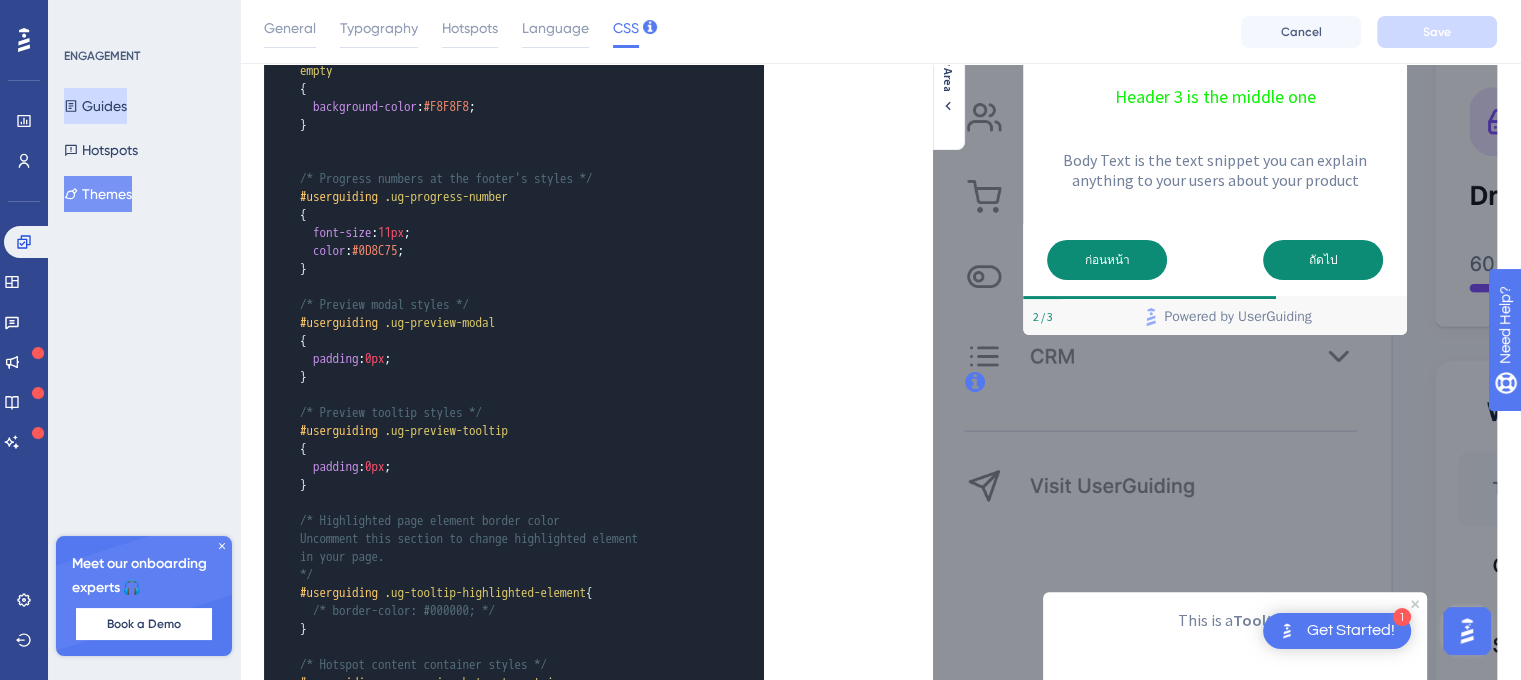 click on "Guides" at bounding box center (95, 106) 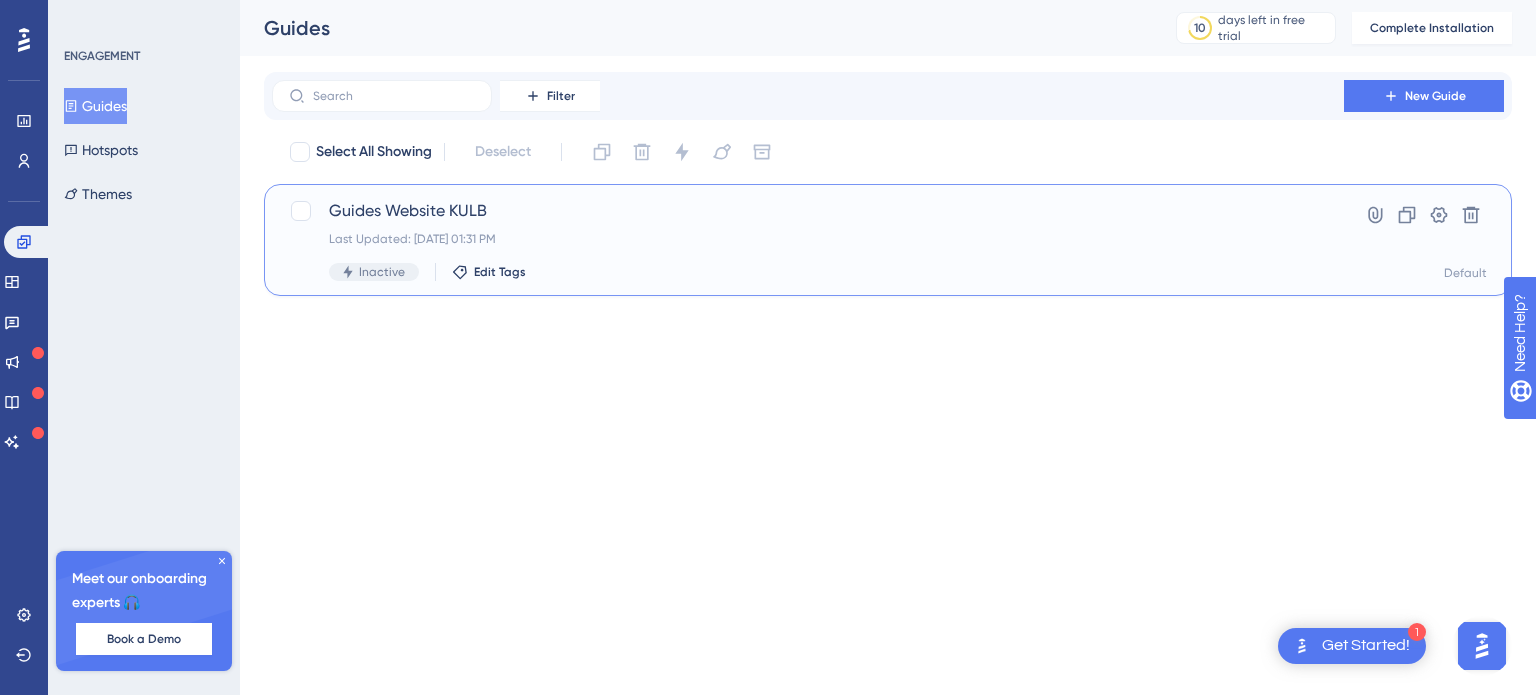 click on "Guides Website KULB" at bounding box center (808, 211) 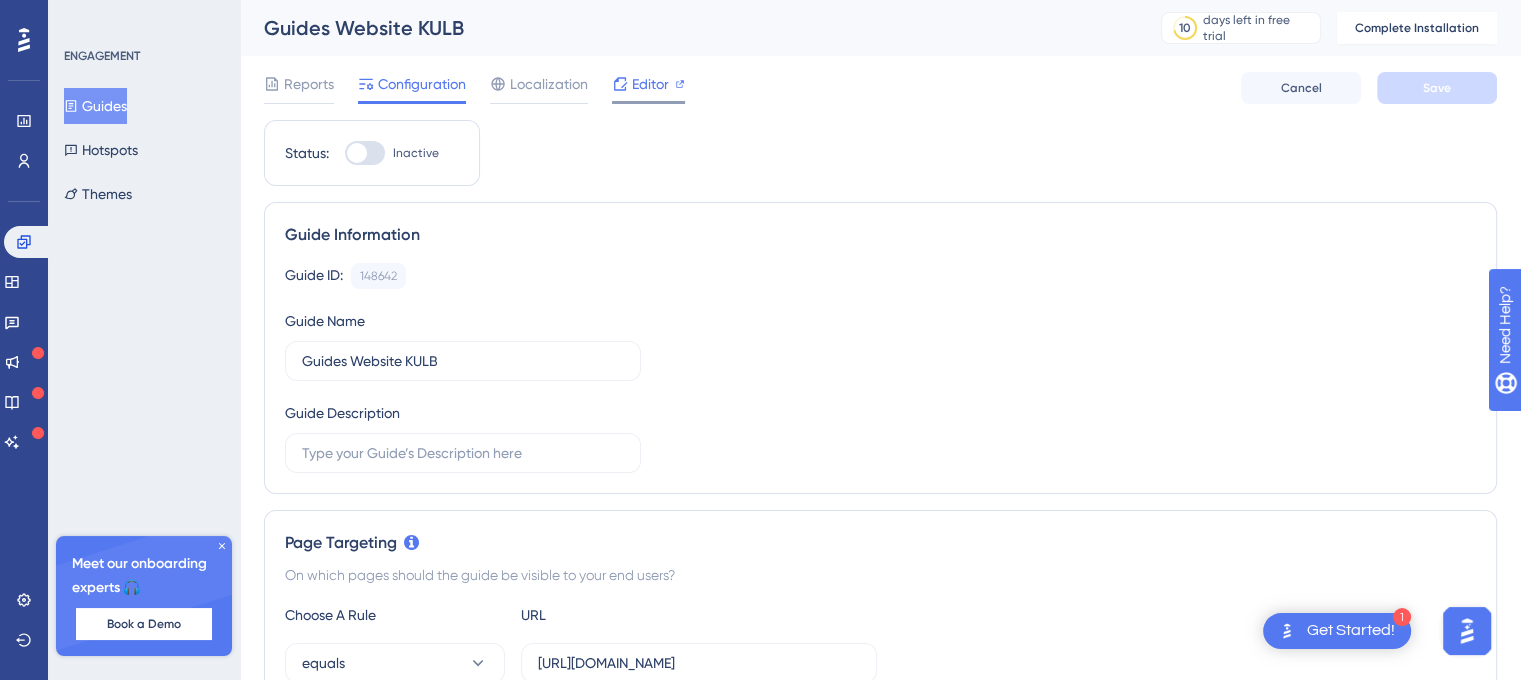 click on "Editor" at bounding box center (650, 84) 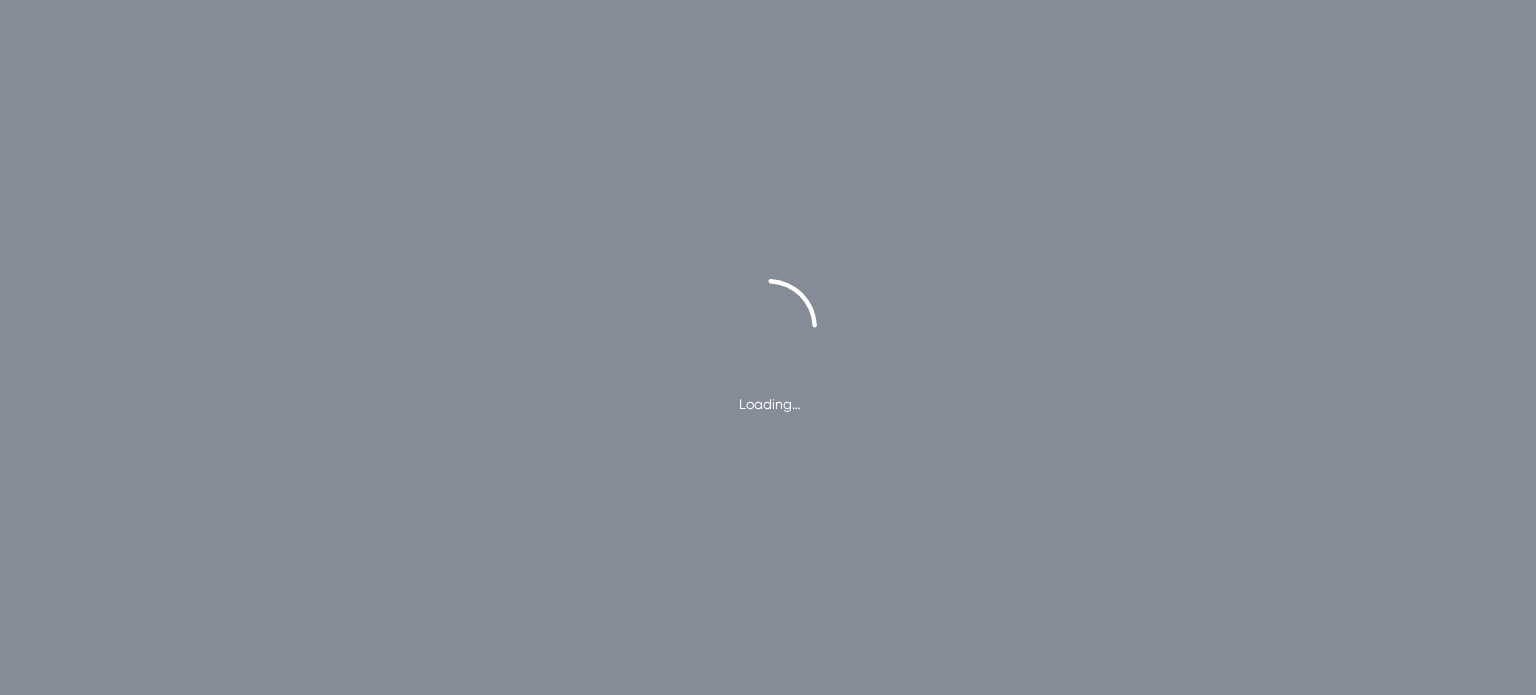 scroll, scrollTop: 0, scrollLeft: 0, axis: both 